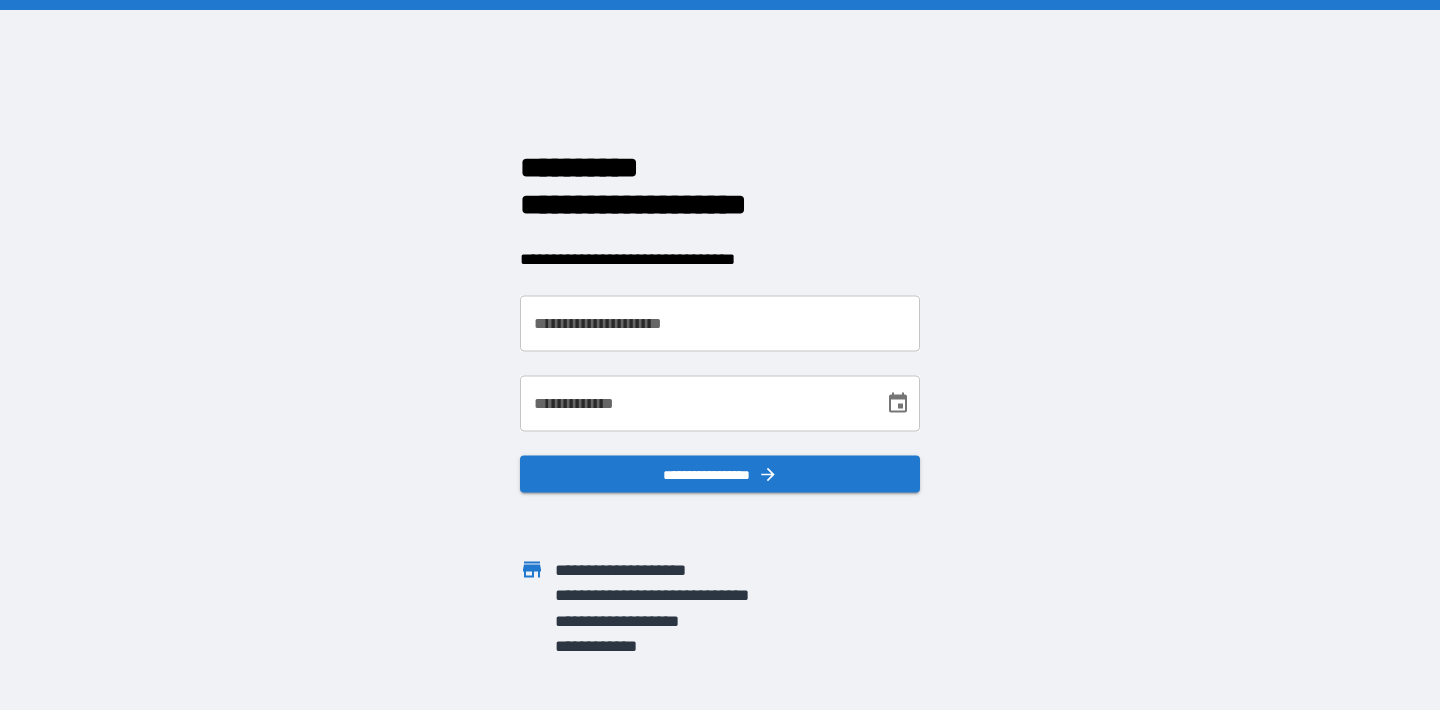 scroll, scrollTop: 0, scrollLeft: 0, axis: both 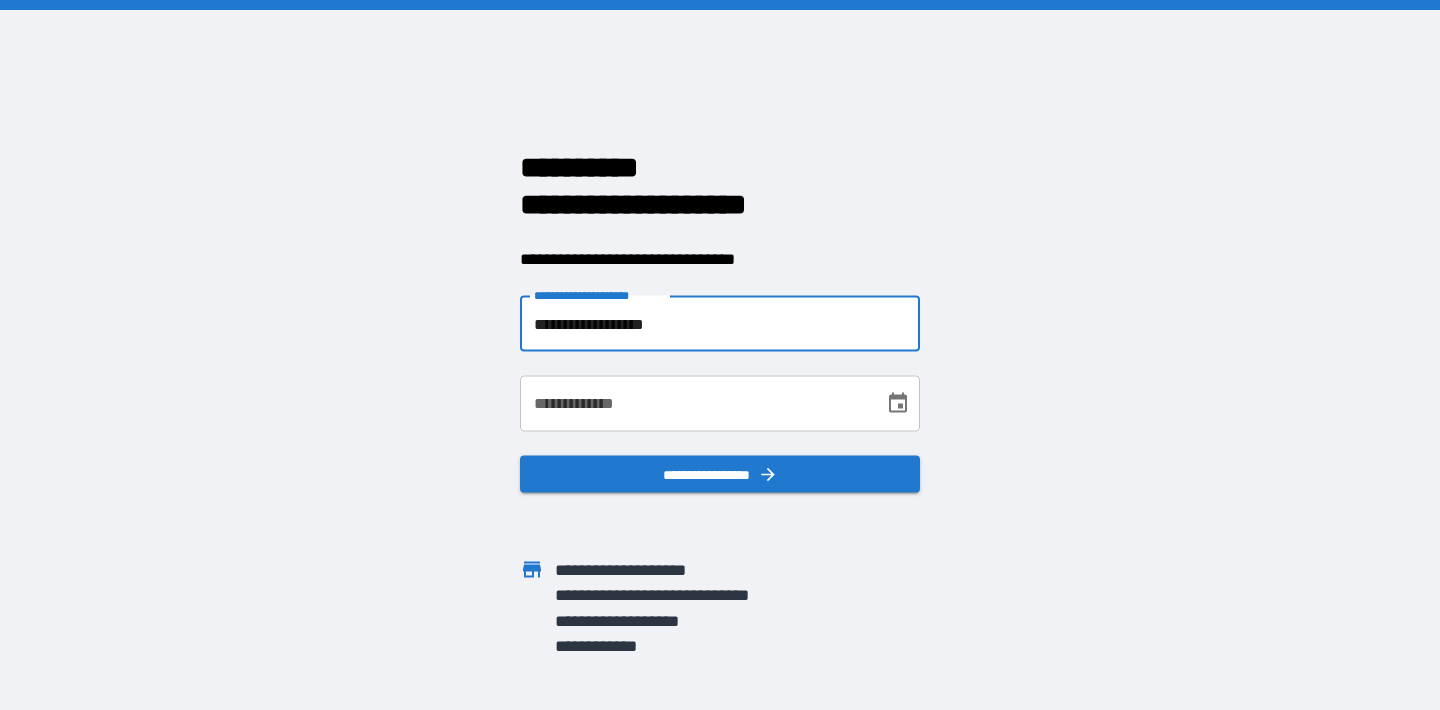type on "**********" 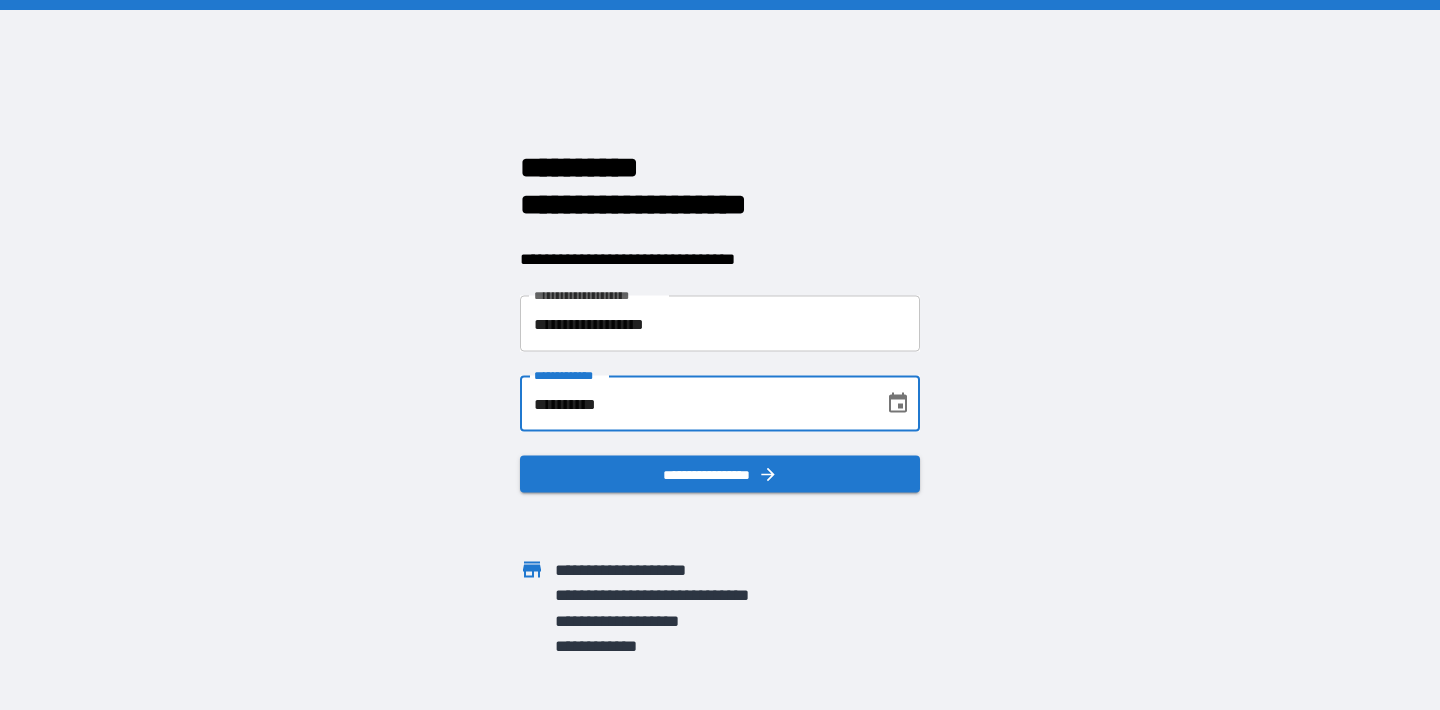 type on "**********" 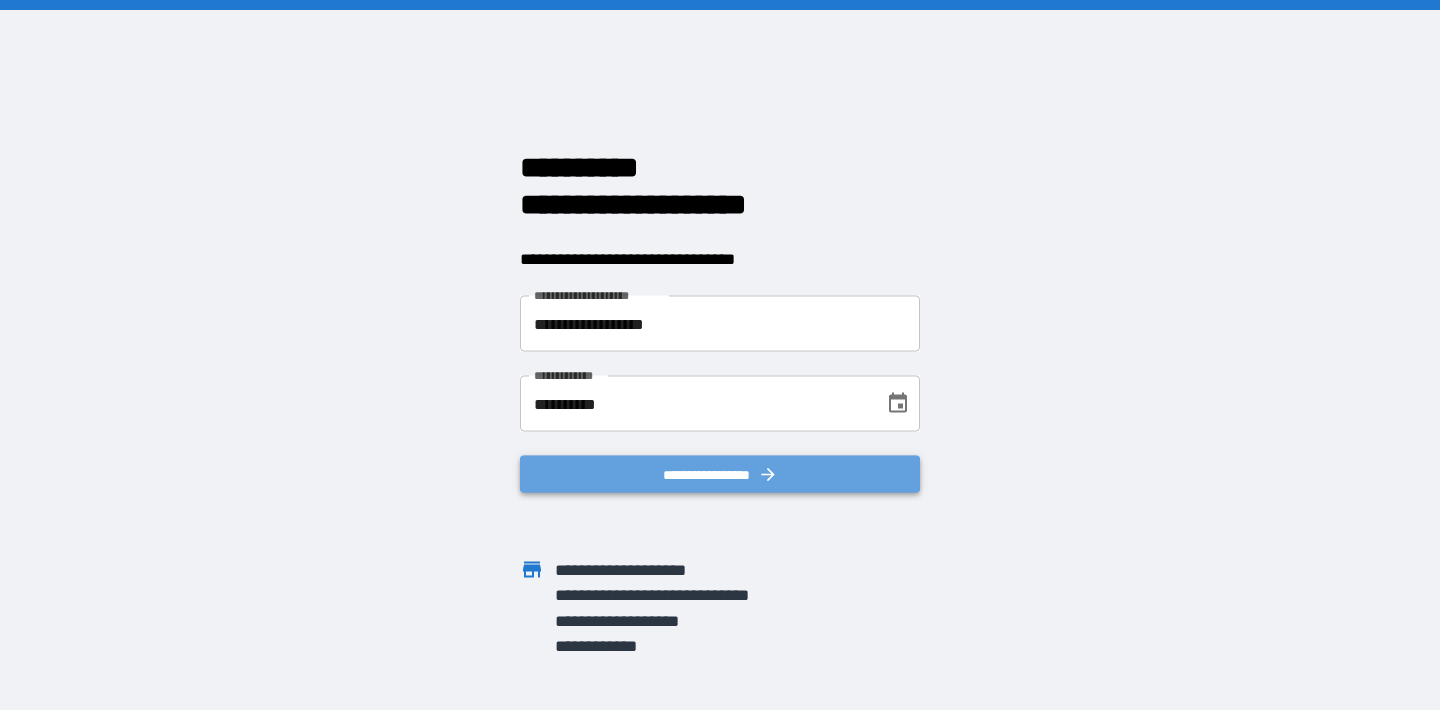 click on "**********" at bounding box center (720, 474) 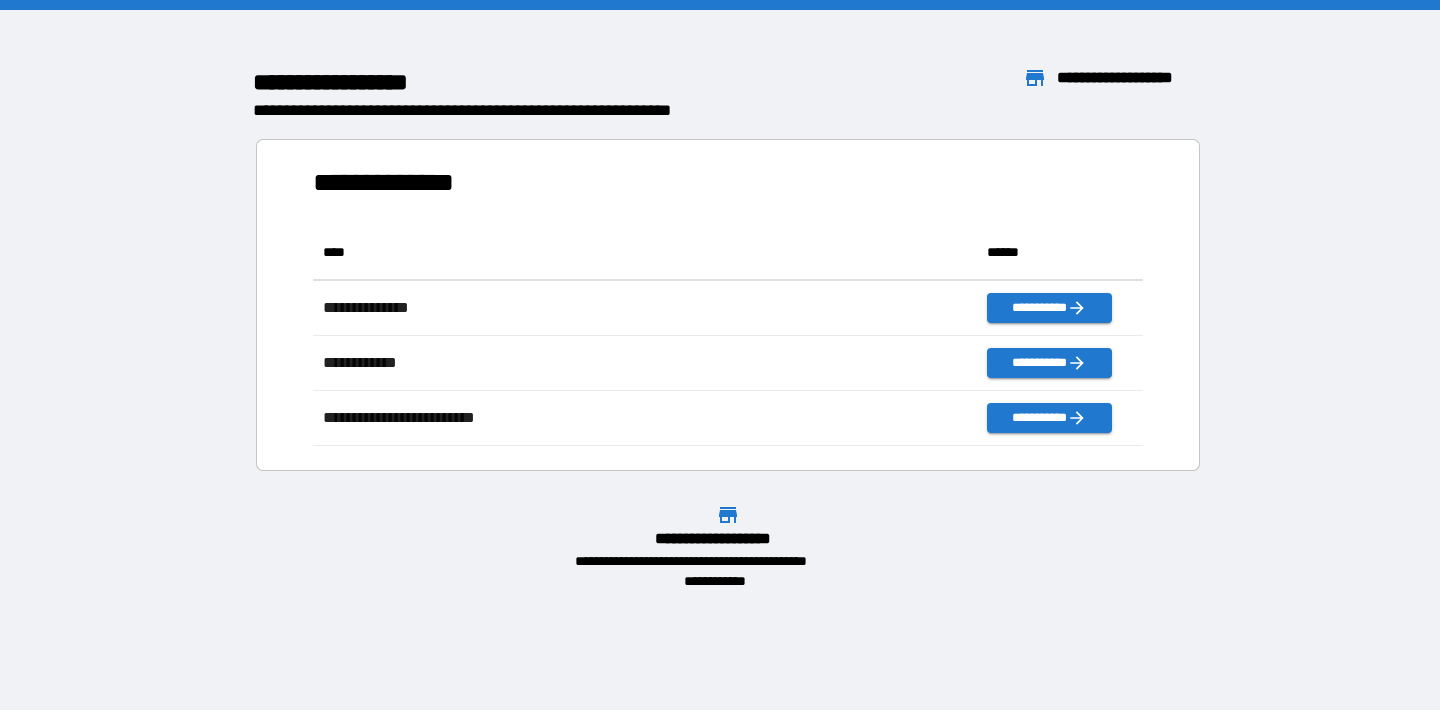 scroll, scrollTop: 16, scrollLeft: 16, axis: both 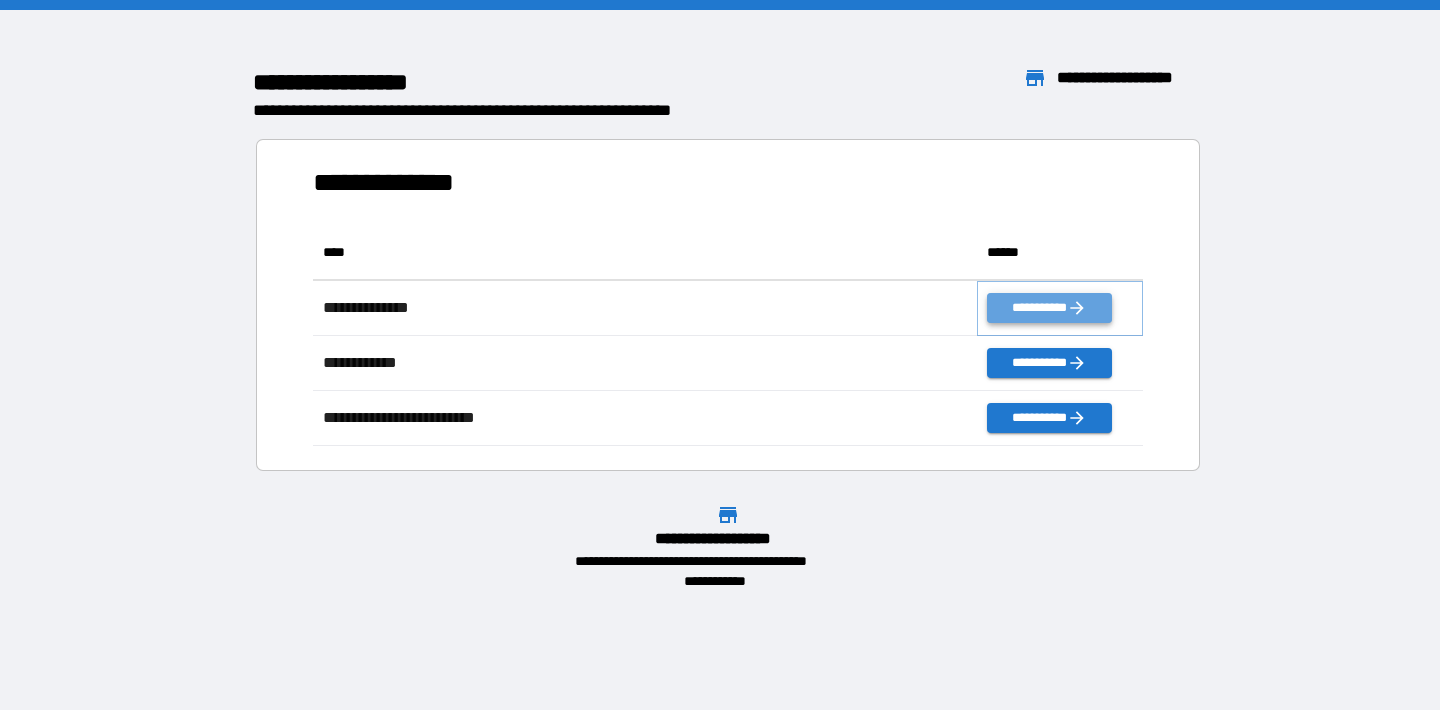 click on "**********" at bounding box center [1049, 308] 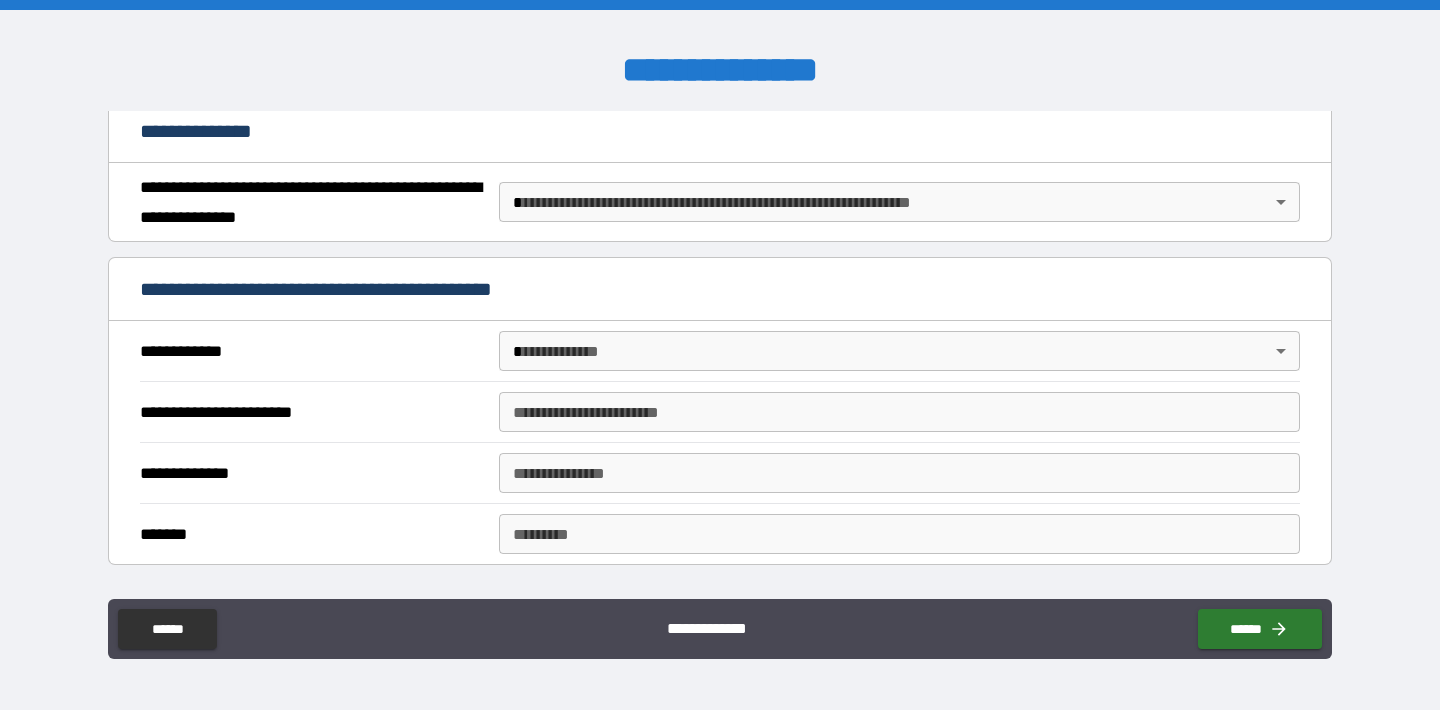 scroll, scrollTop: 247, scrollLeft: 0, axis: vertical 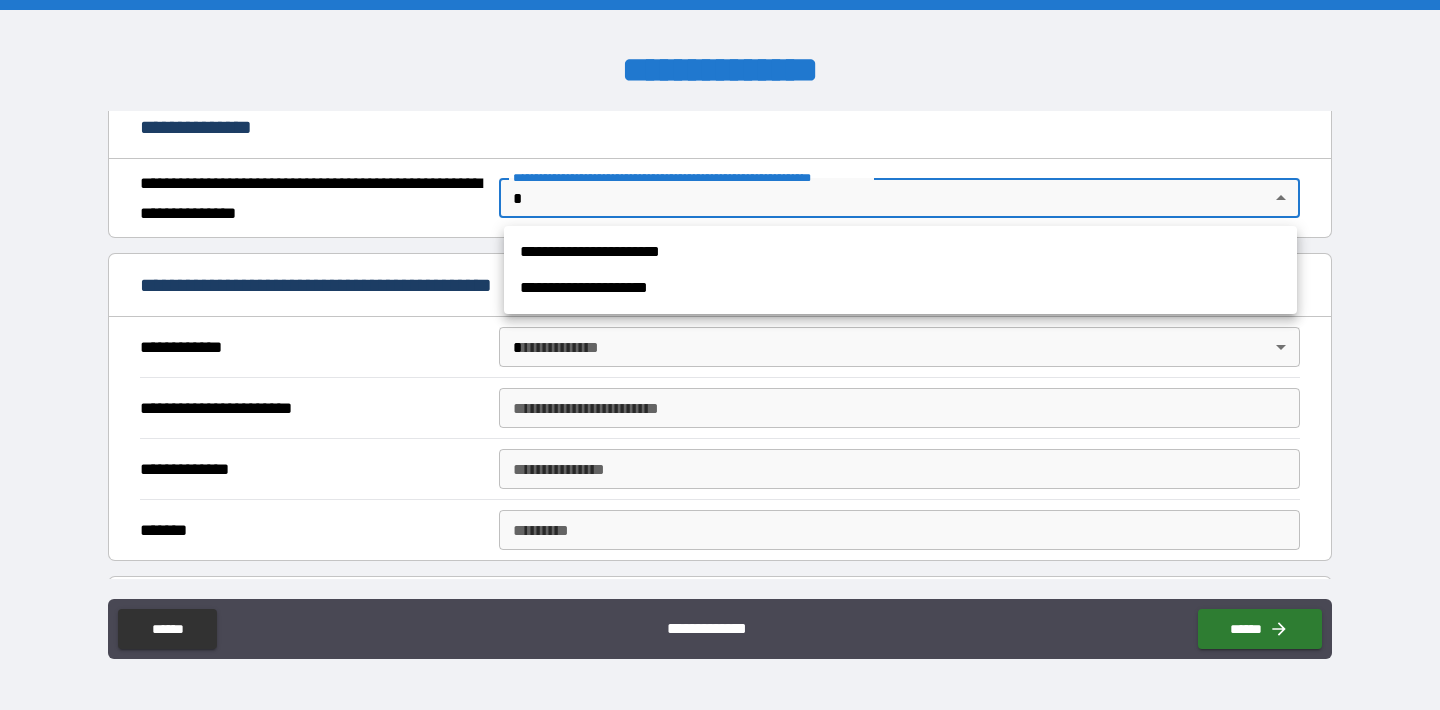 click on "**********" at bounding box center (720, 355) 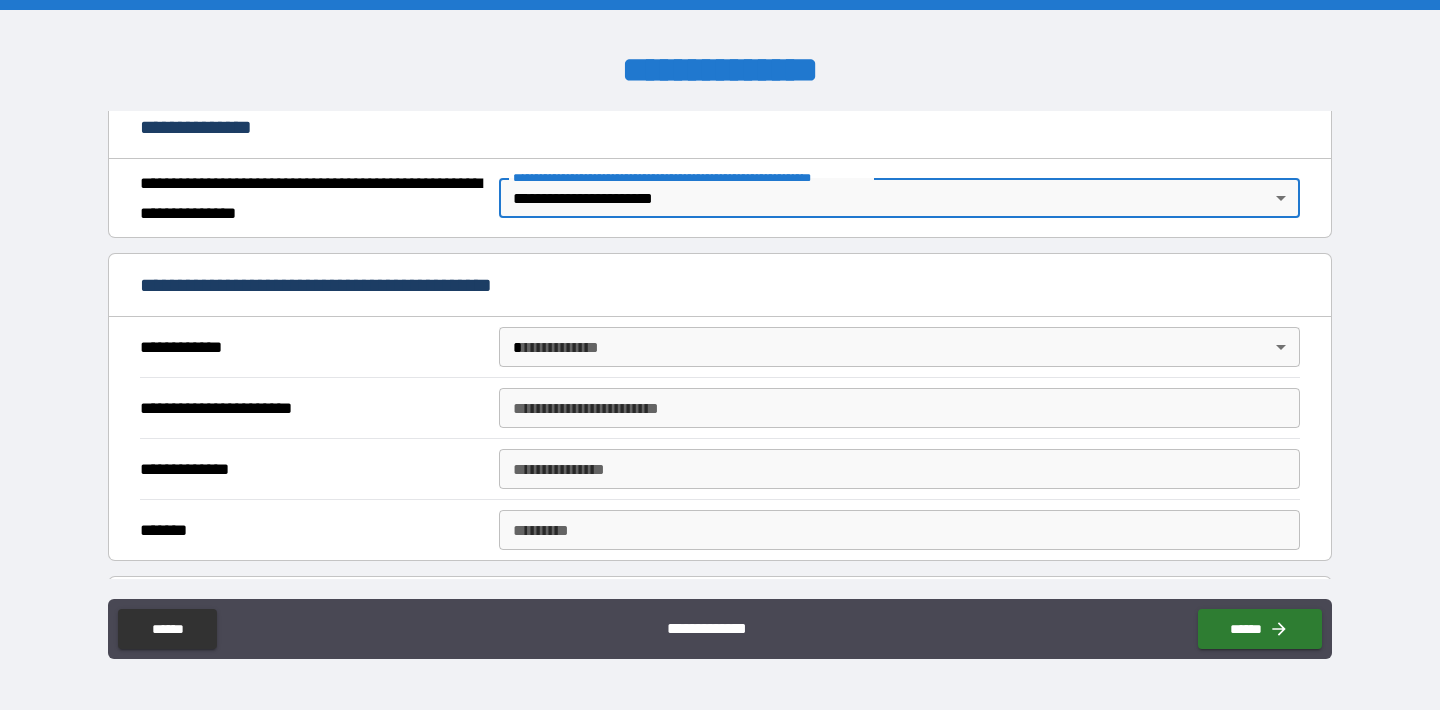 click on "**********" at bounding box center [720, 355] 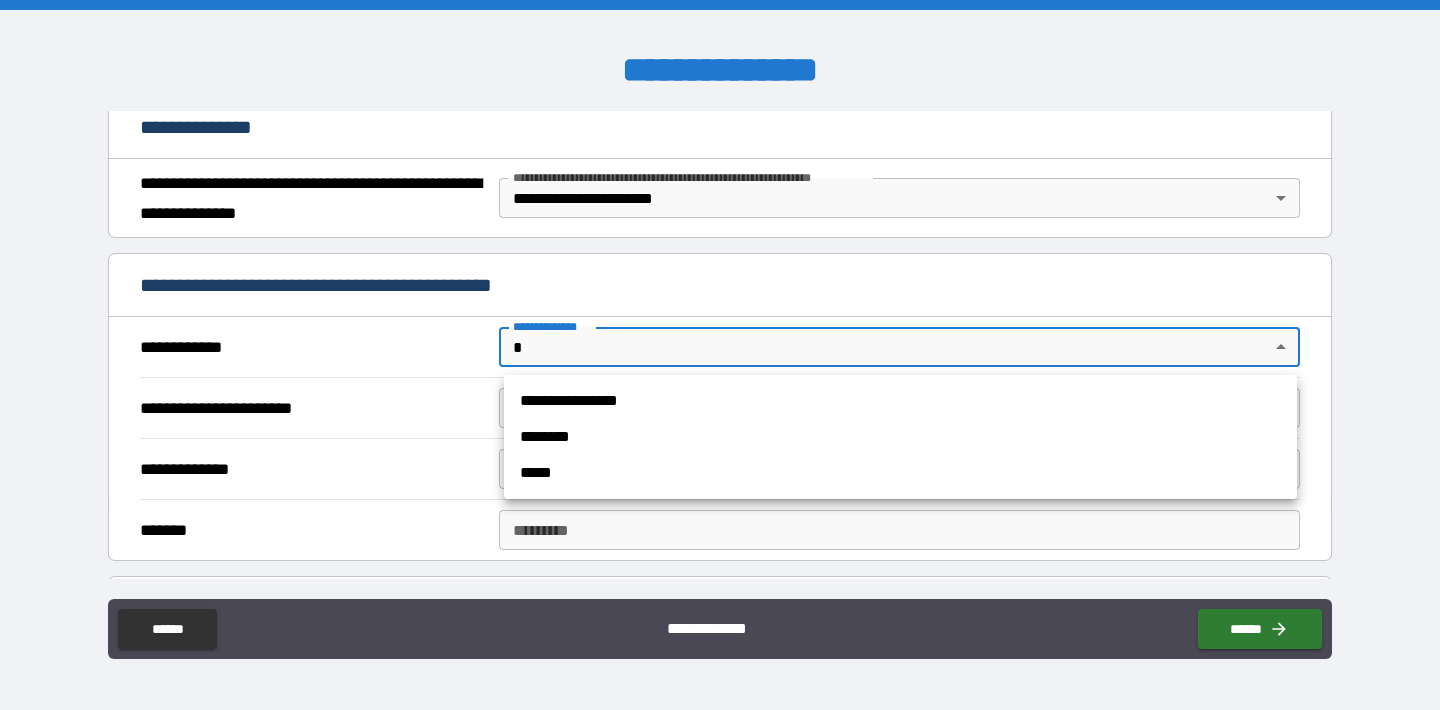click on "**********" at bounding box center [900, 401] 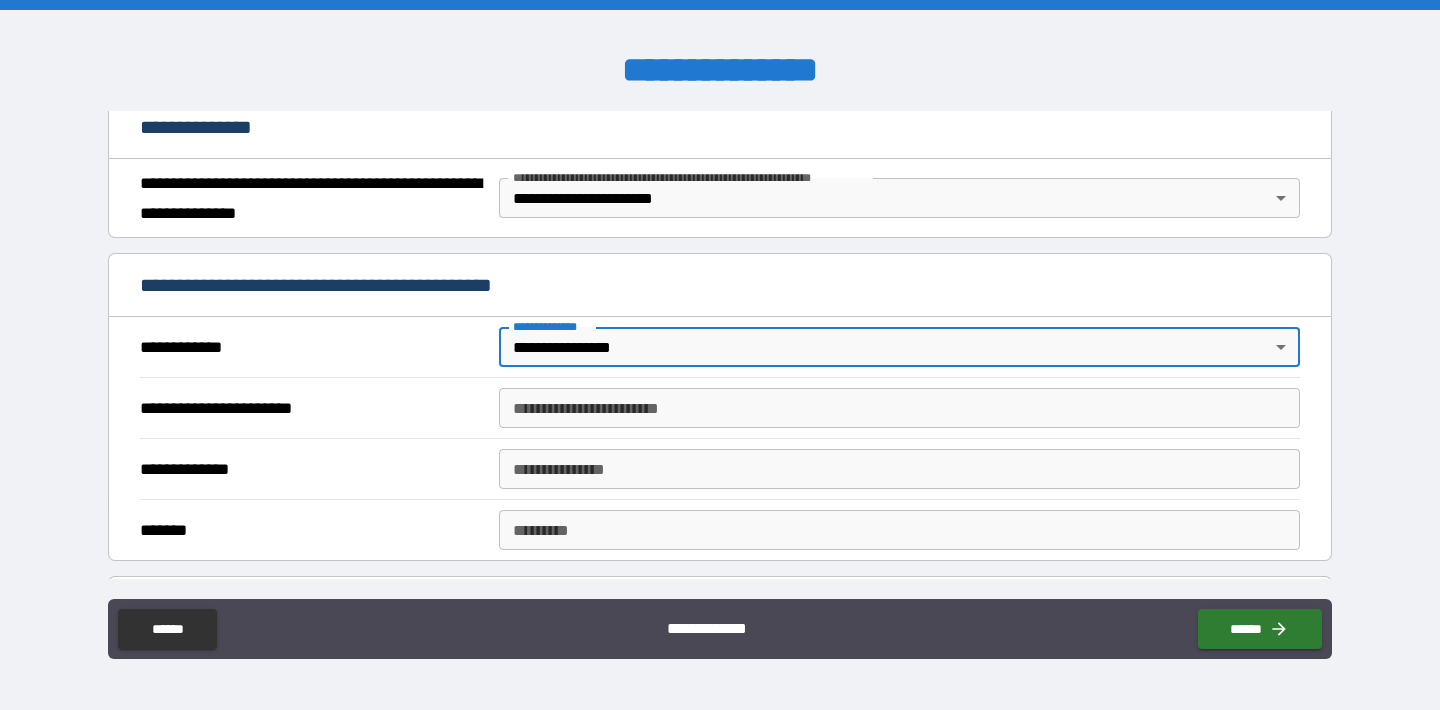 type on "*" 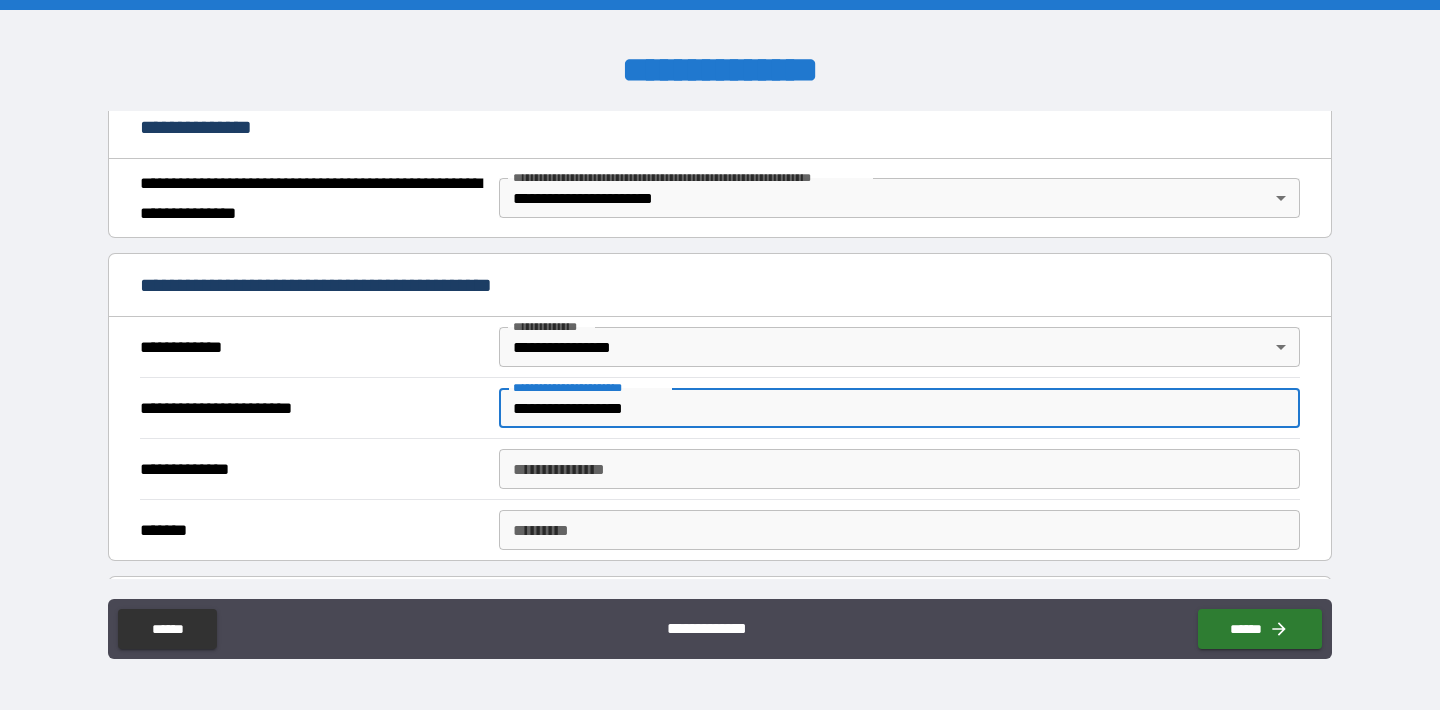 type on "**********" 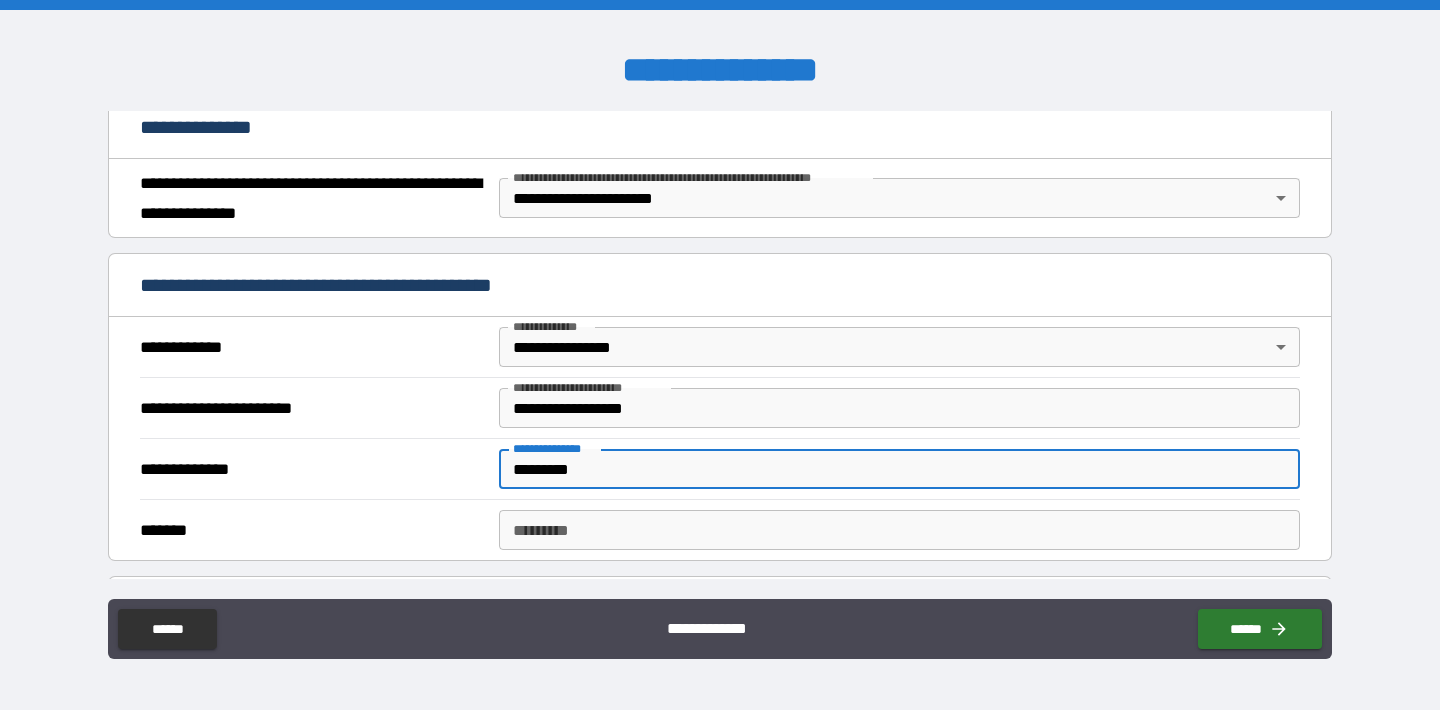 type on "*********" 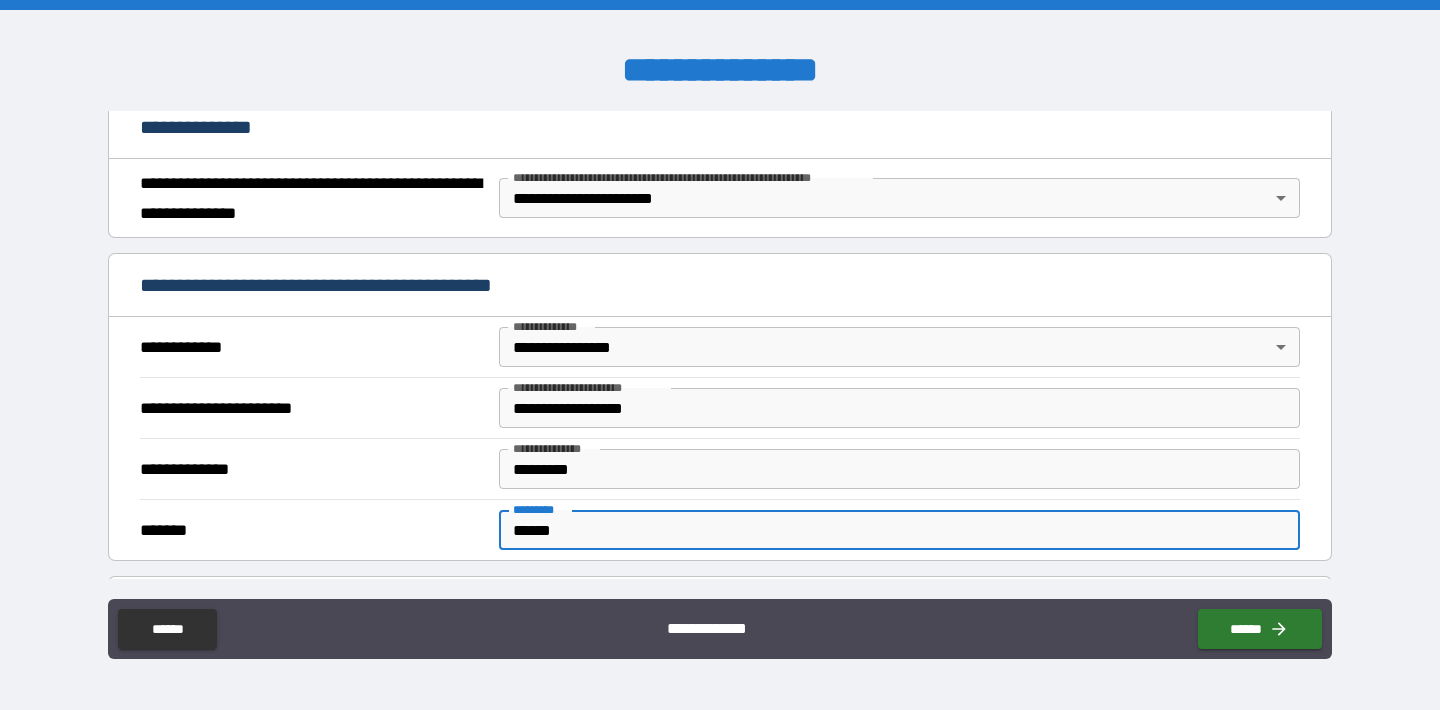 type on "******" 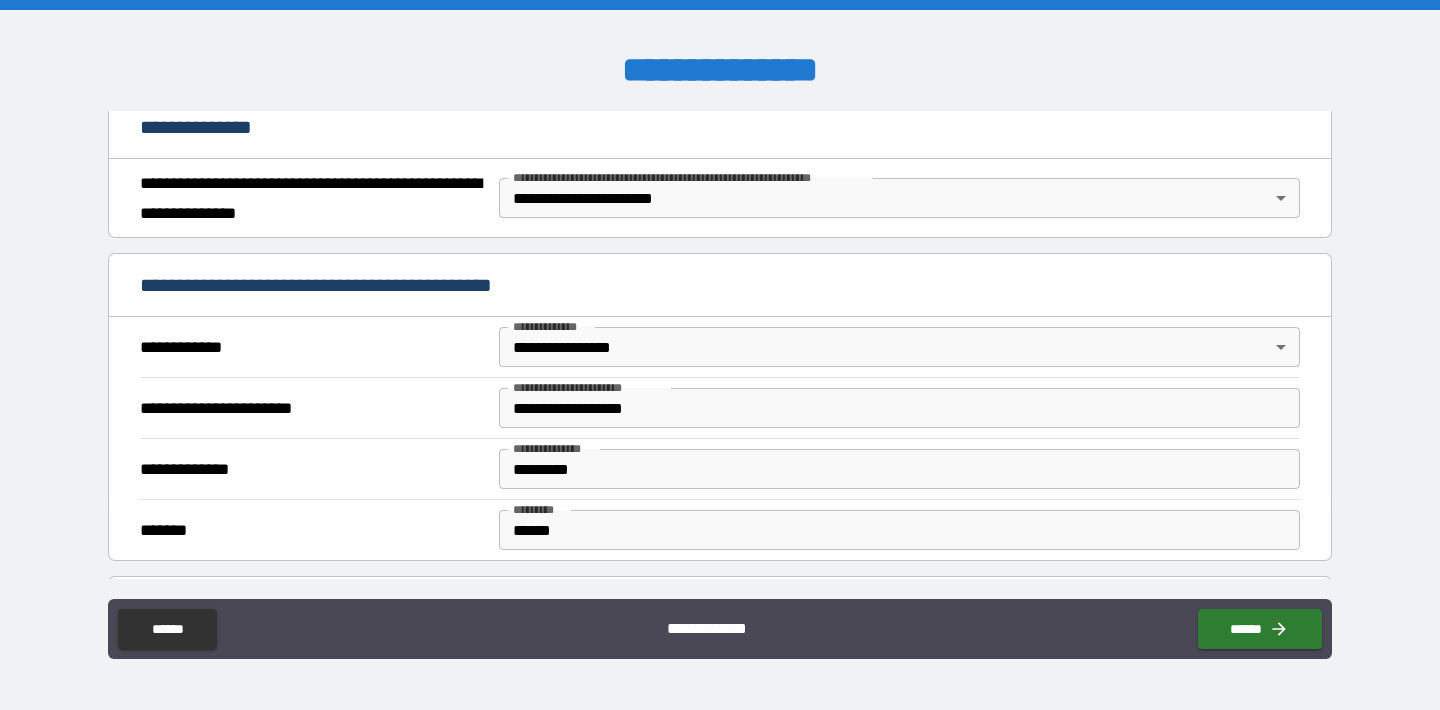 scroll, scrollTop: 572, scrollLeft: 0, axis: vertical 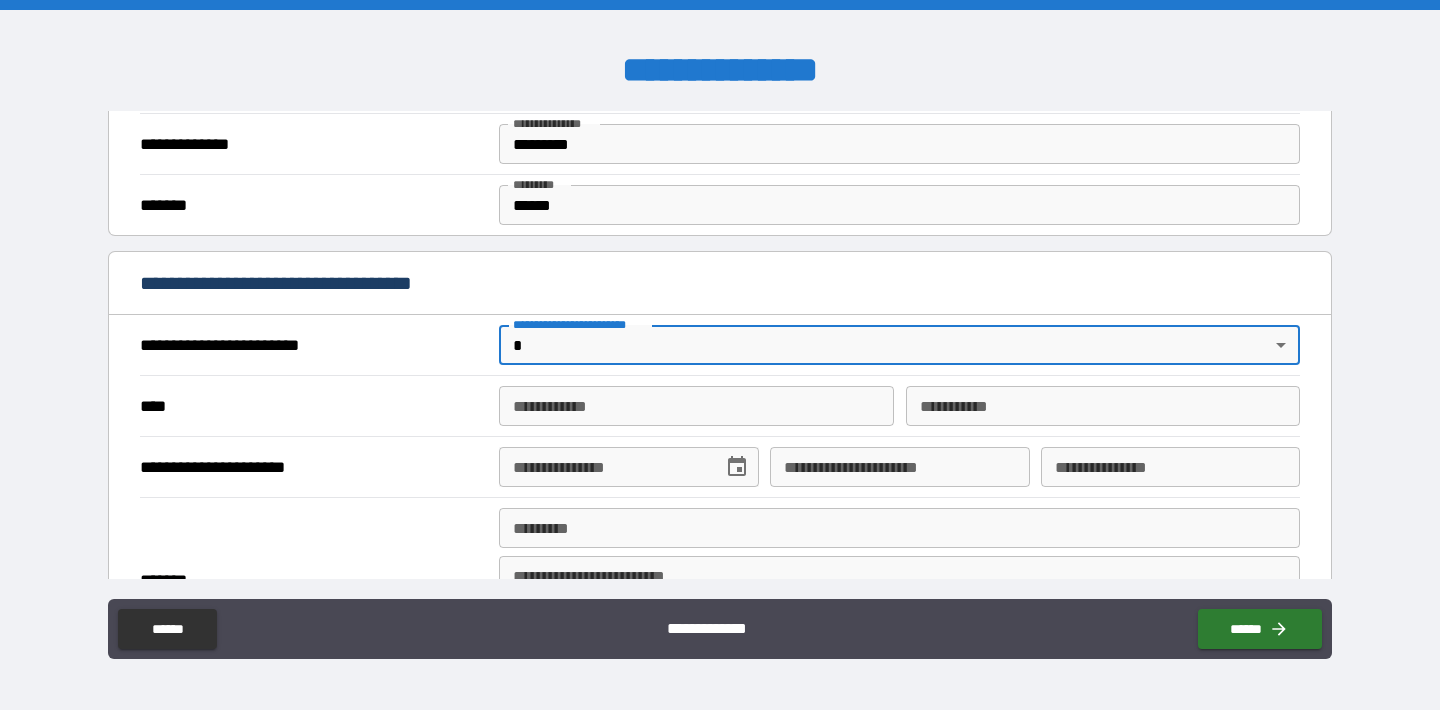 click on "**********" at bounding box center (720, 355) 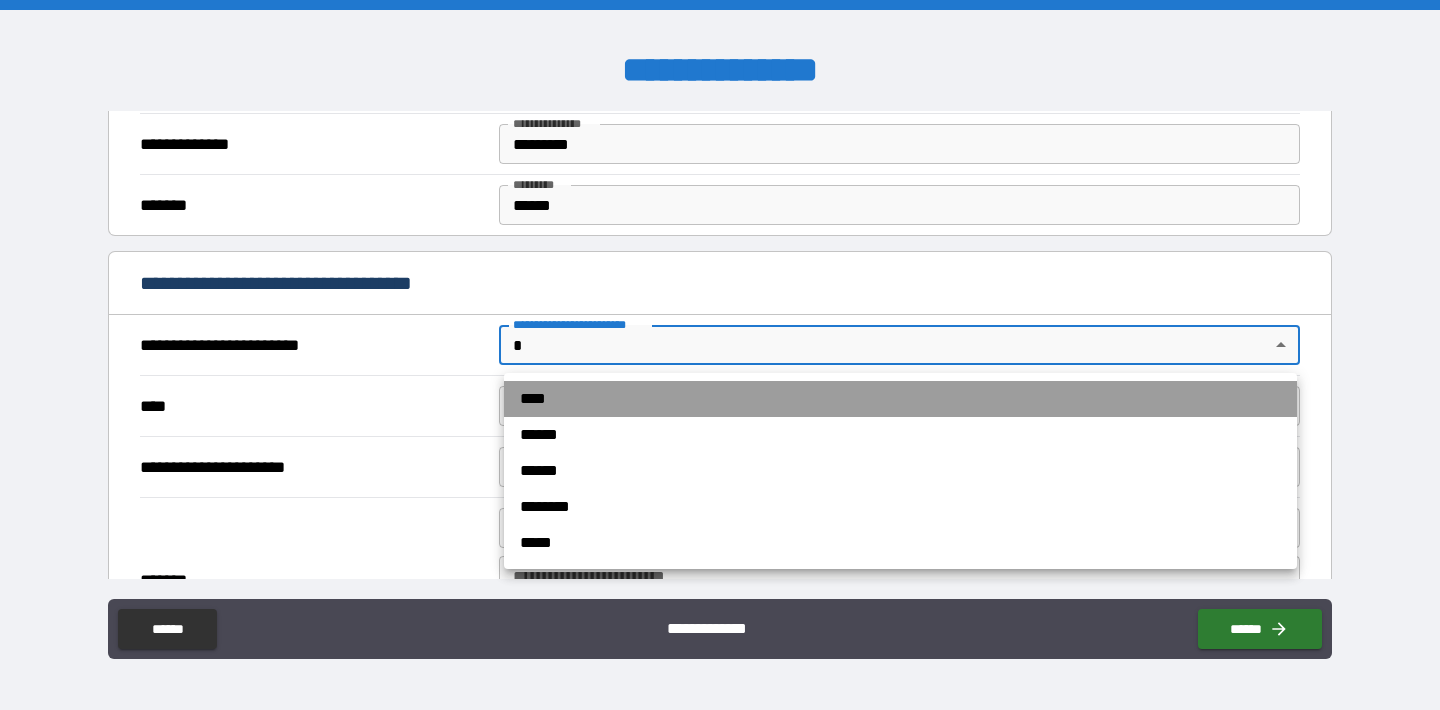 click on "****" at bounding box center [900, 399] 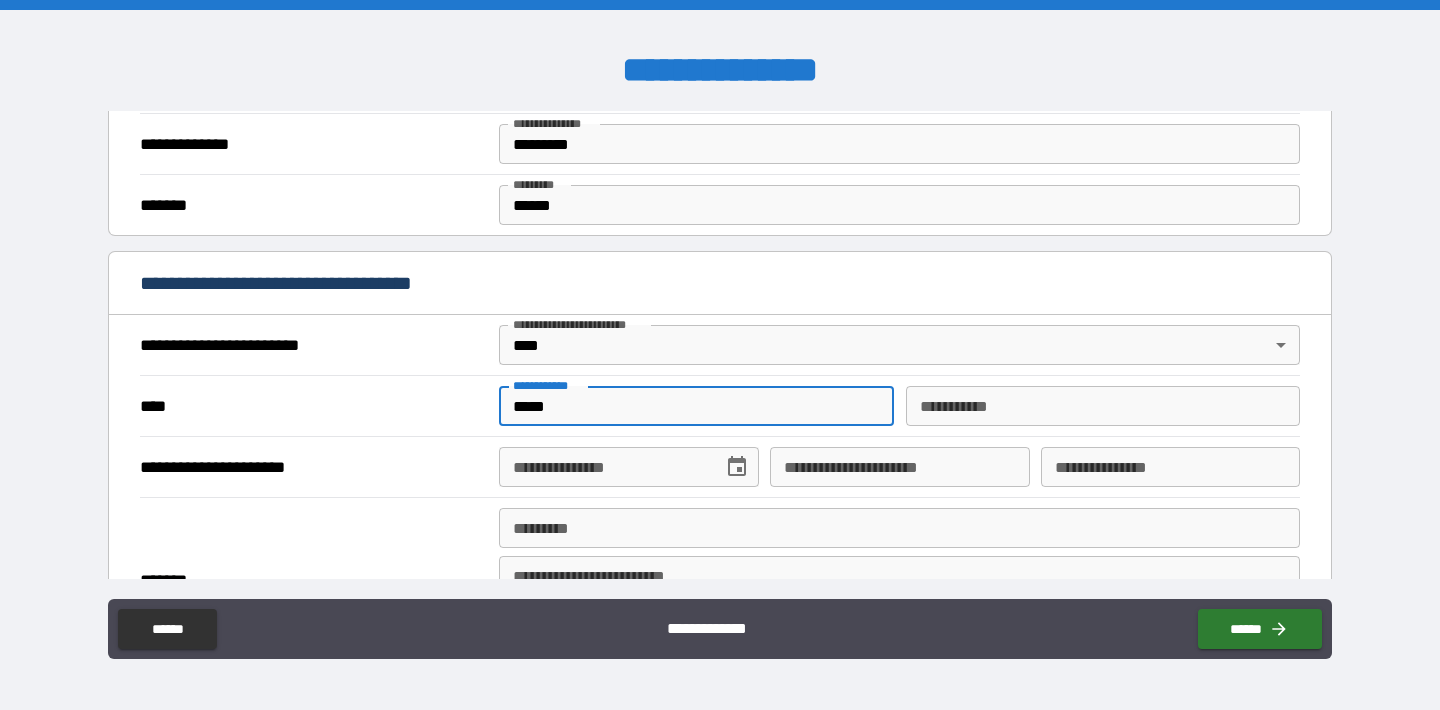 type on "*****" 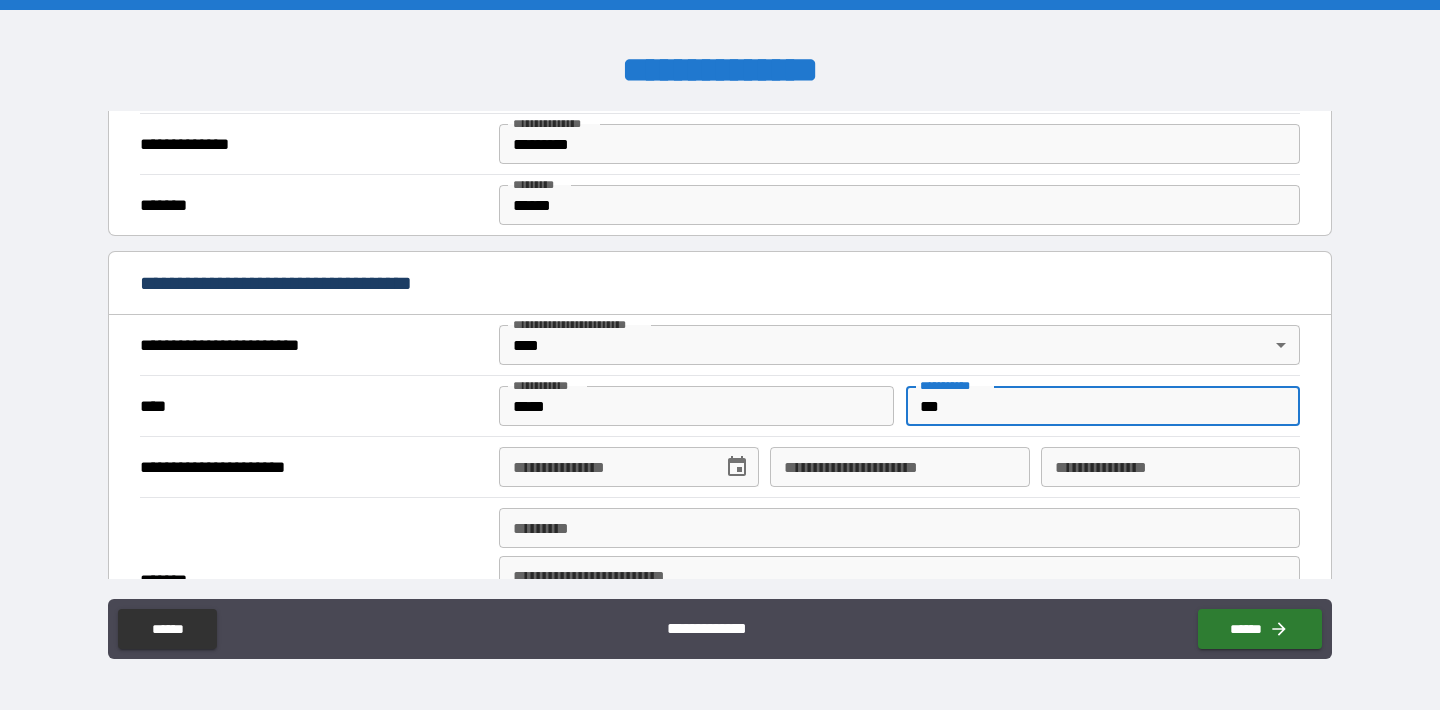 type on "***" 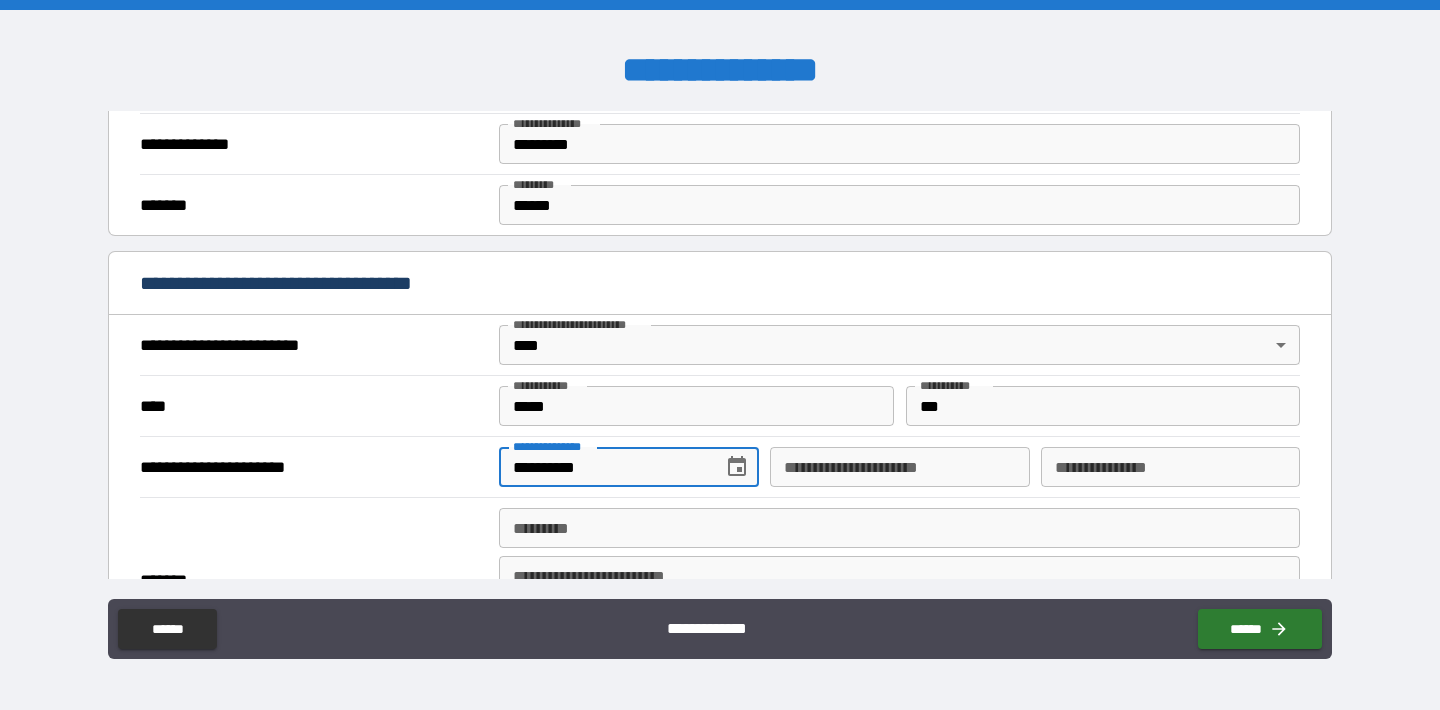 type on "**********" 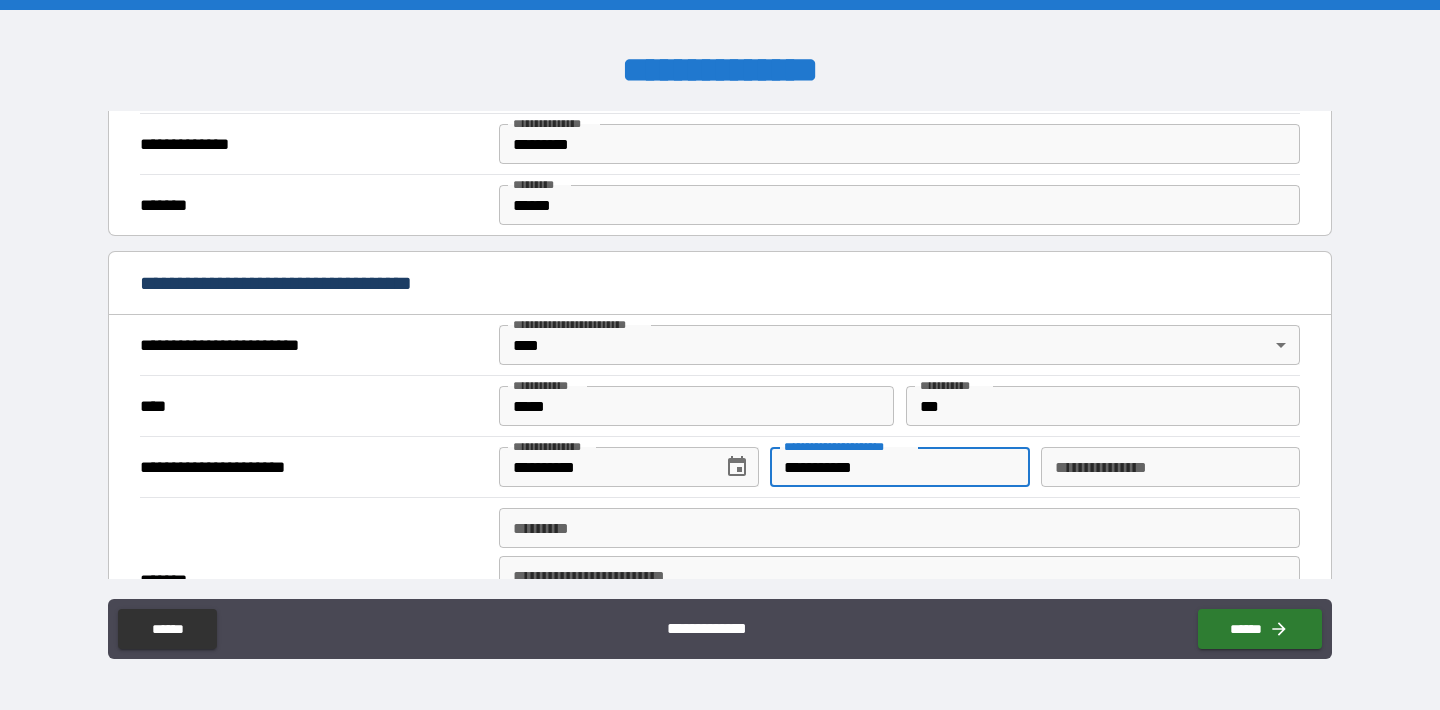 type on "**********" 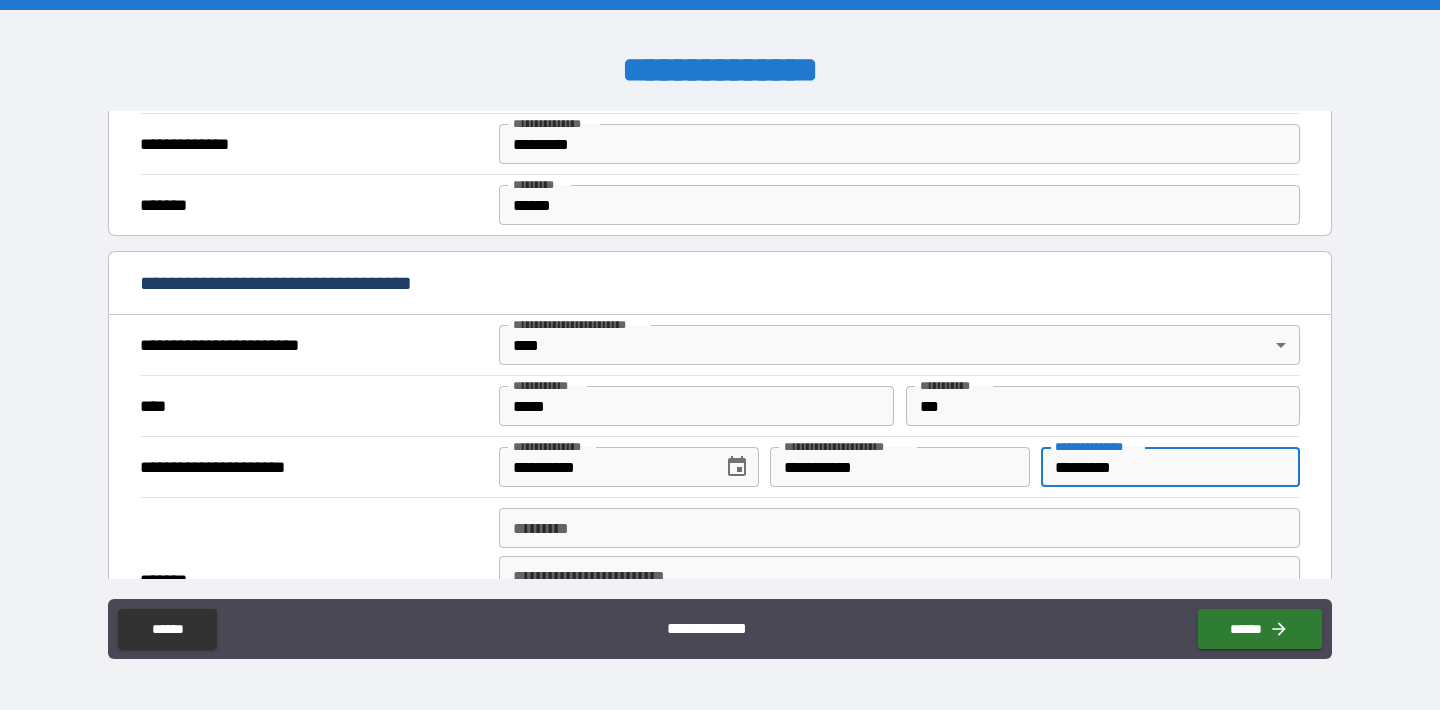 type on "*********" 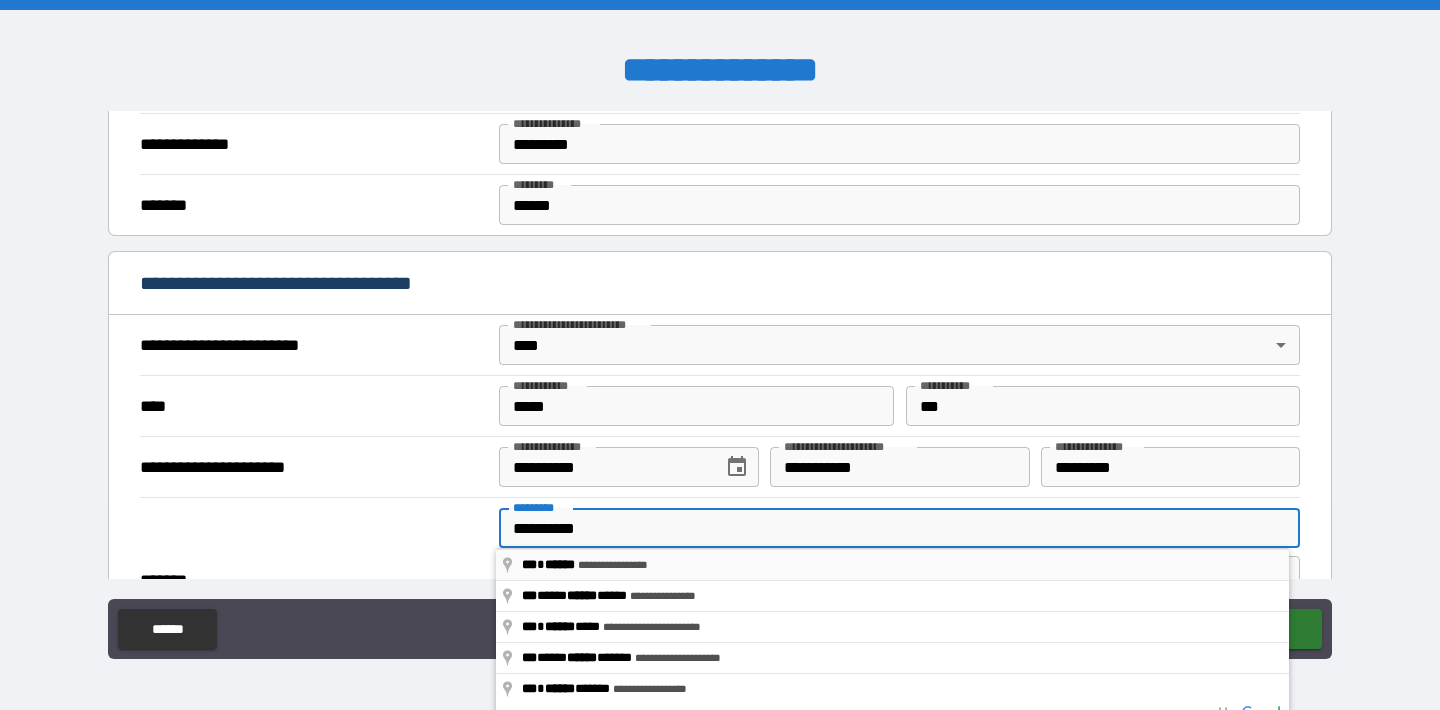 type on "**********" 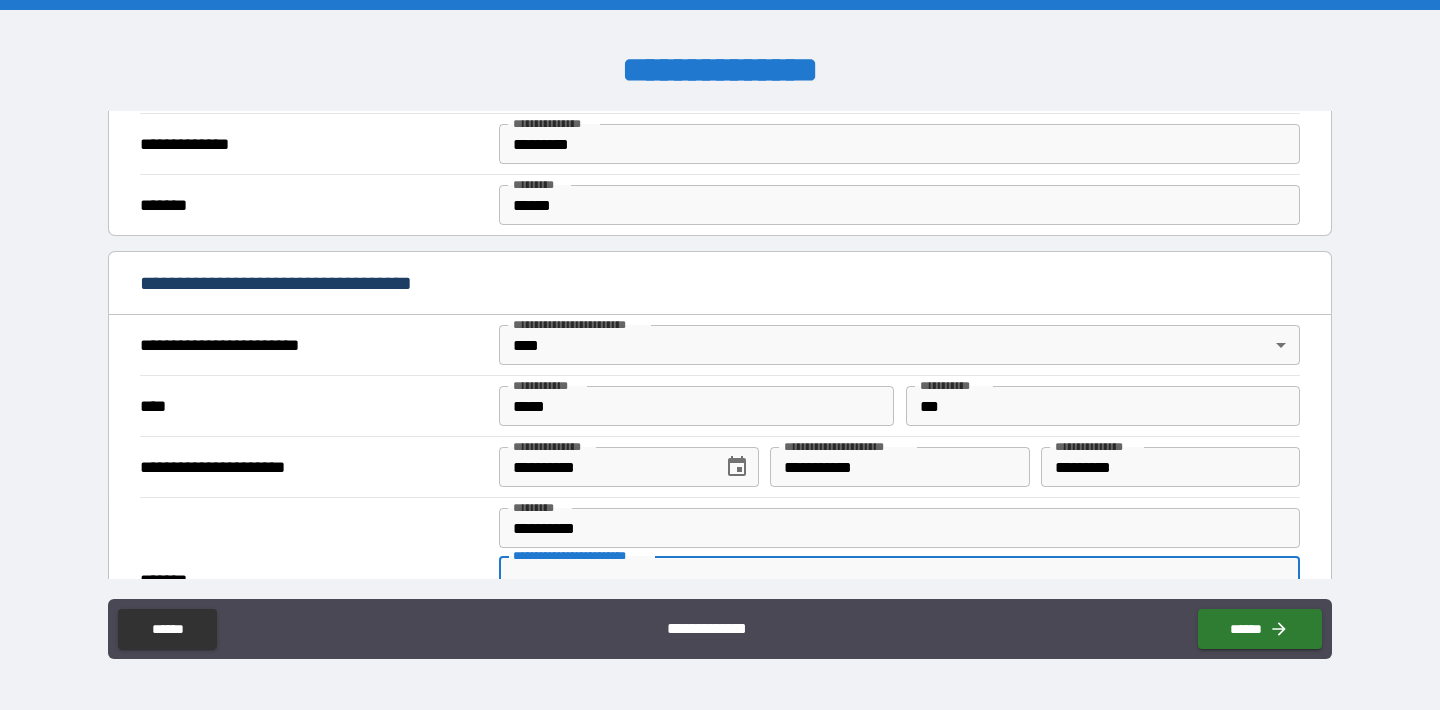 type on "********" 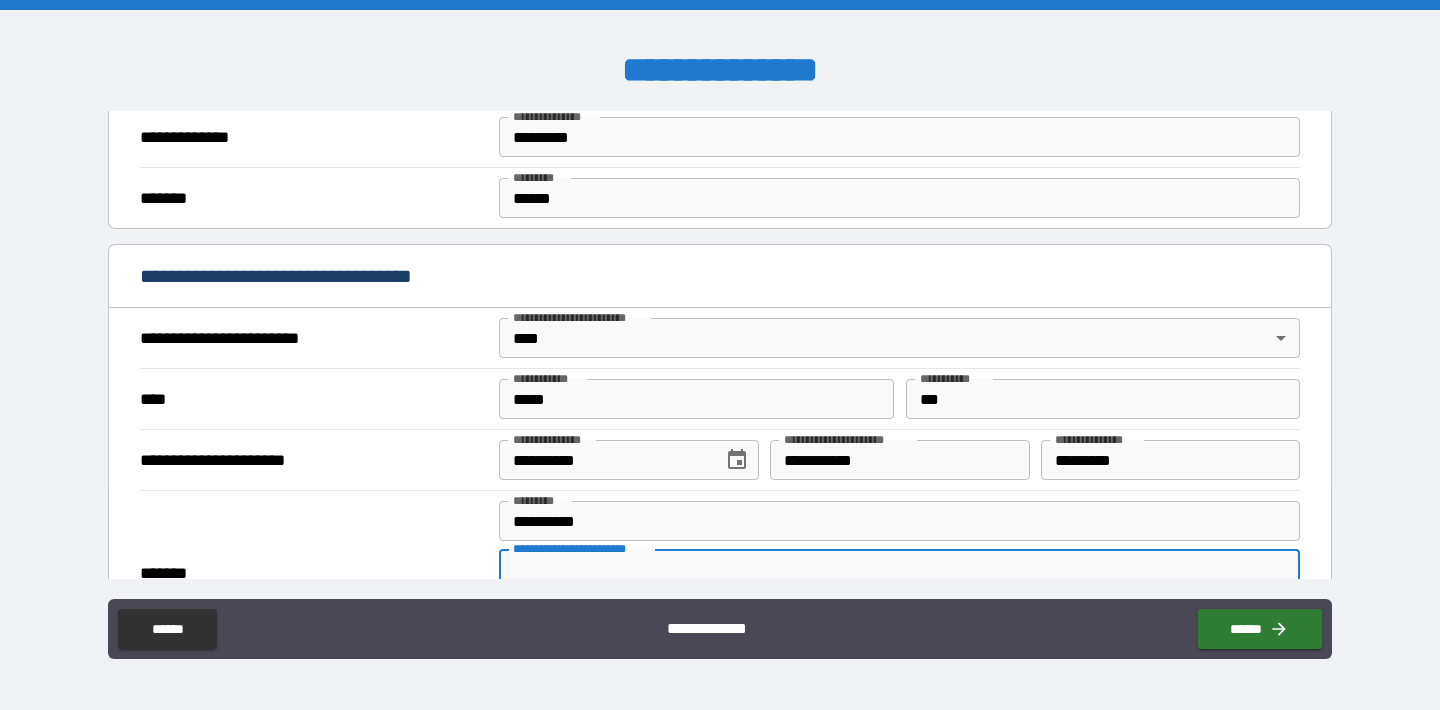 scroll, scrollTop: 851, scrollLeft: 0, axis: vertical 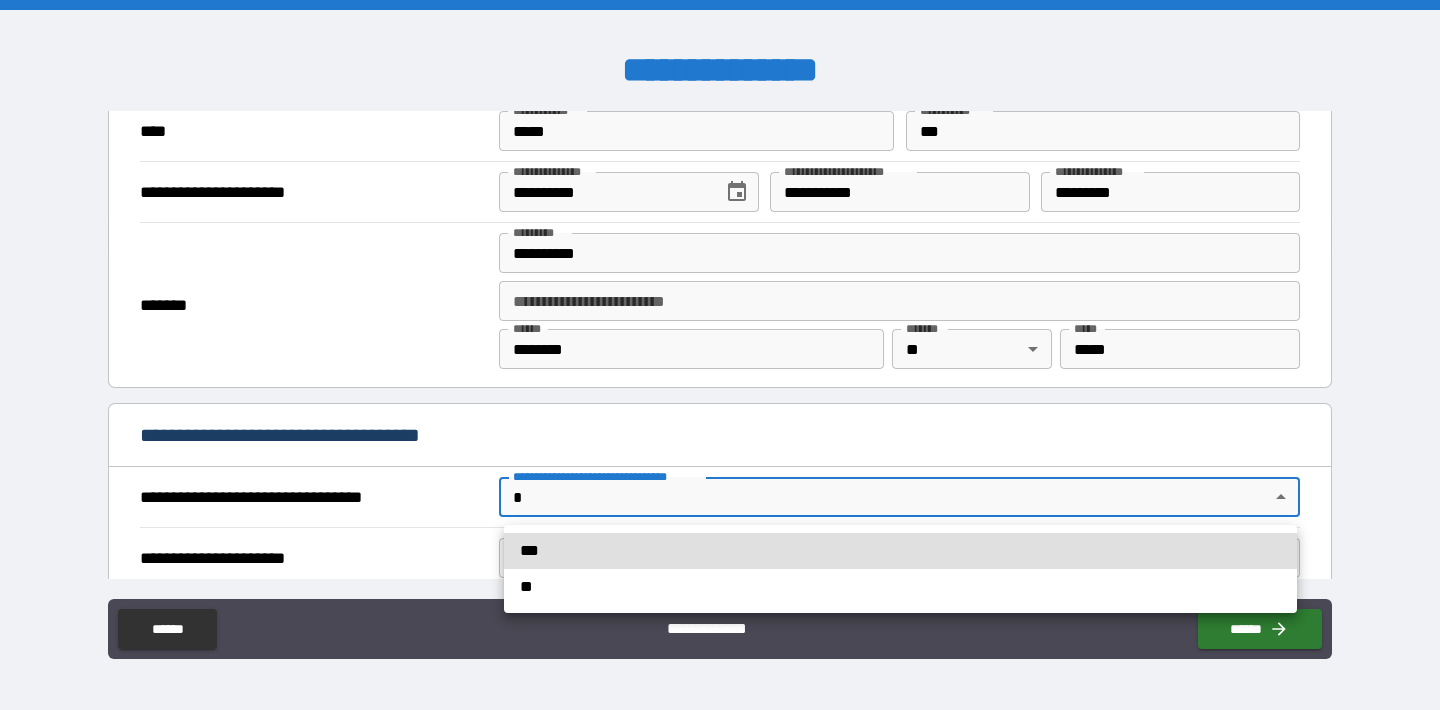 click on "**********" at bounding box center (720, 355) 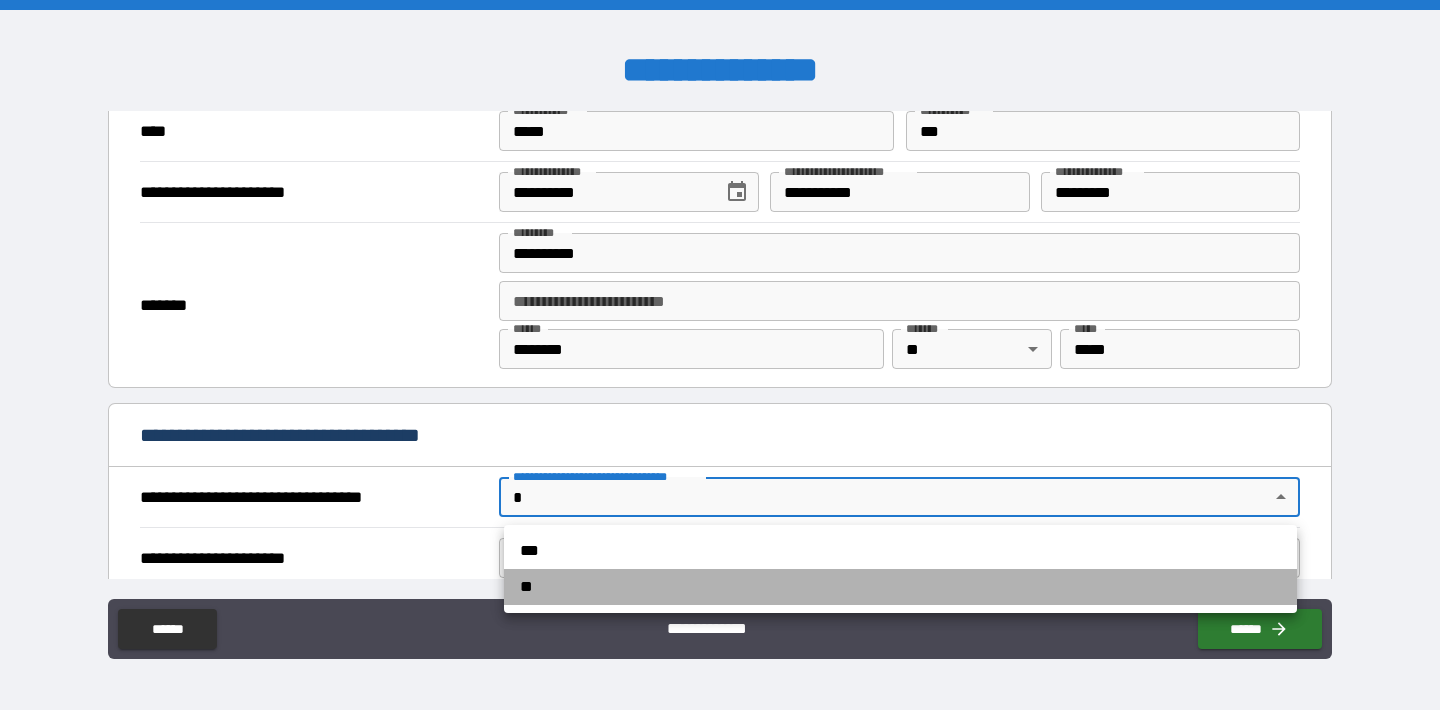 click on "**" at bounding box center (900, 587) 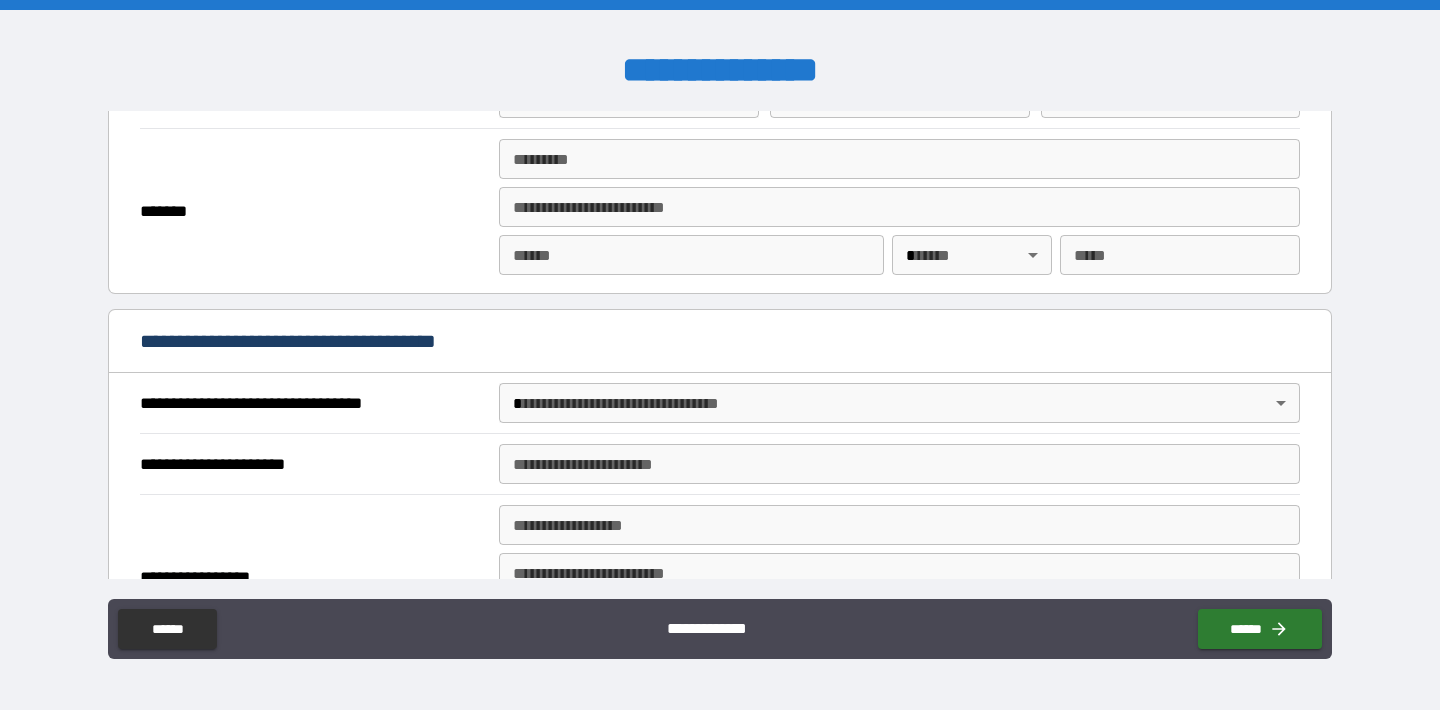 scroll, scrollTop: 2325, scrollLeft: 0, axis: vertical 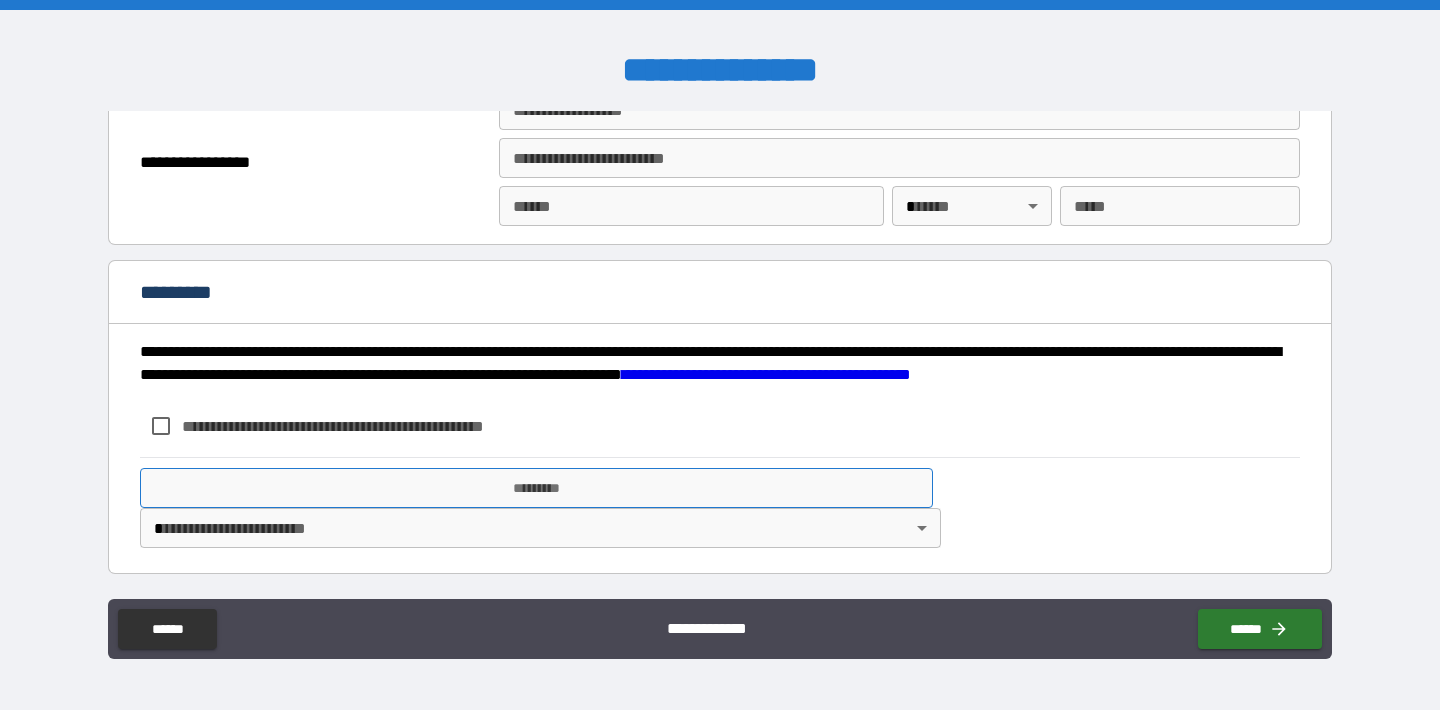 click on "*********" at bounding box center (536, 488) 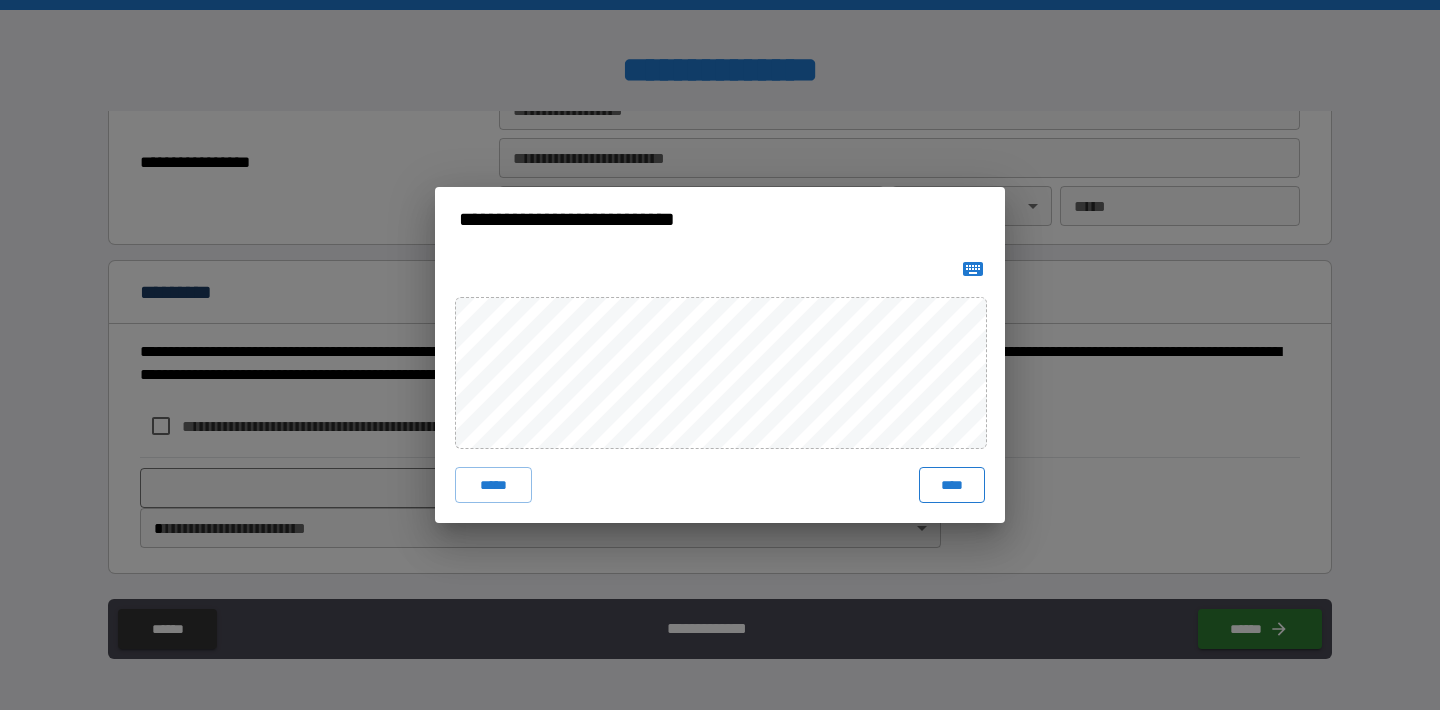 click on "****" at bounding box center (952, 485) 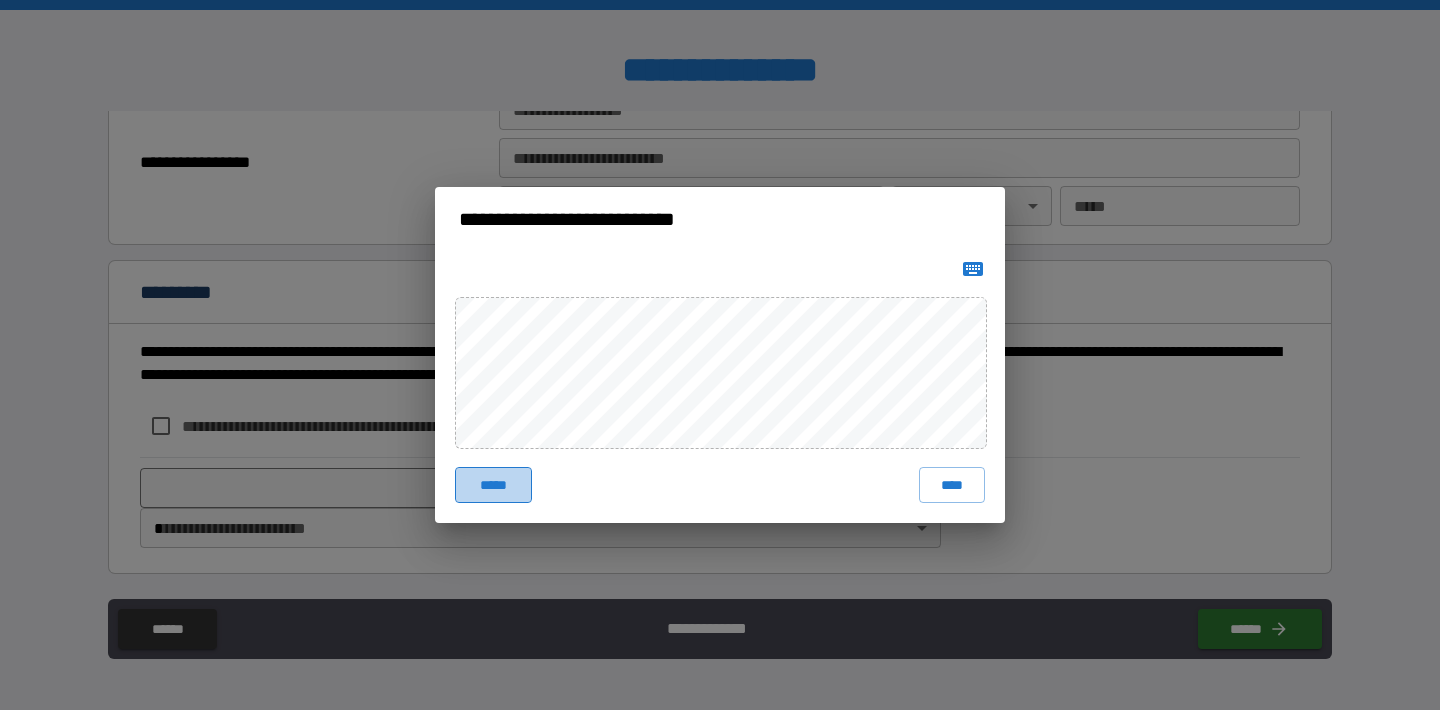 click on "*****" at bounding box center (493, 485) 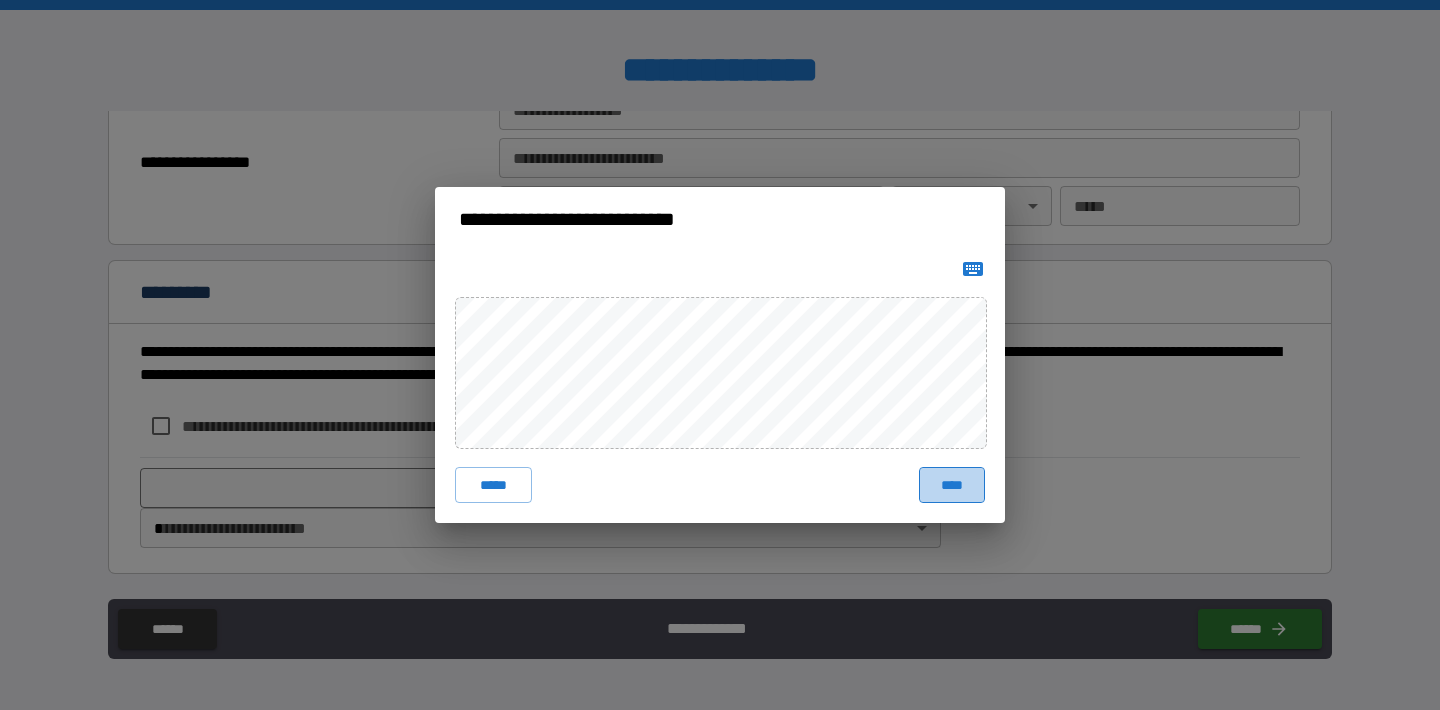 click on "****" at bounding box center (952, 485) 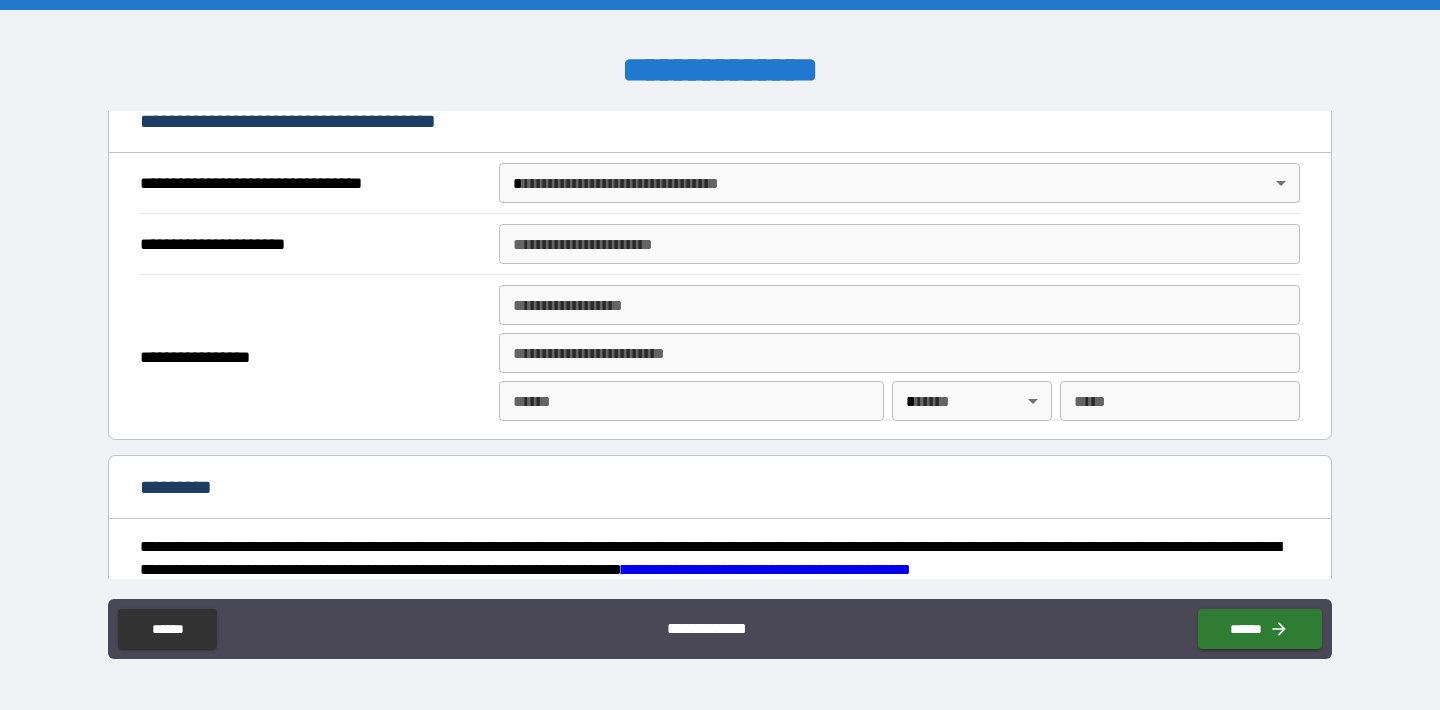scroll, scrollTop: 2342, scrollLeft: 0, axis: vertical 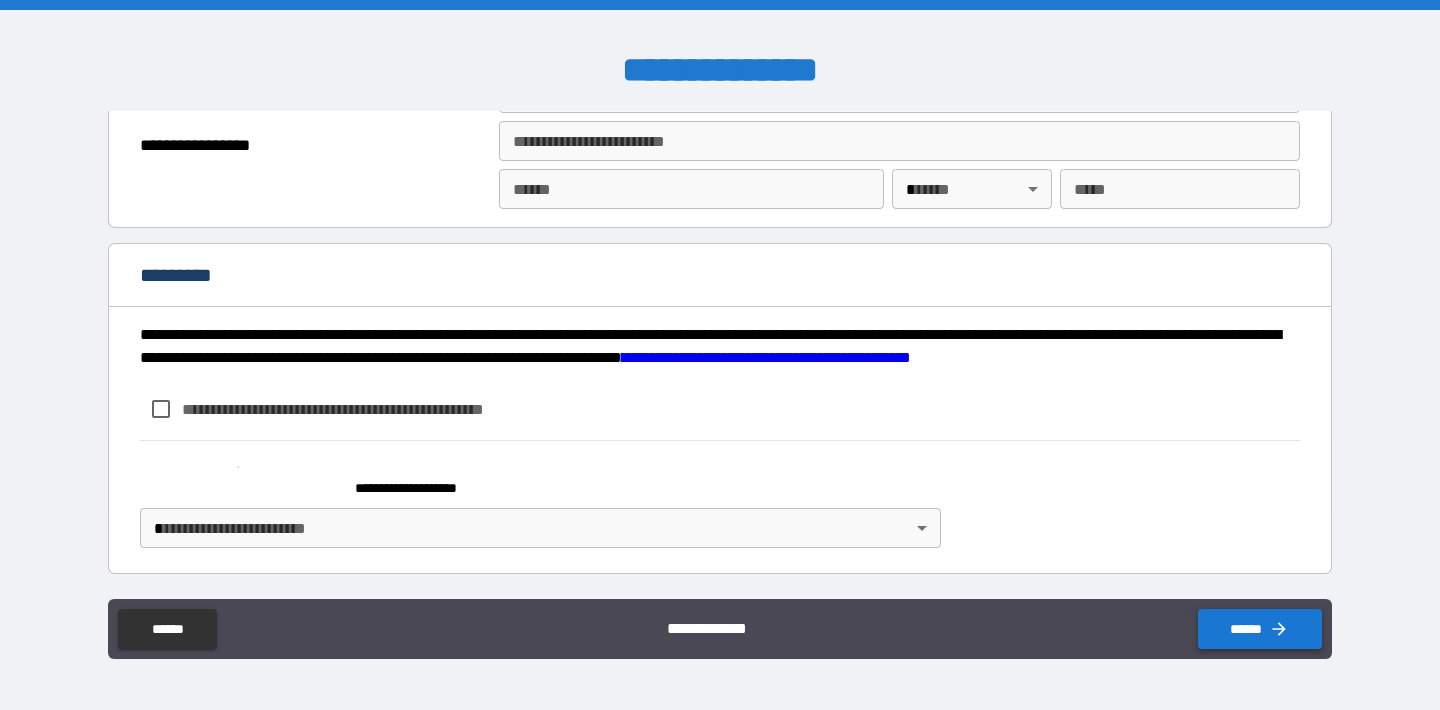 click on "******" at bounding box center [1260, 629] 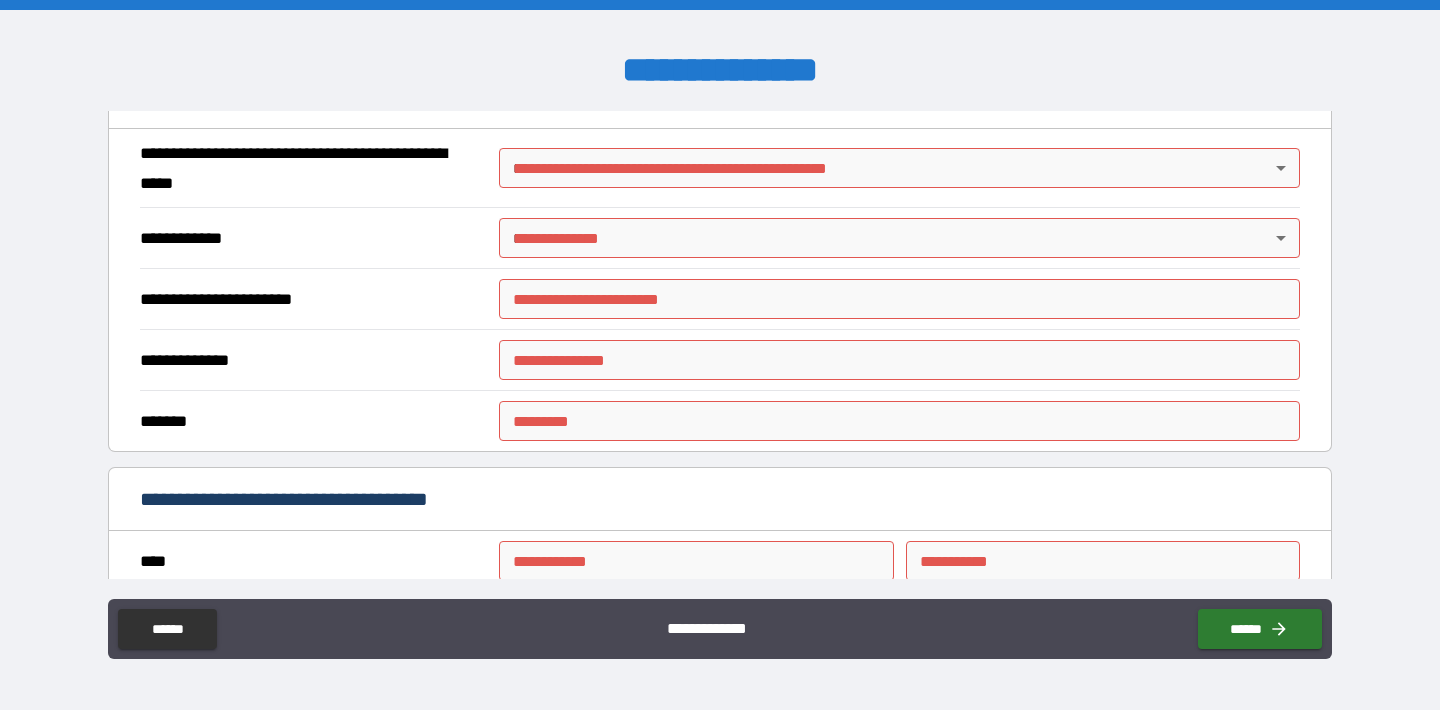 scroll, scrollTop: 1346, scrollLeft: 0, axis: vertical 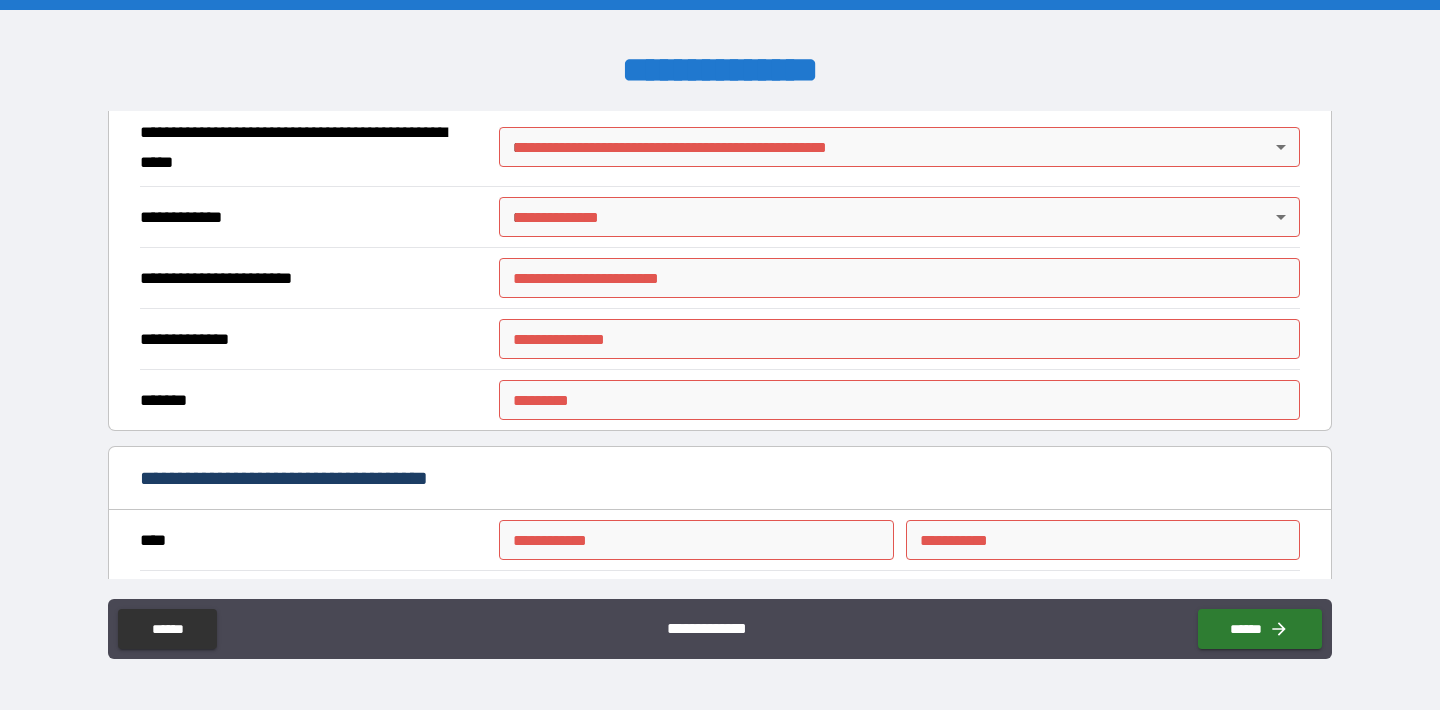 click on "**********" at bounding box center [720, 355] 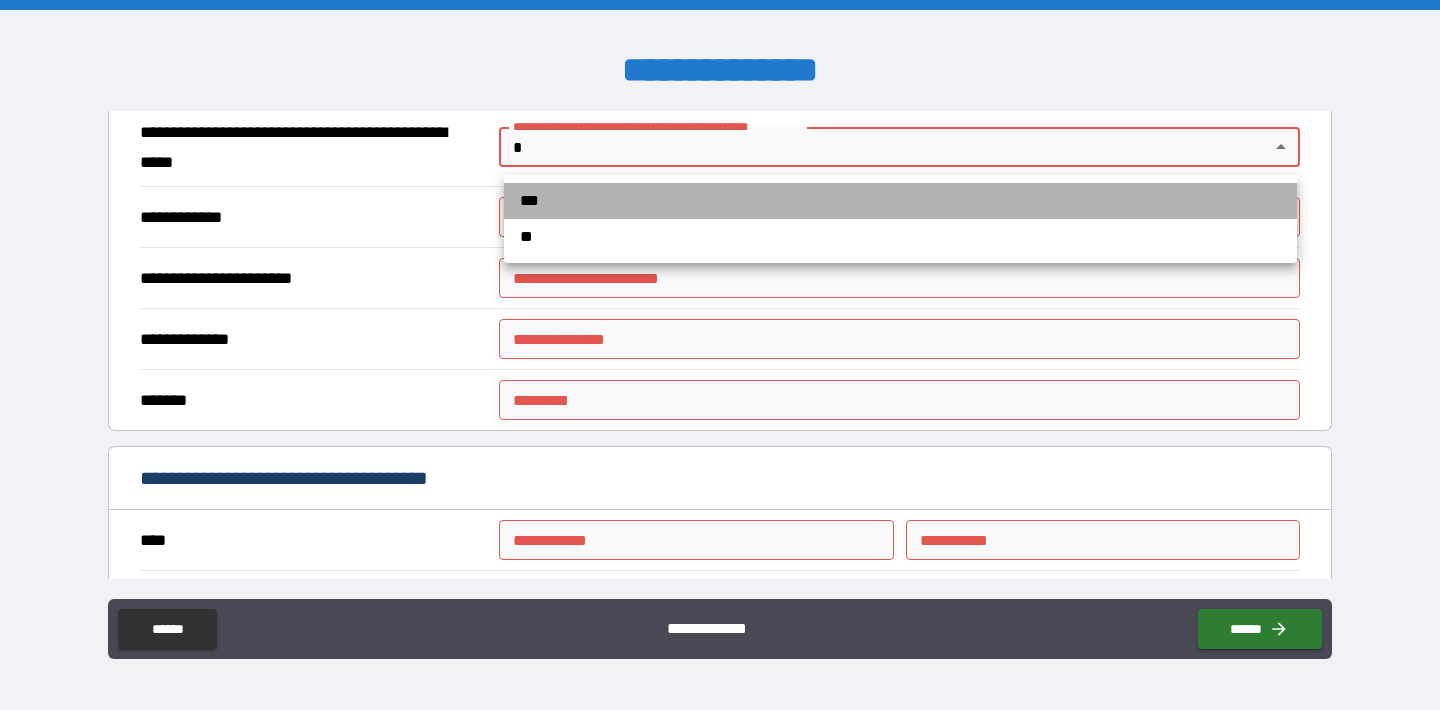 click on "***" at bounding box center (900, 201) 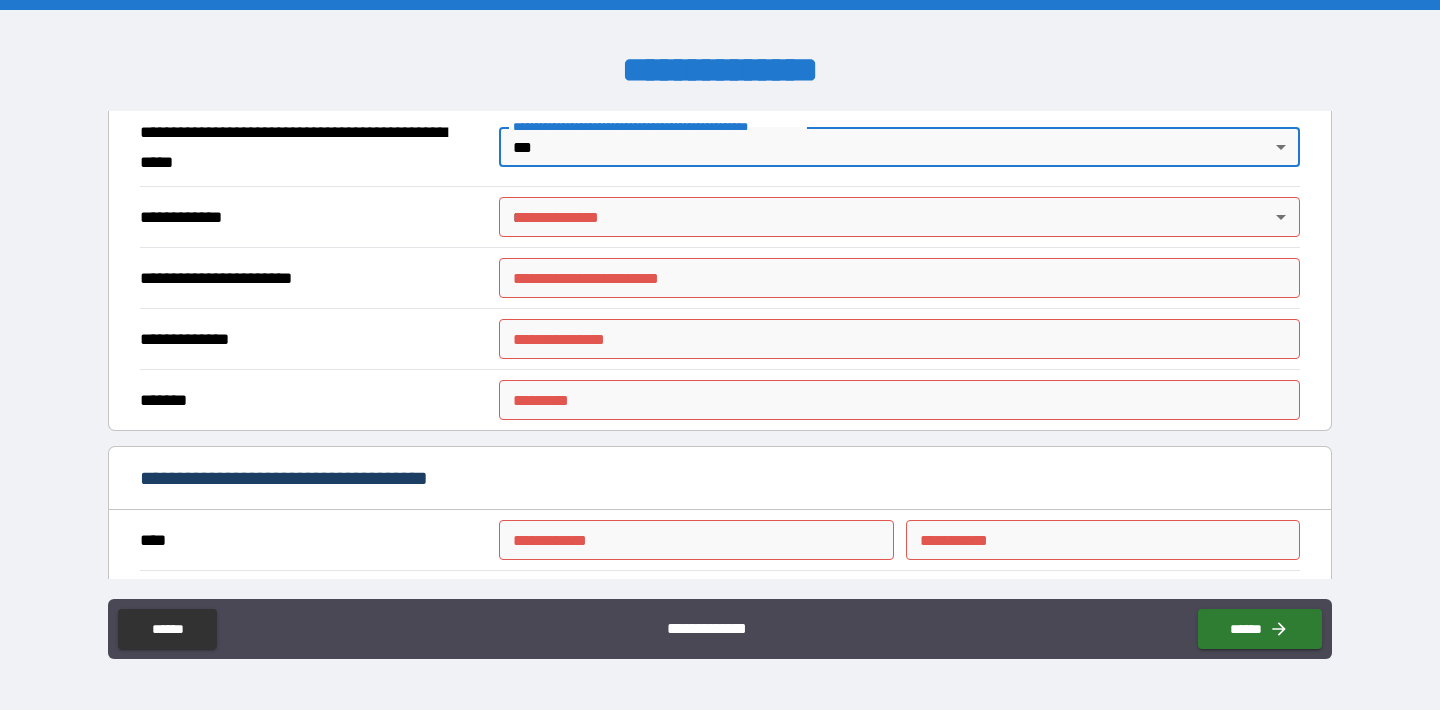 click on "**********" at bounding box center [720, 355] 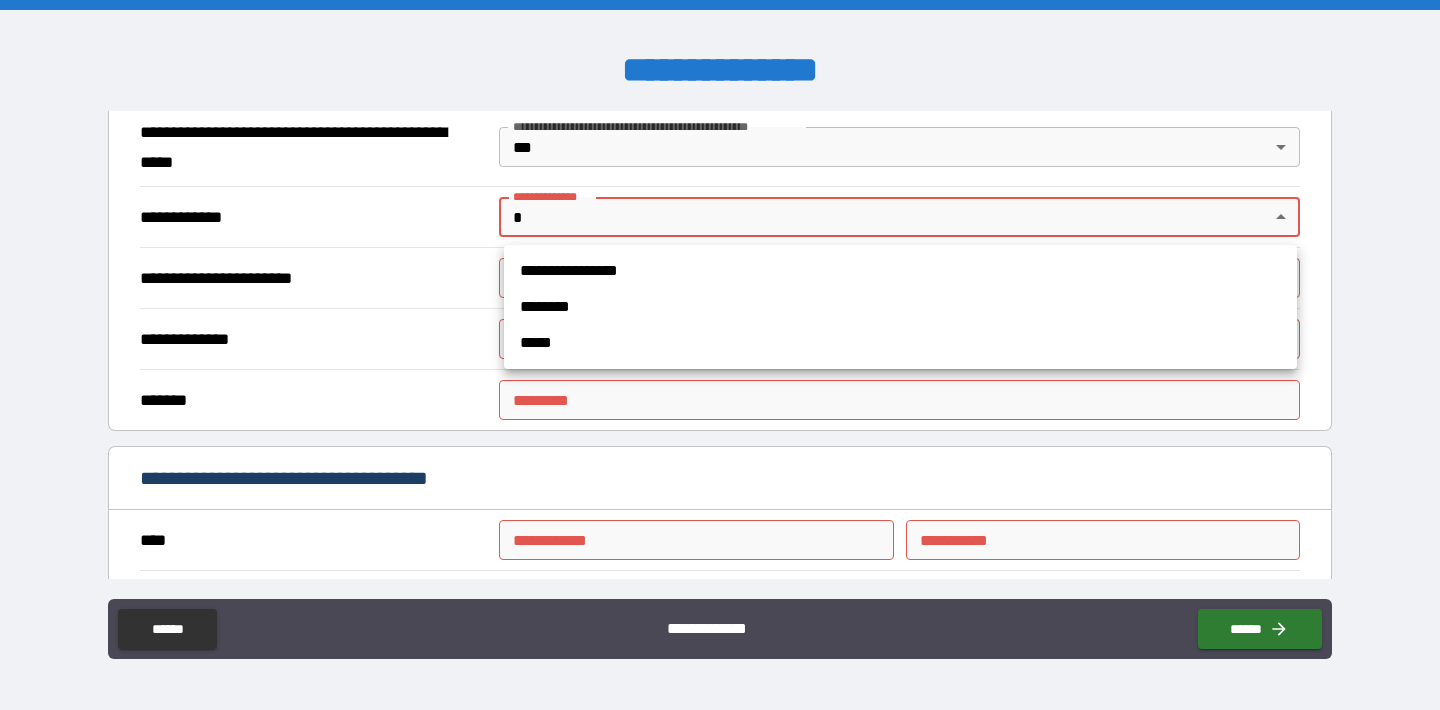 click on "**********" at bounding box center (900, 271) 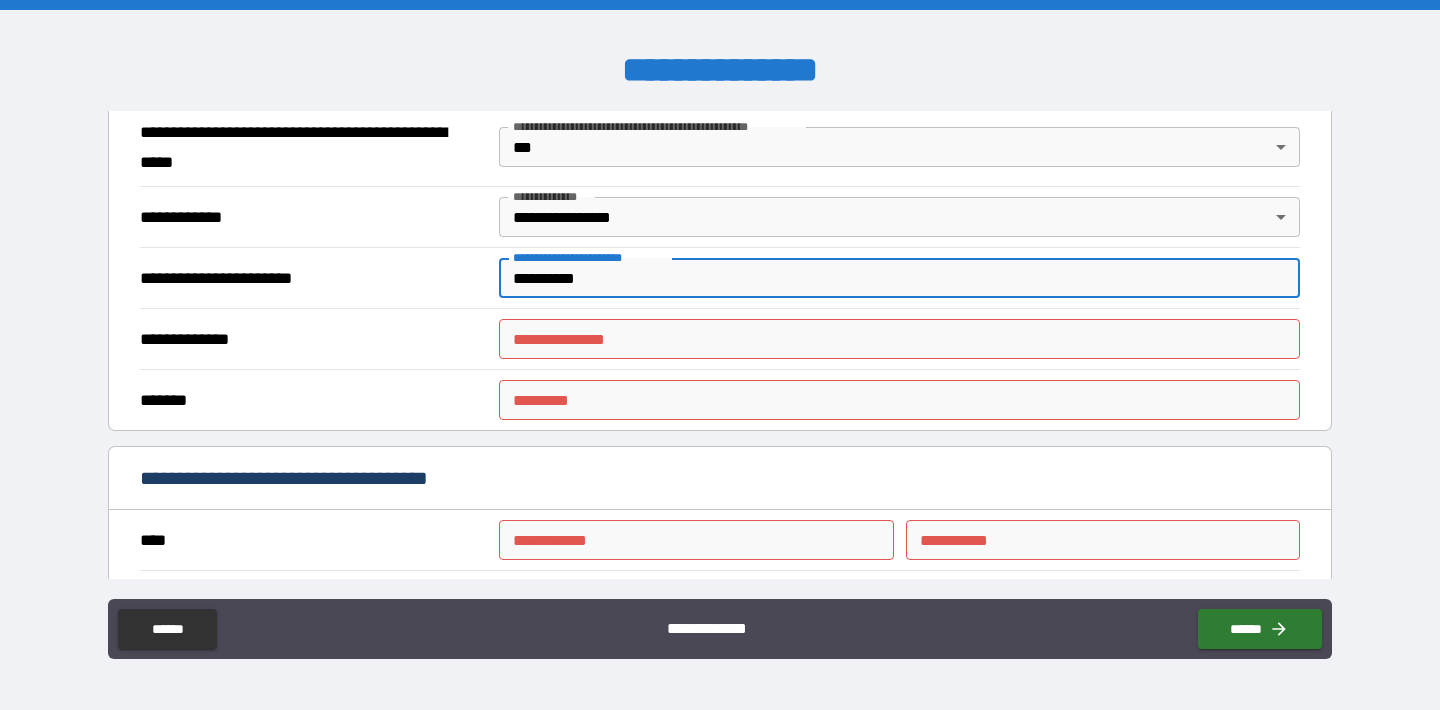 type on "**********" 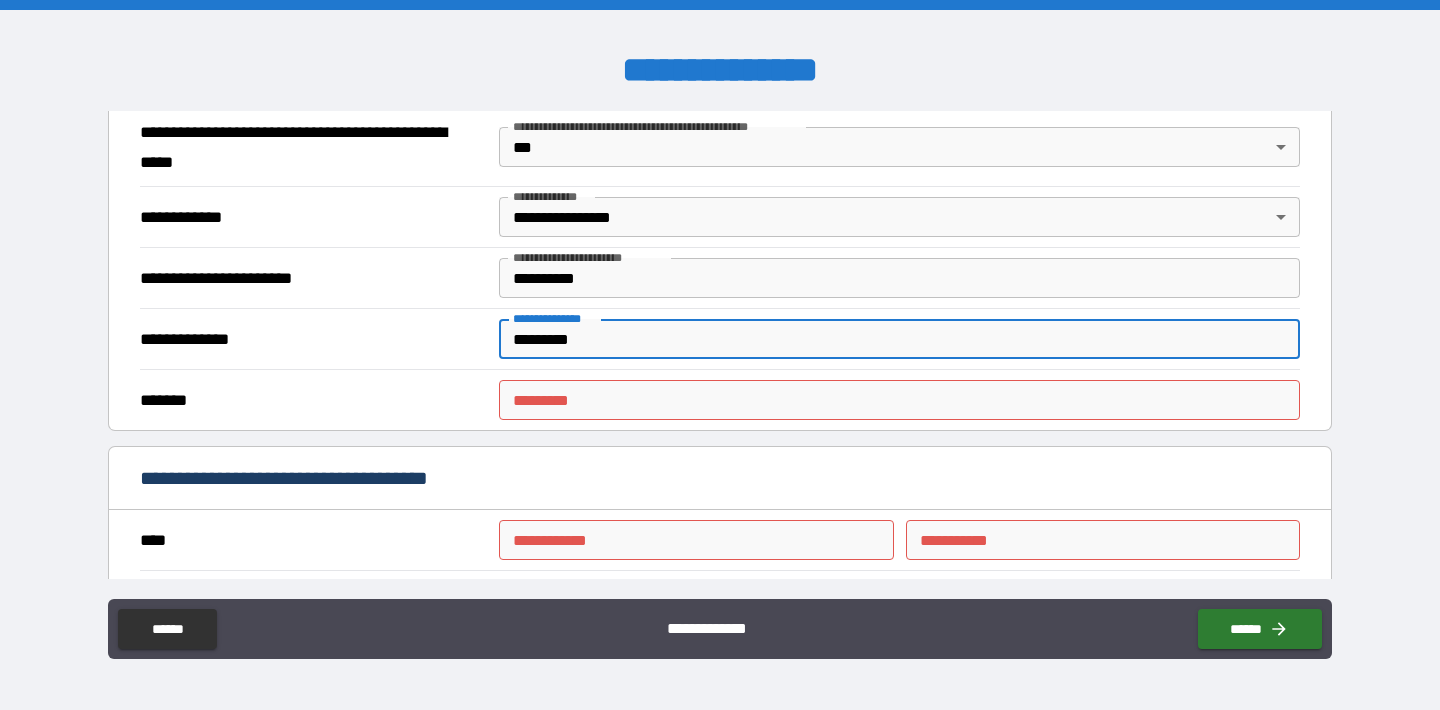 type on "*********" 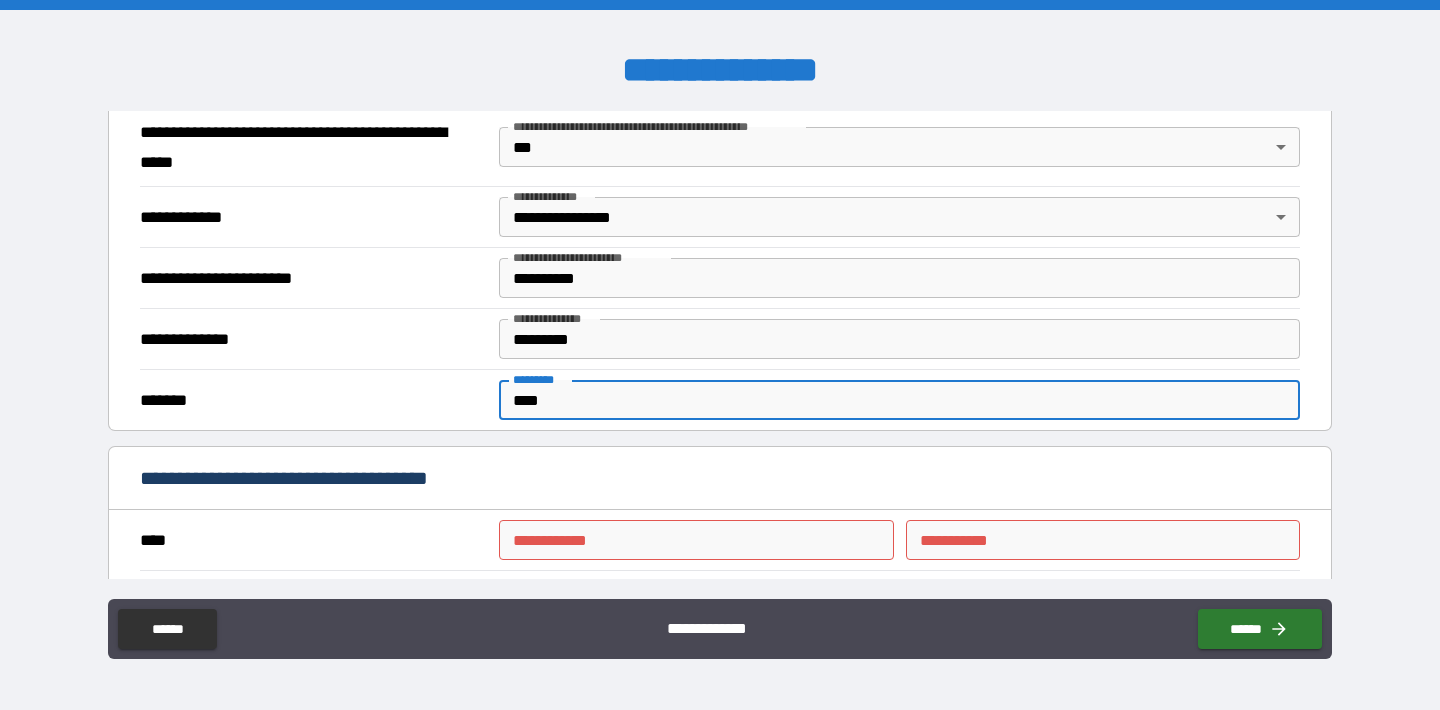 type on "****" 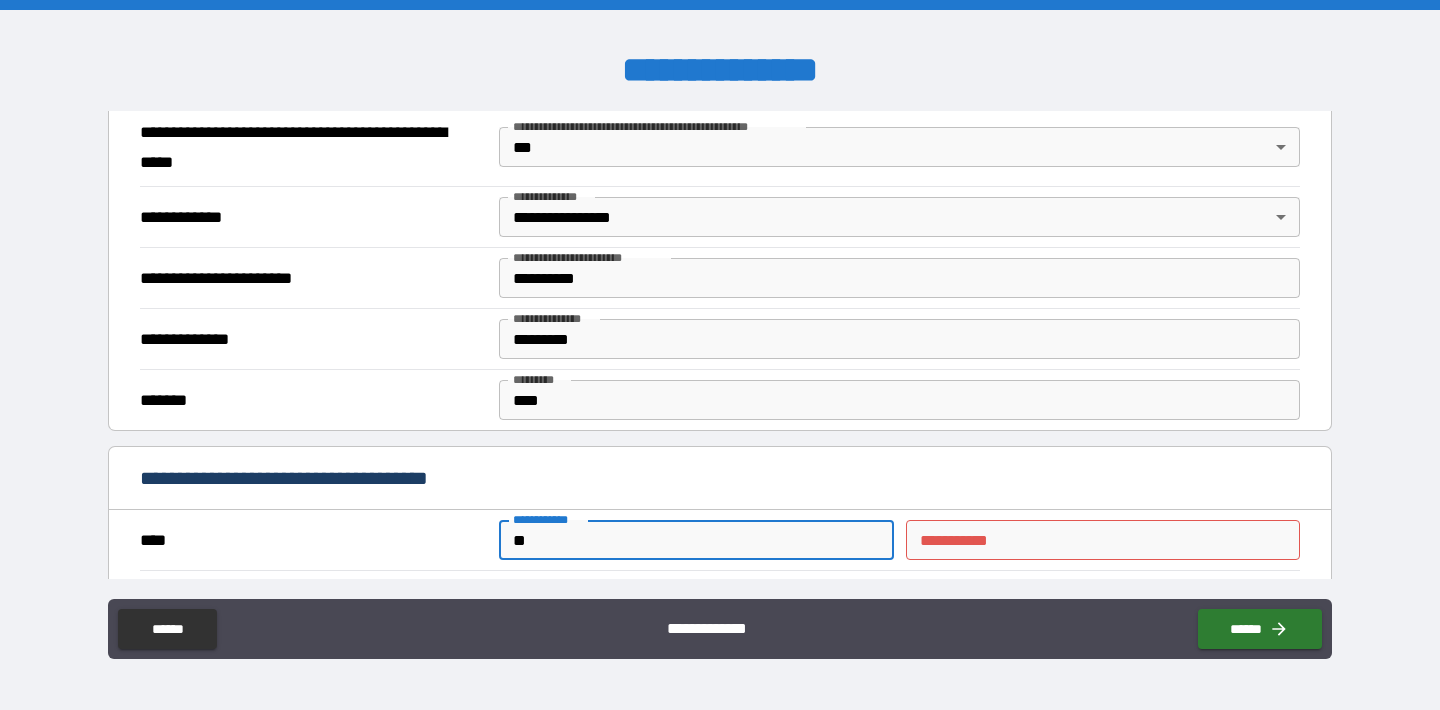 type on "*" 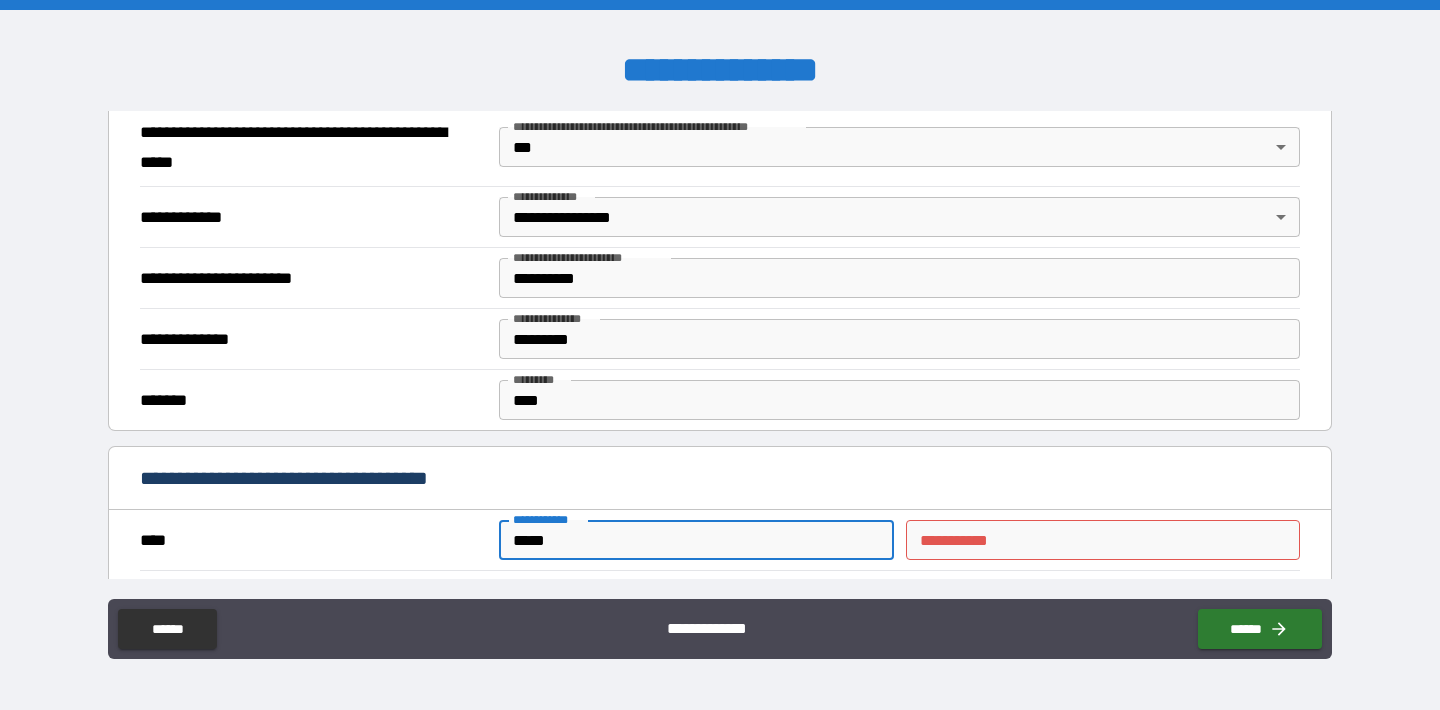 type on "*****" 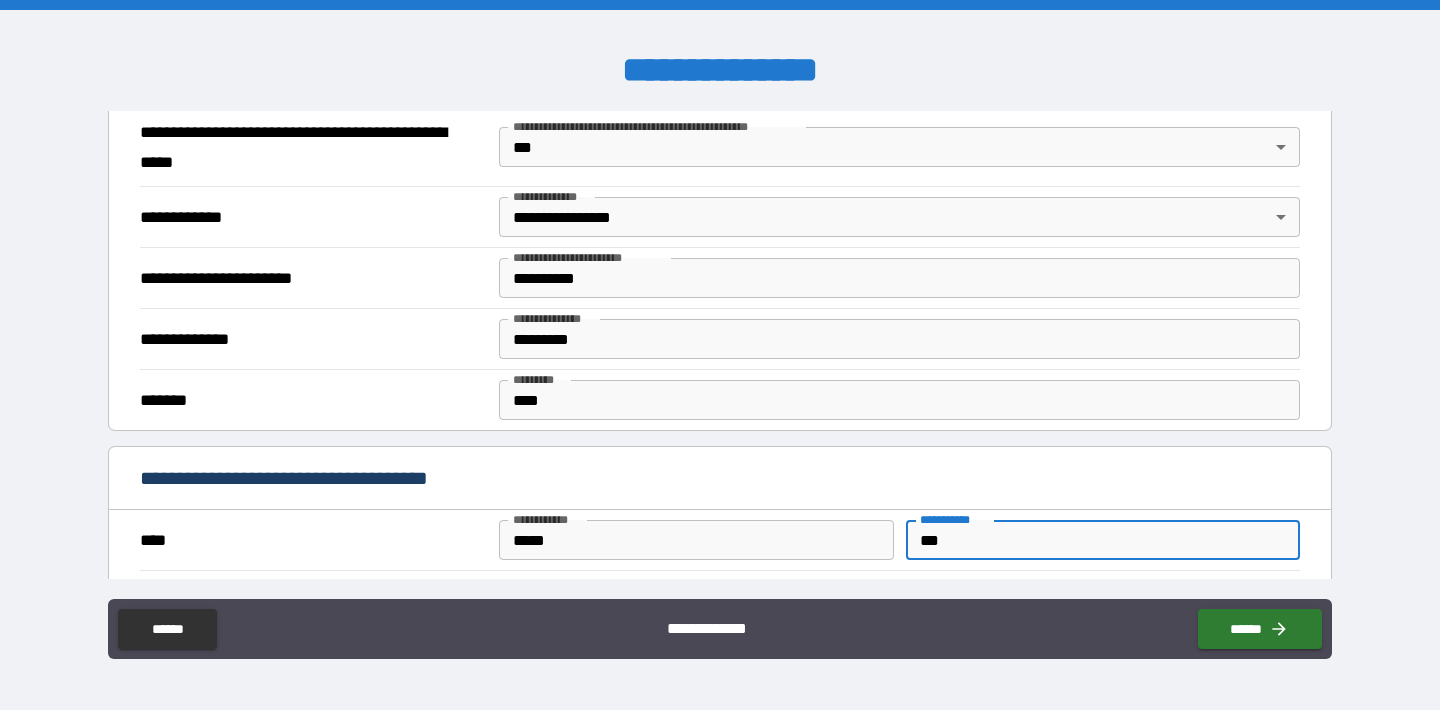 type on "***" 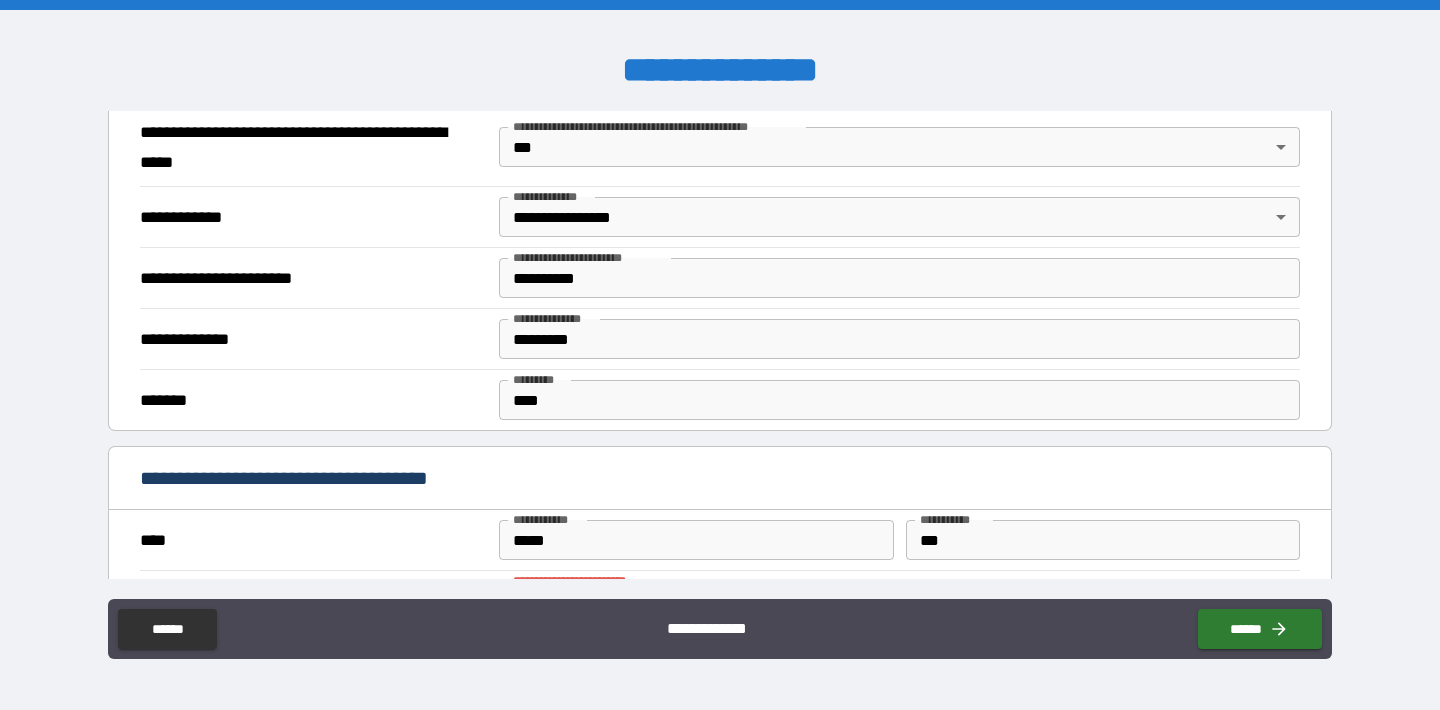 scroll, scrollTop: 1602, scrollLeft: 0, axis: vertical 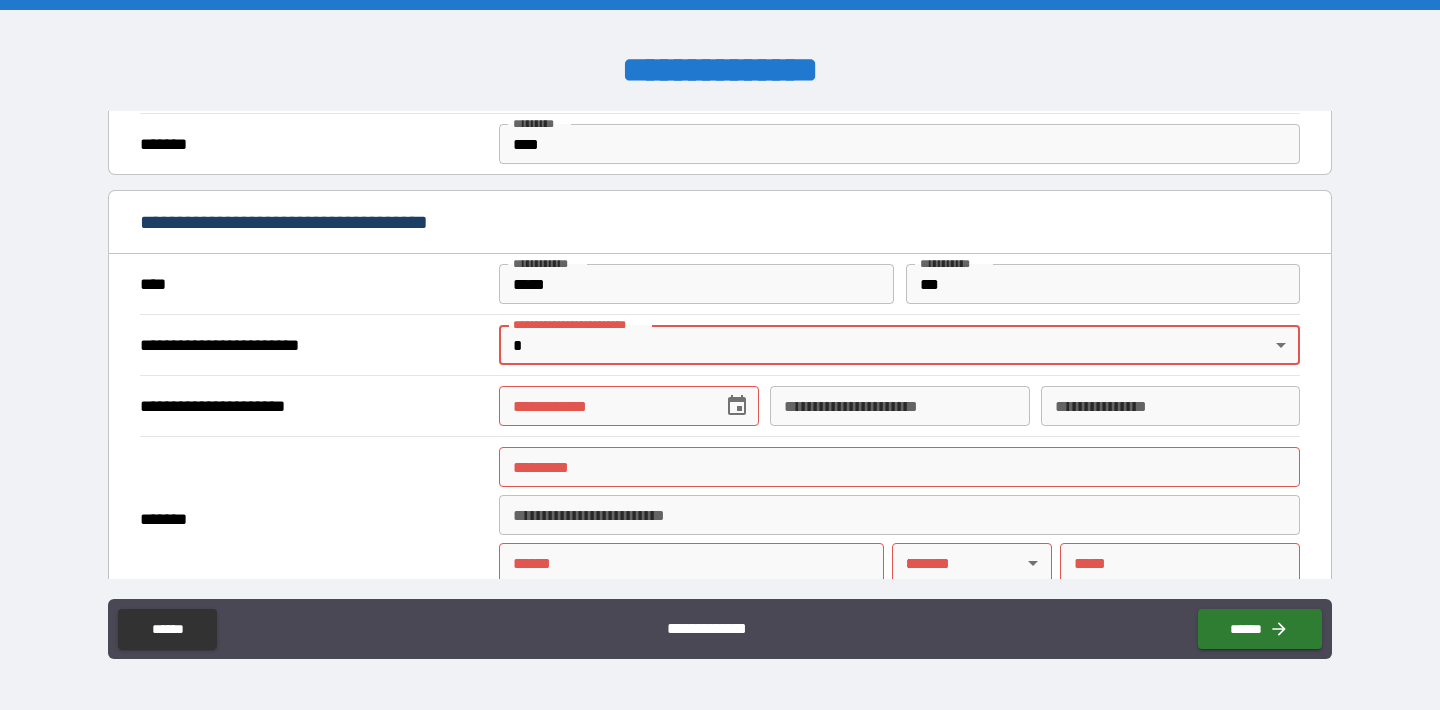 click on "**********" at bounding box center [720, 355] 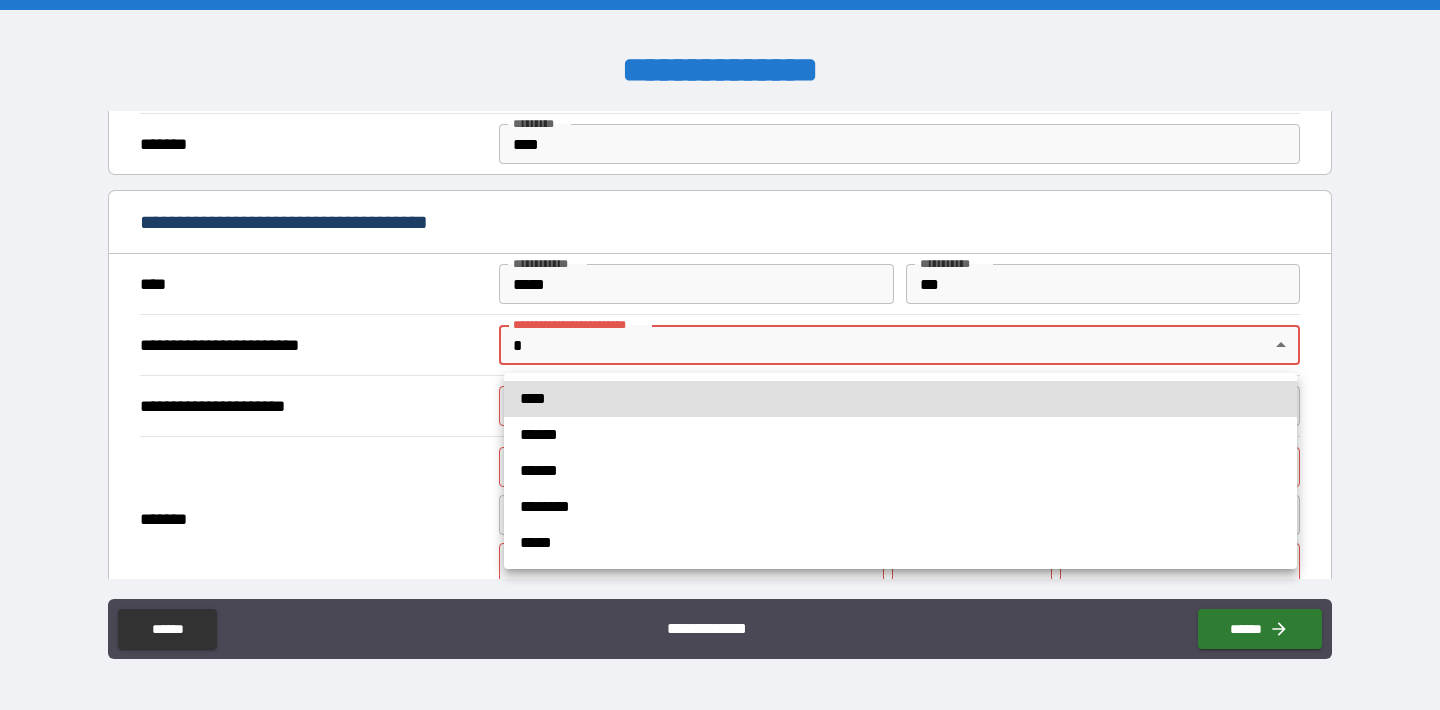 click on "****" at bounding box center [900, 399] 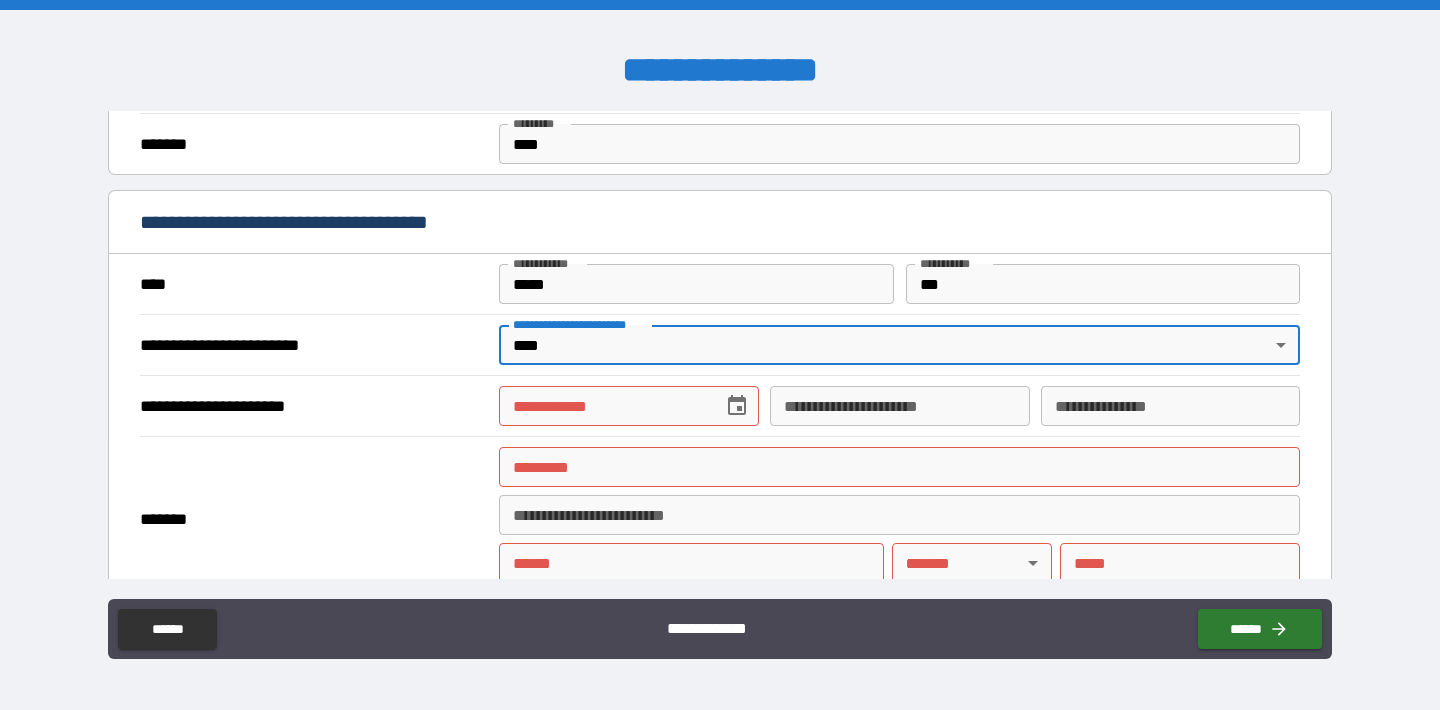 type on "*" 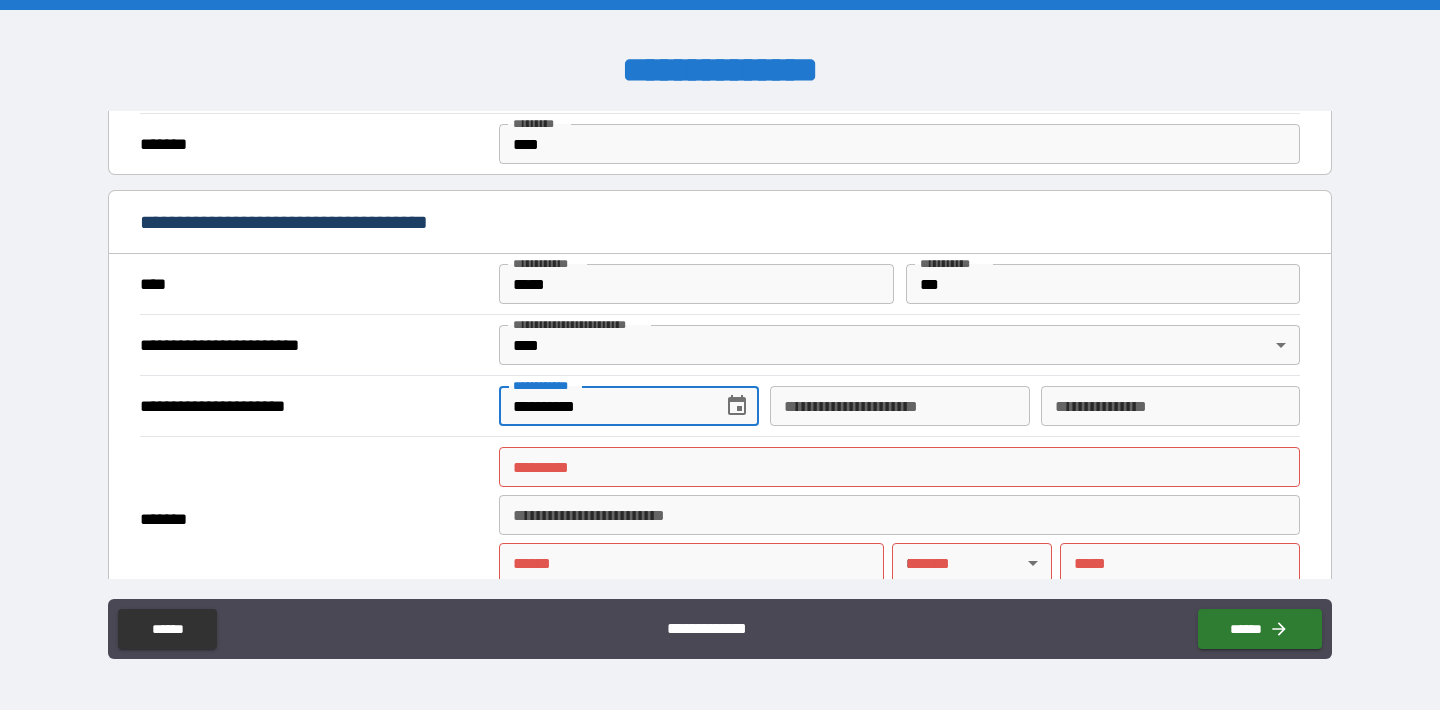 type on "**********" 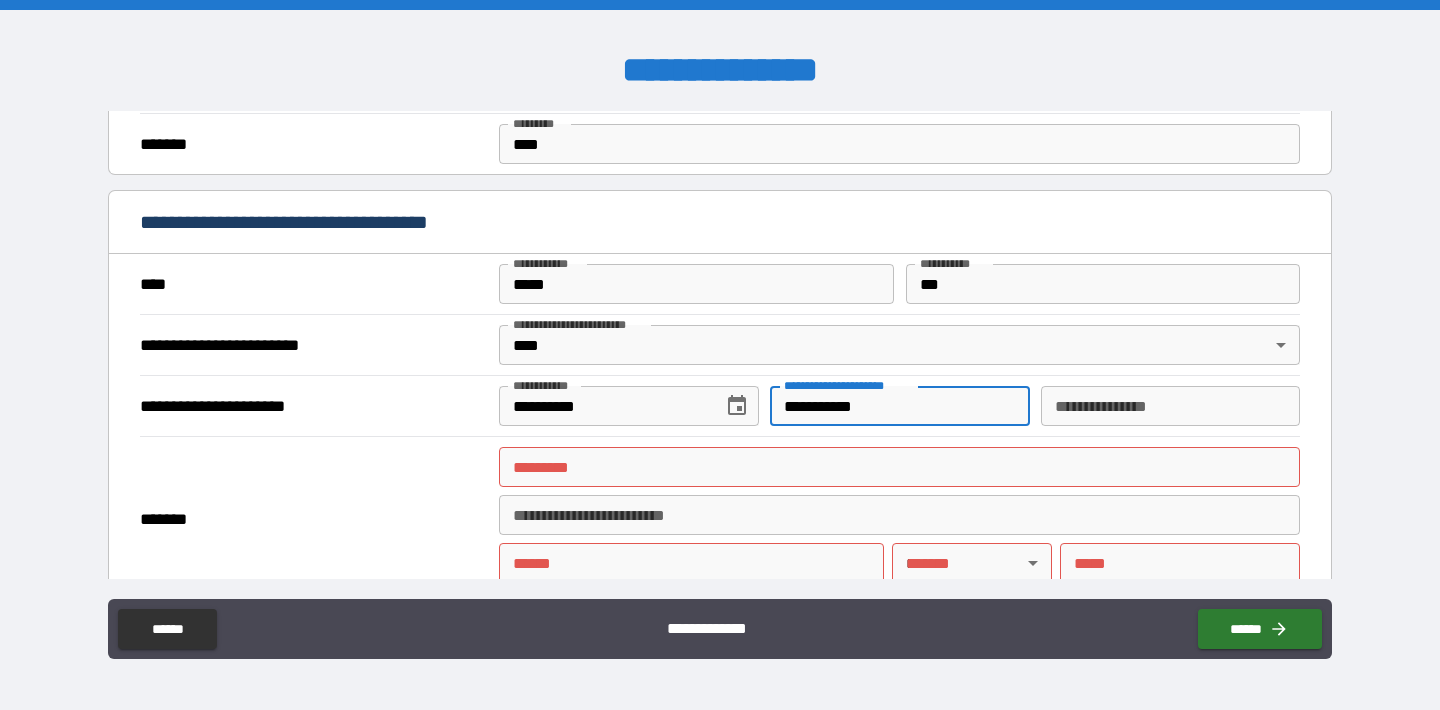 type on "**********" 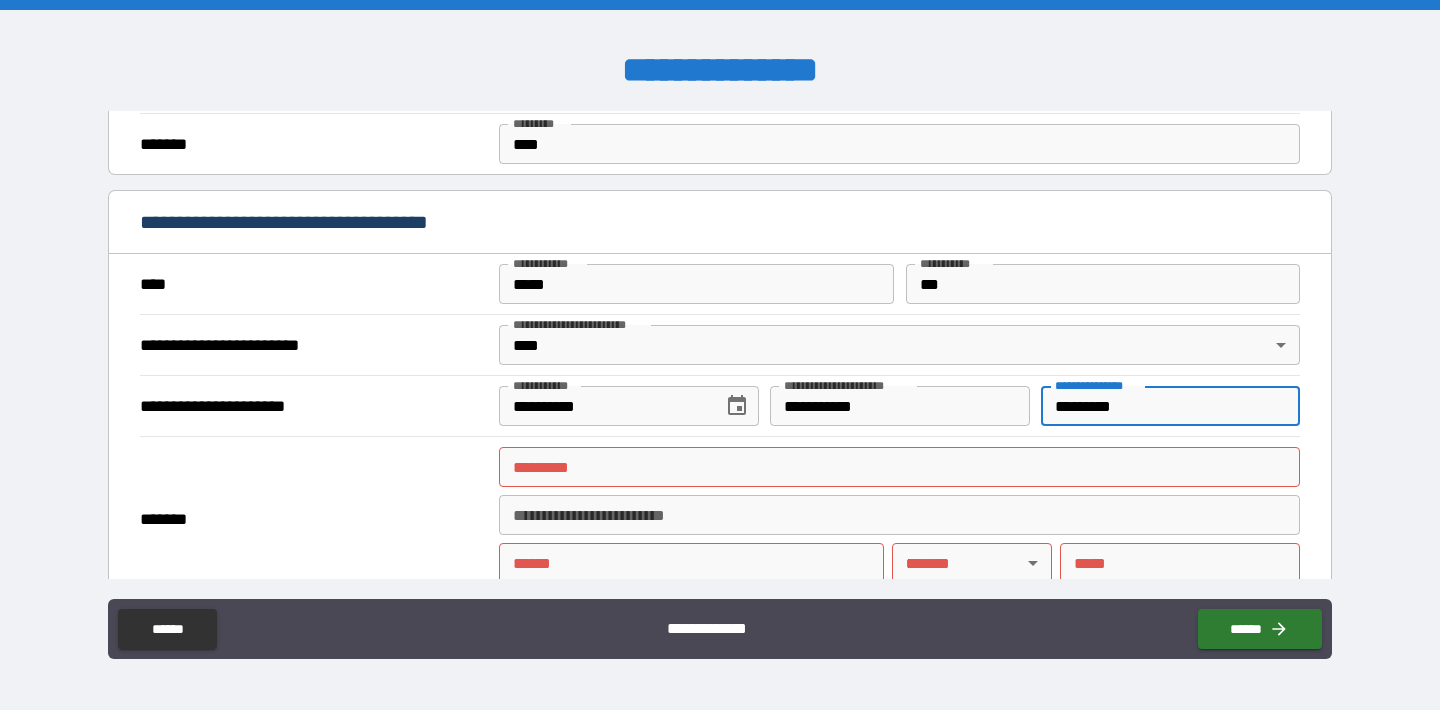 type on "*********" 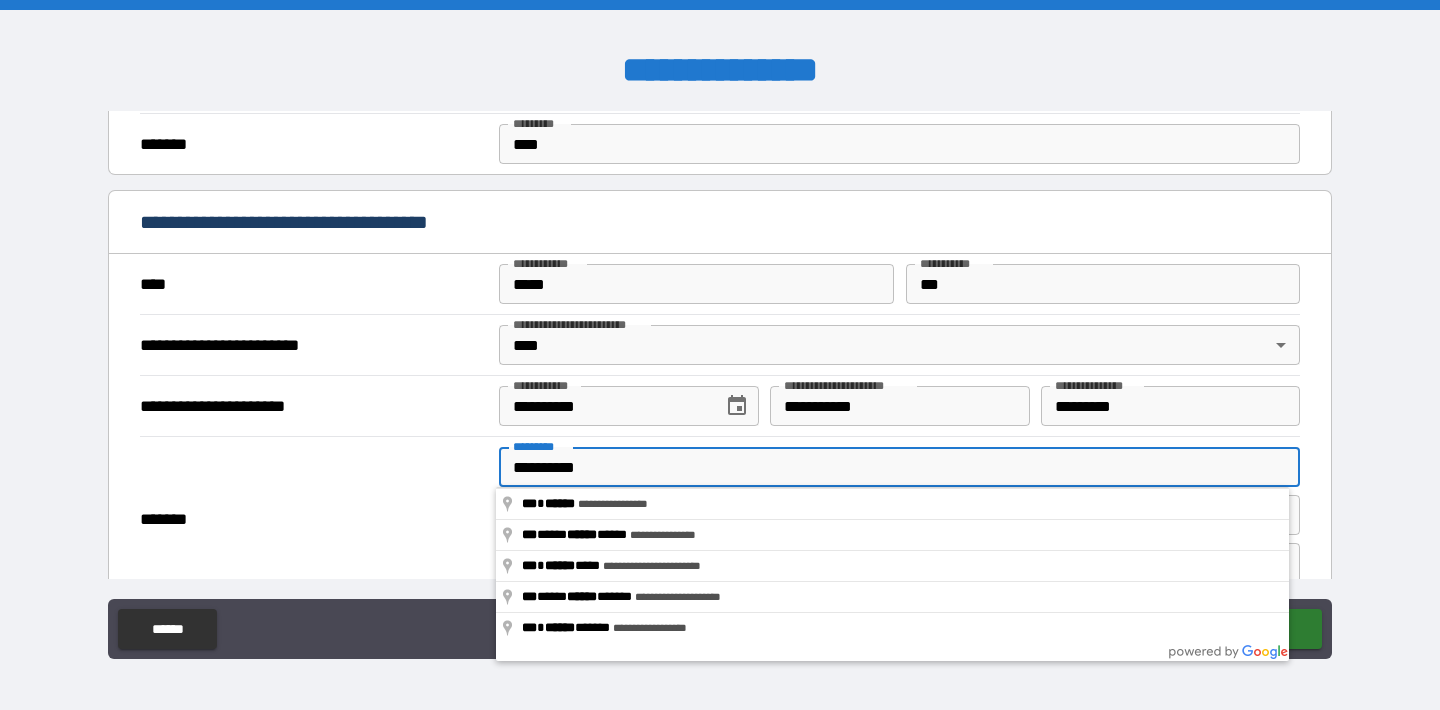 type on "**********" 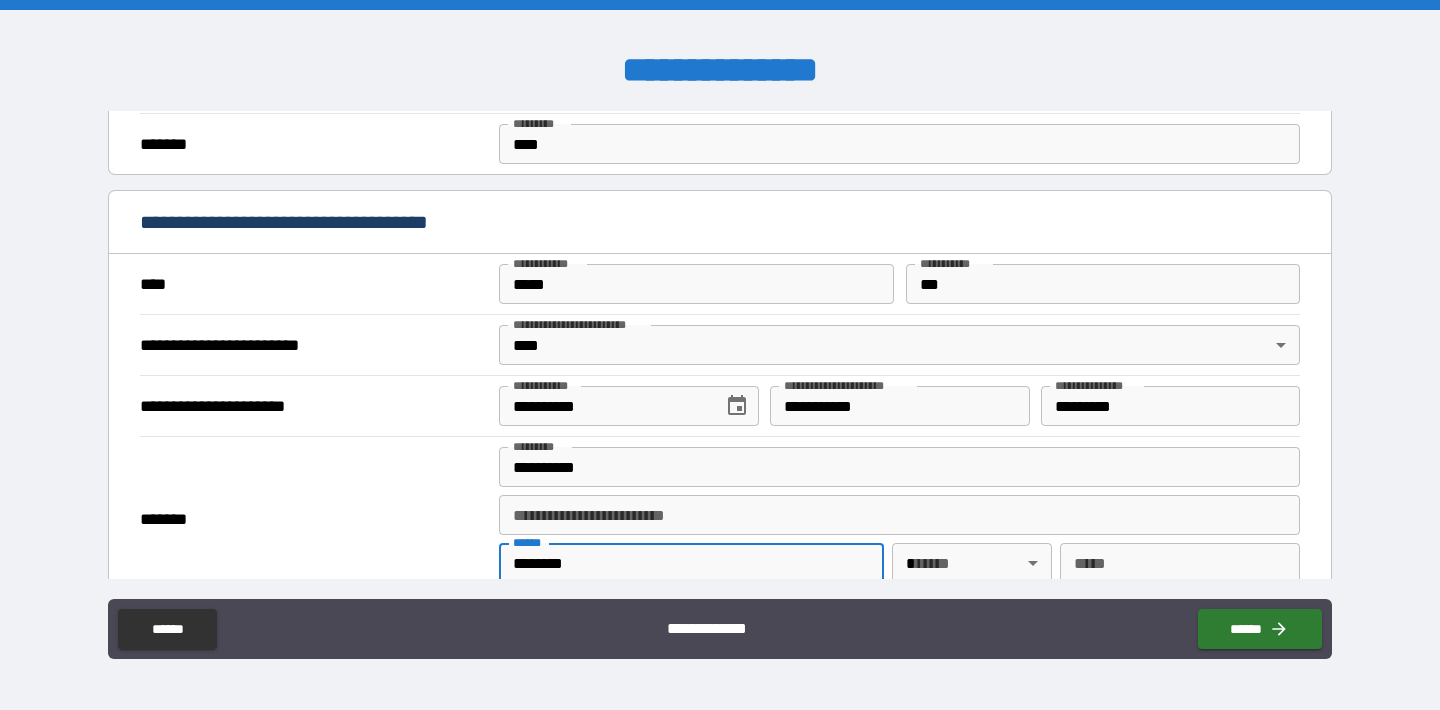 type on "********" 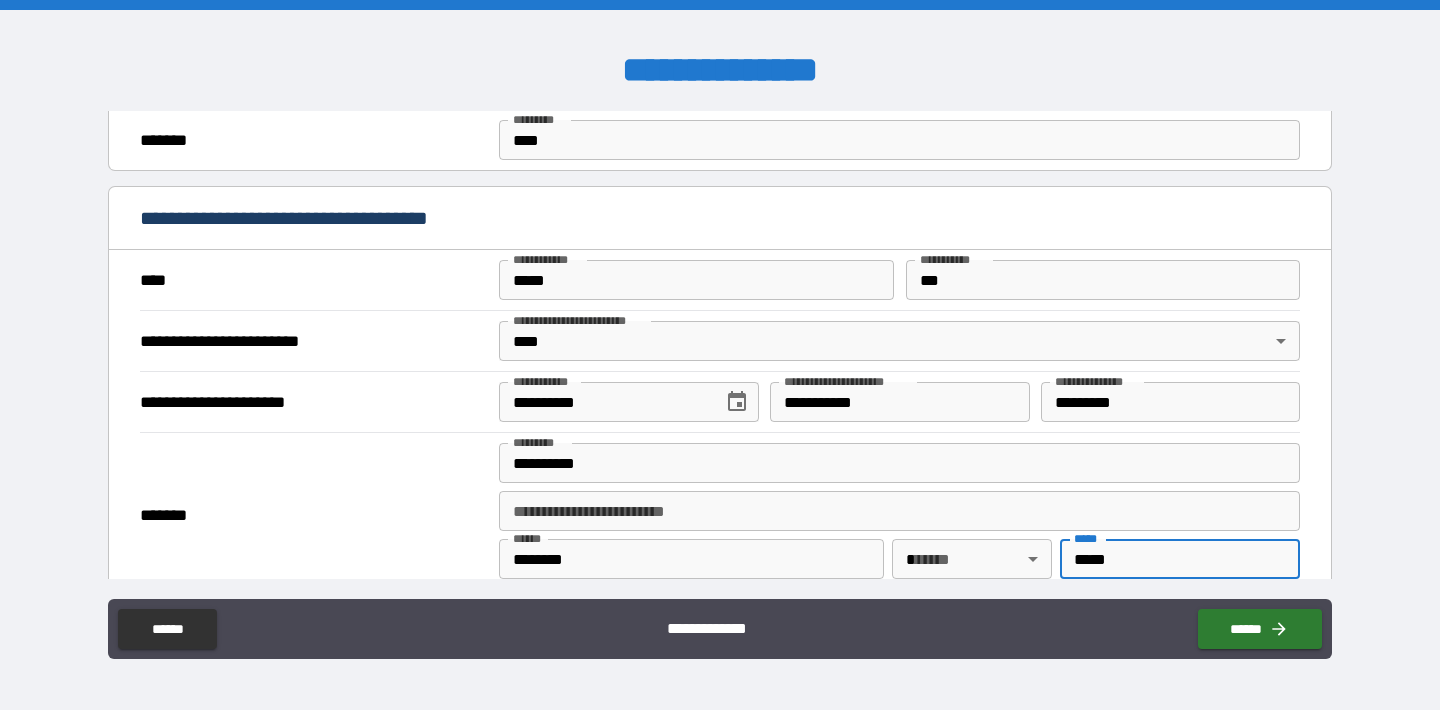 type on "*****" 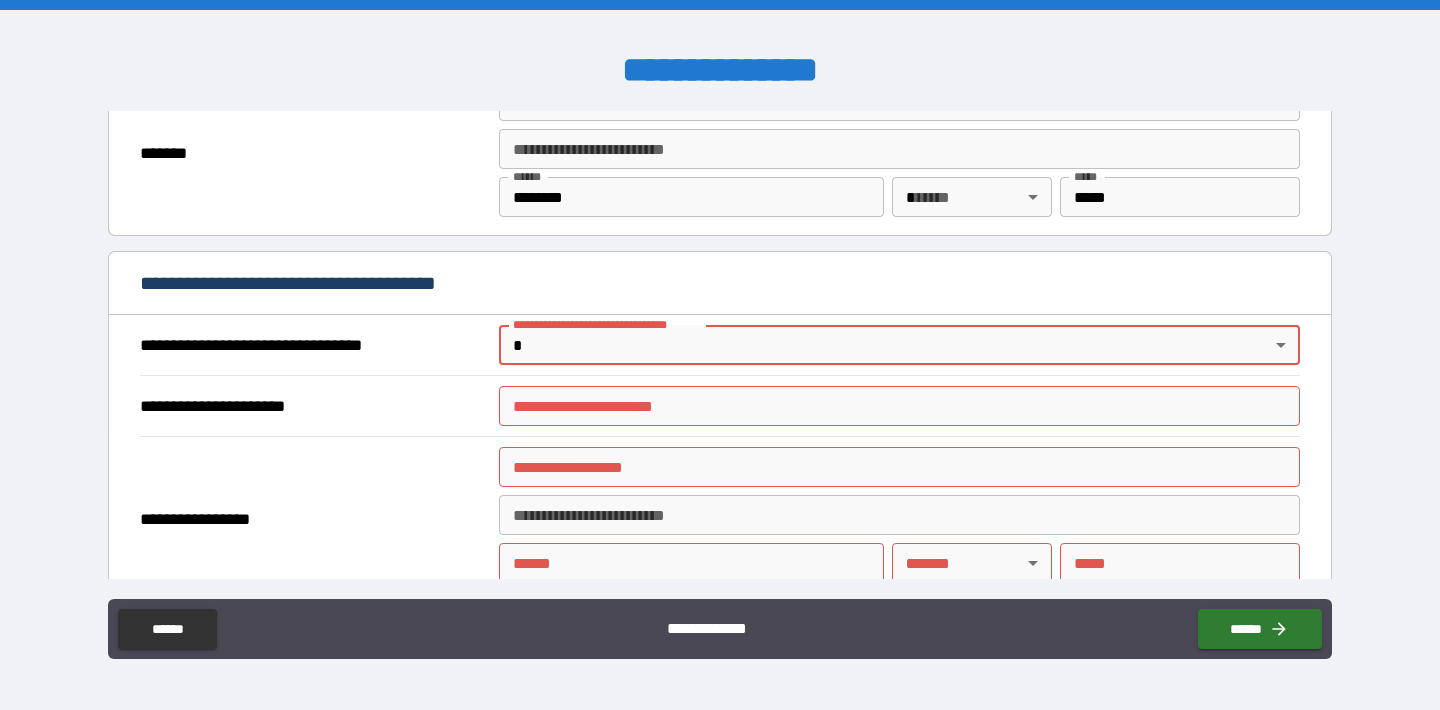 click on "**********" at bounding box center [720, 355] 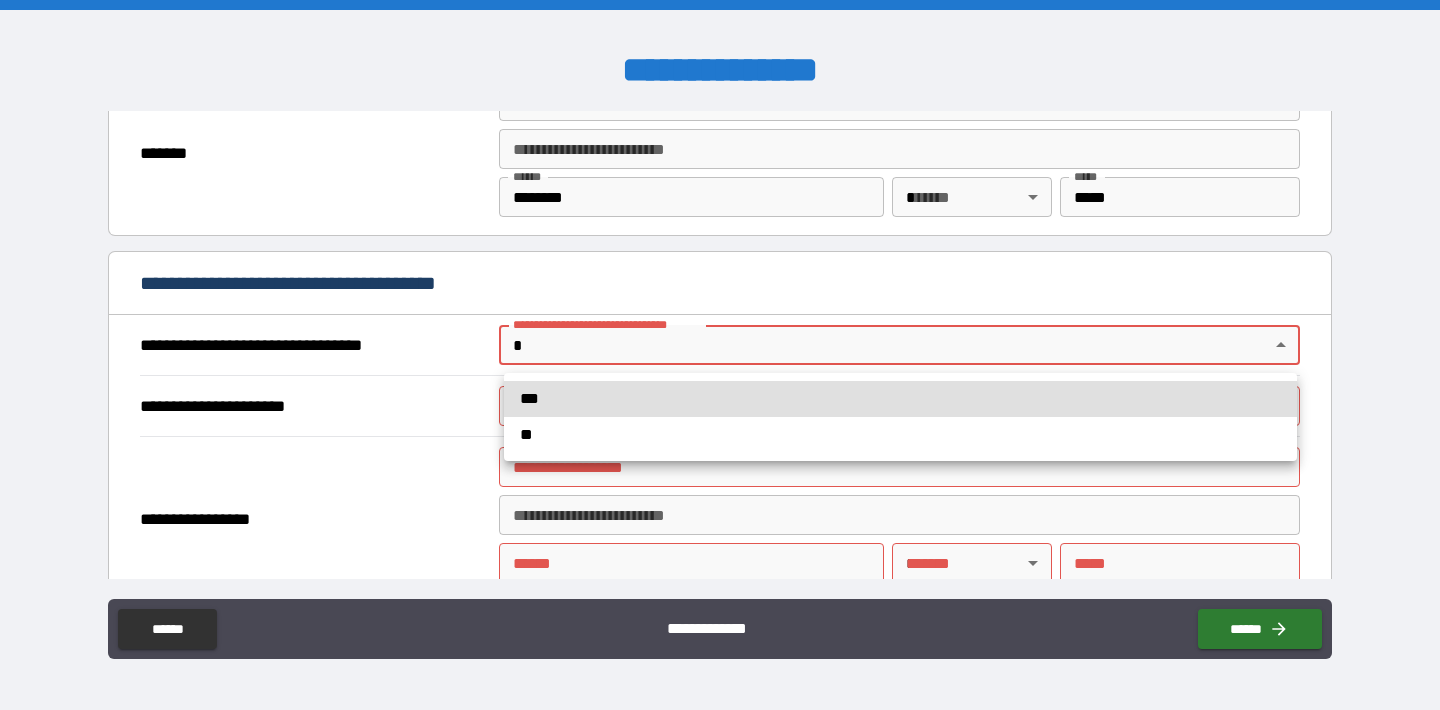 click on "**" at bounding box center [900, 435] 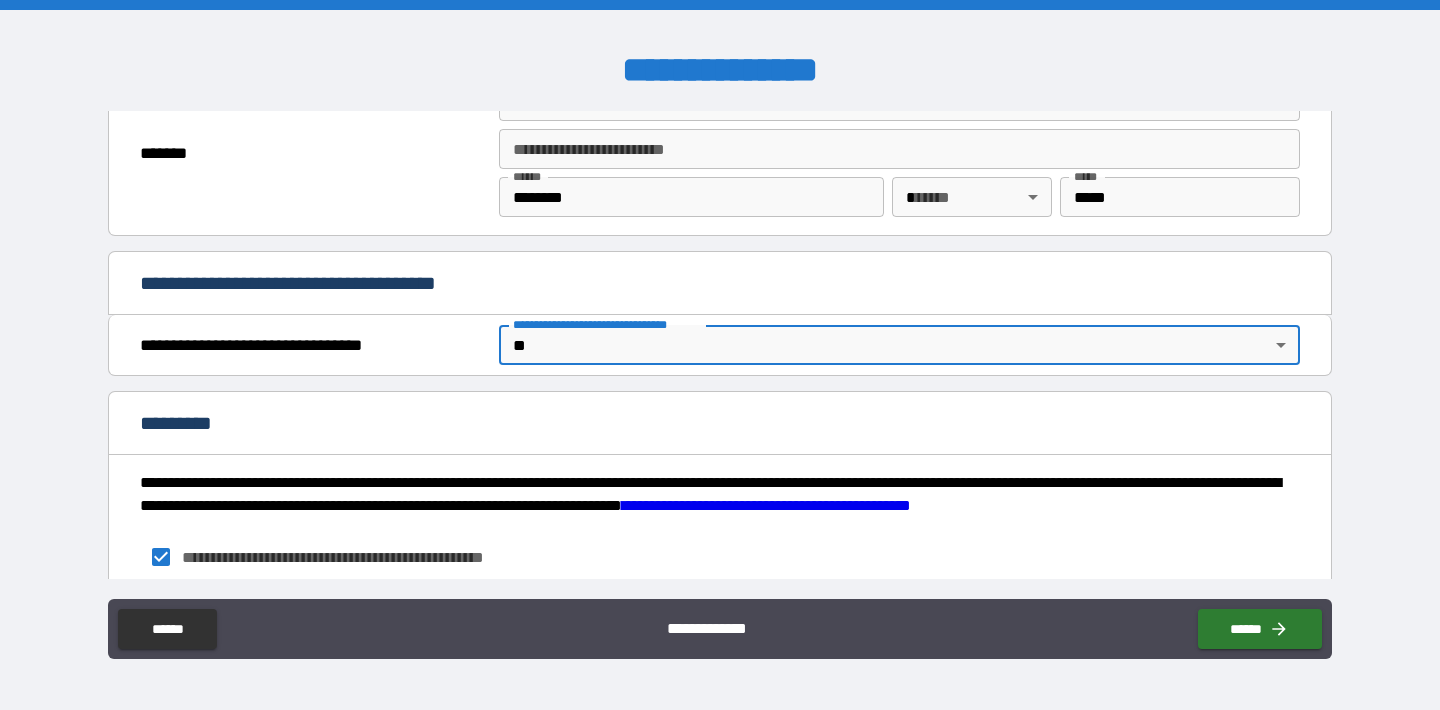 type on "*" 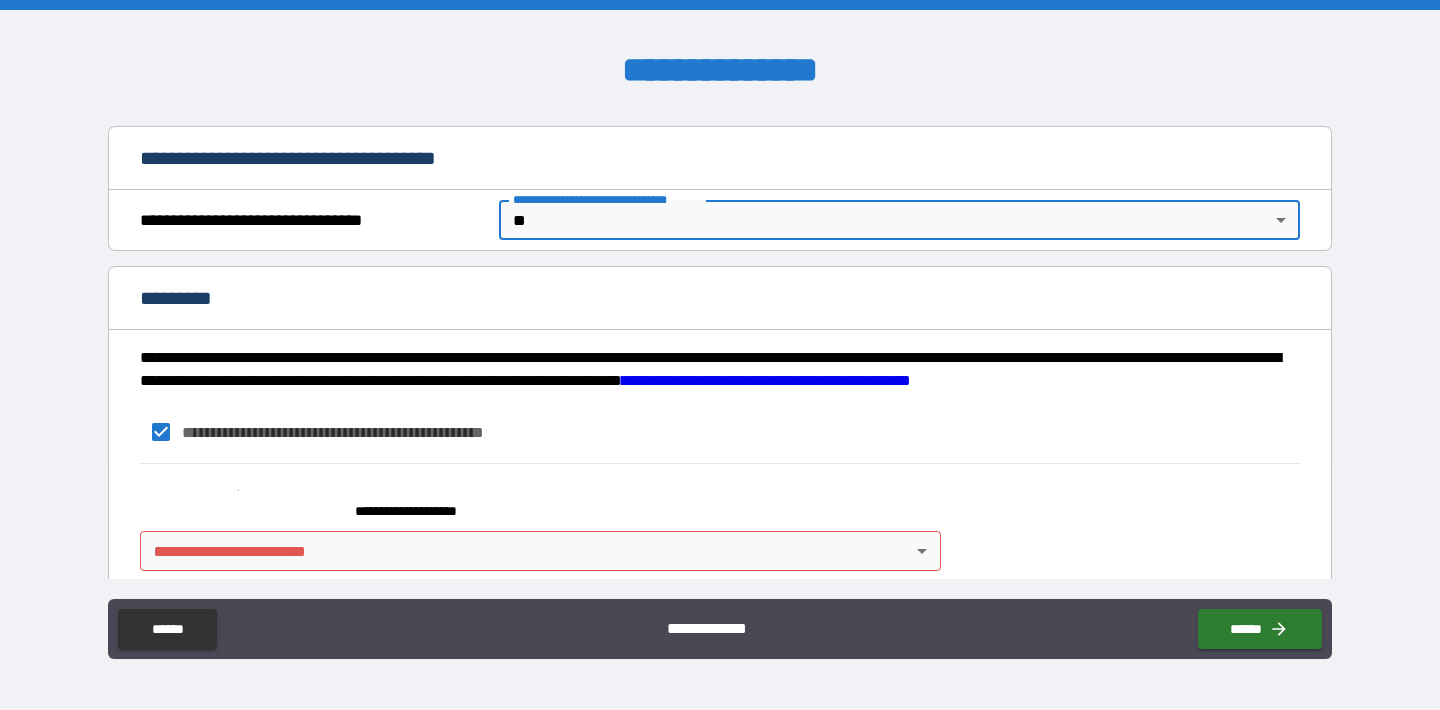 scroll, scrollTop: 2116, scrollLeft: 0, axis: vertical 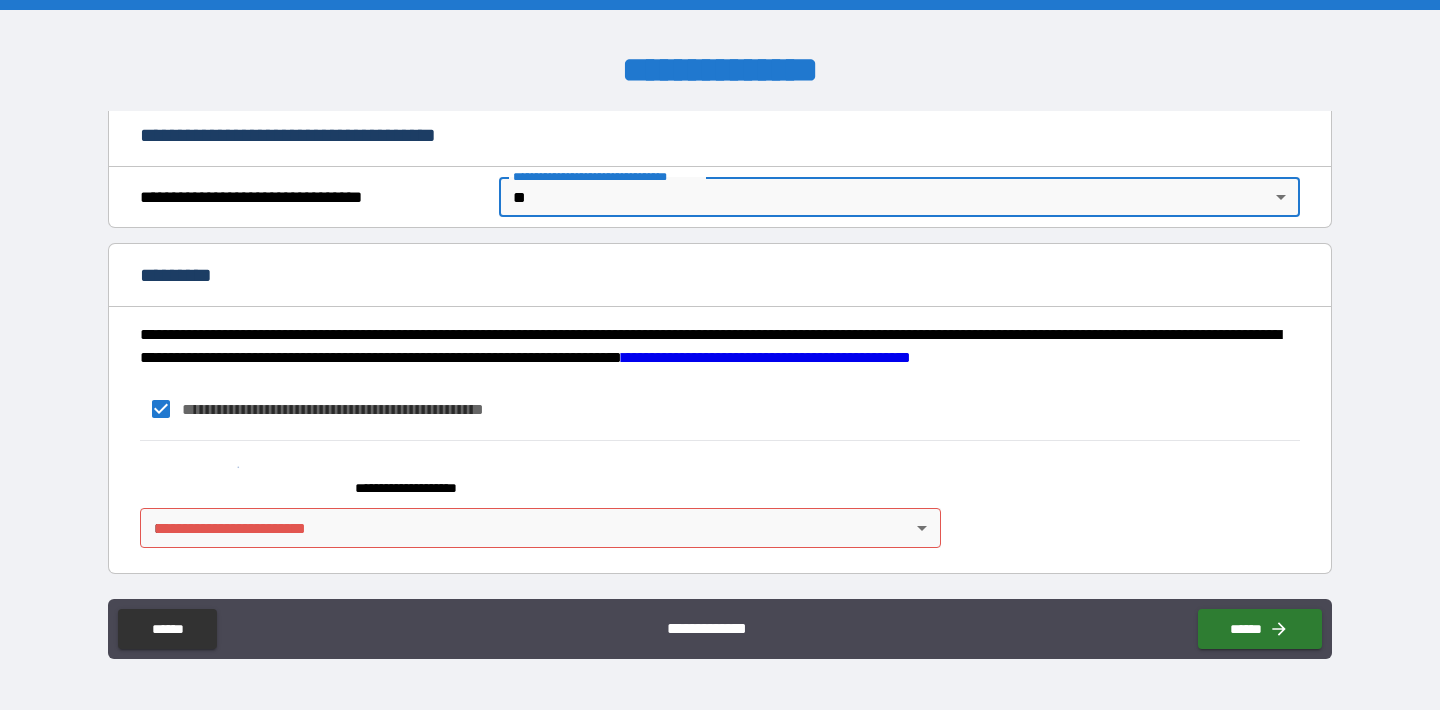 click on "**********" at bounding box center (720, 355) 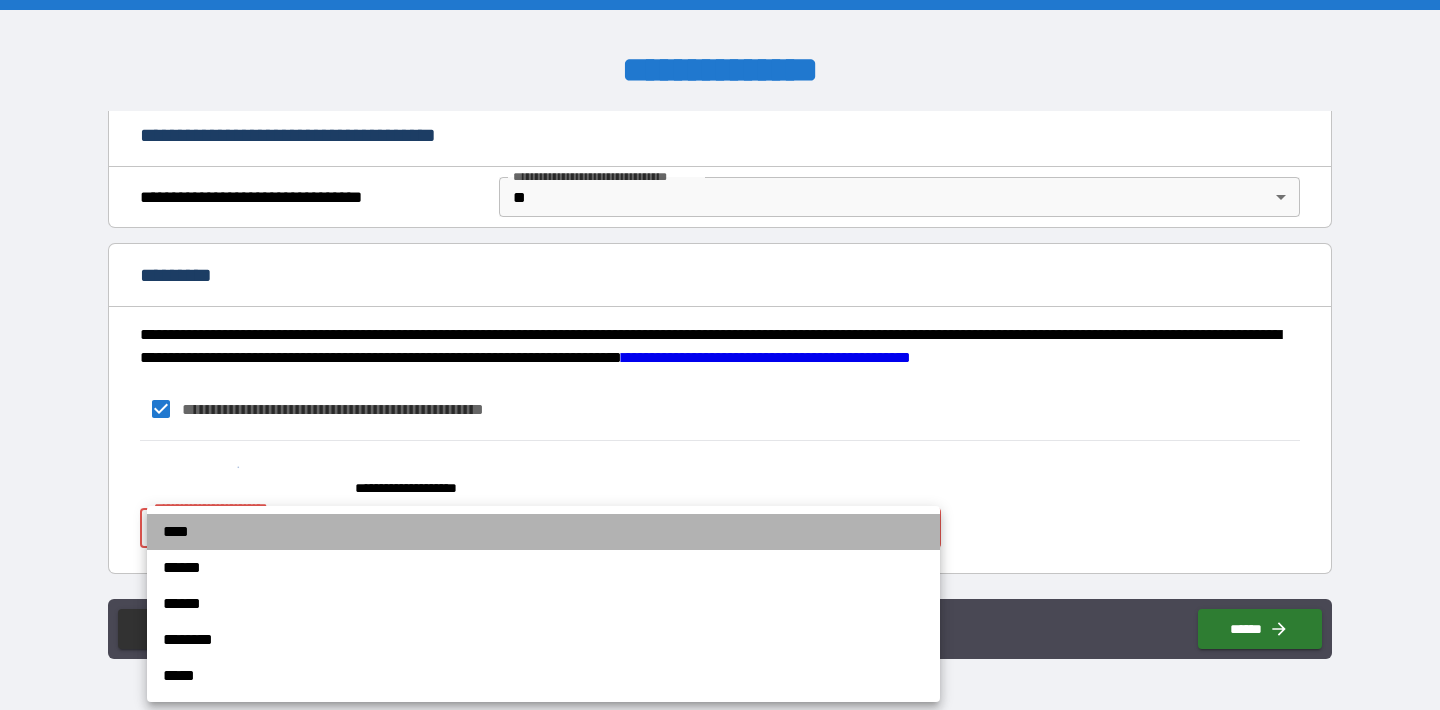 click on "****" at bounding box center [543, 532] 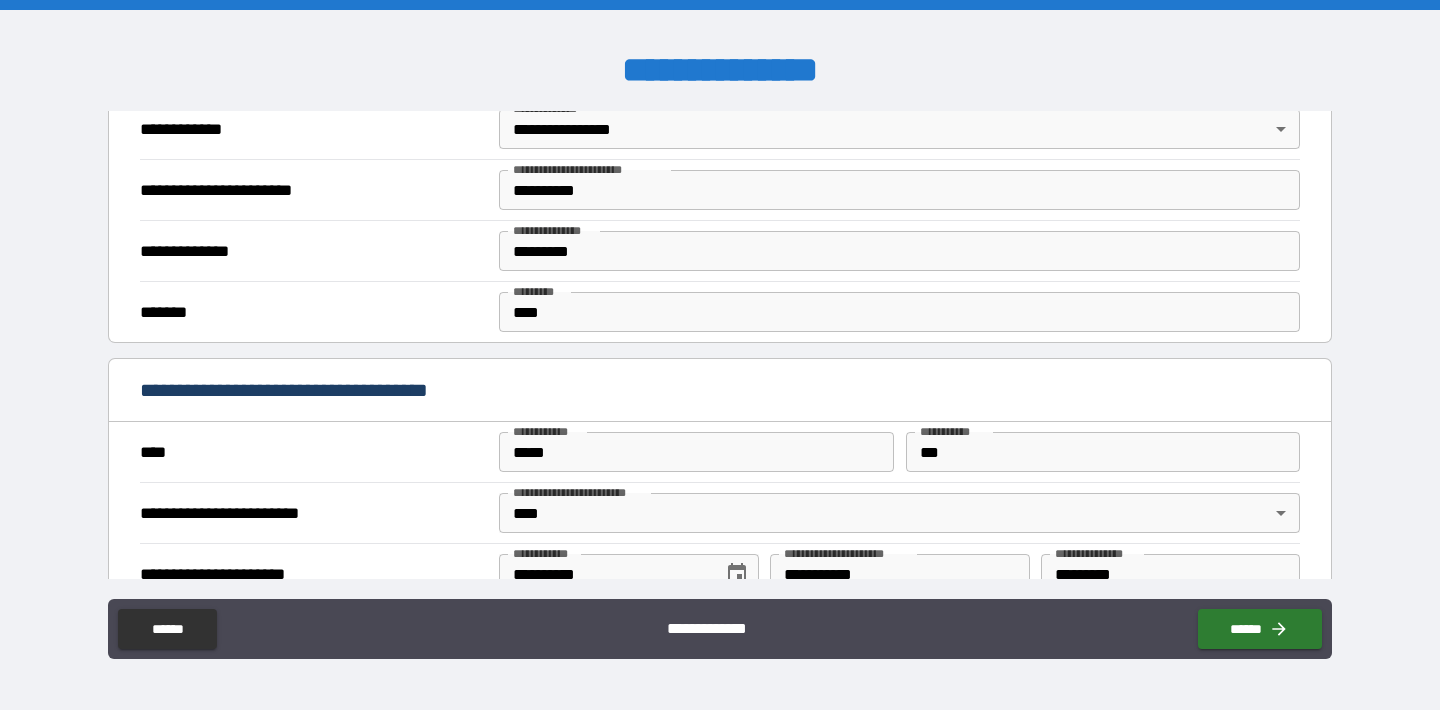 scroll, scrollTop: 2116, scrollLeft: 0, axis: vertical 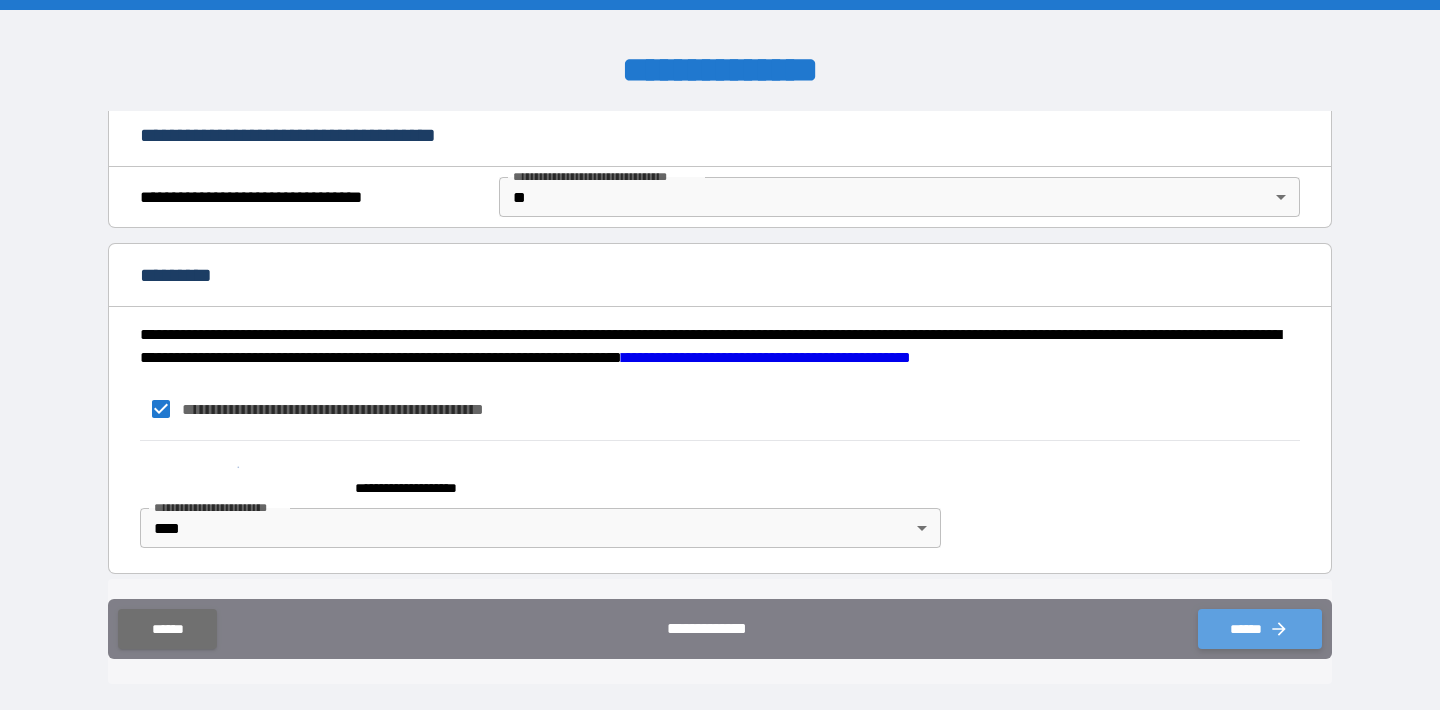 click on "******" at bounding box center (1260, 629) 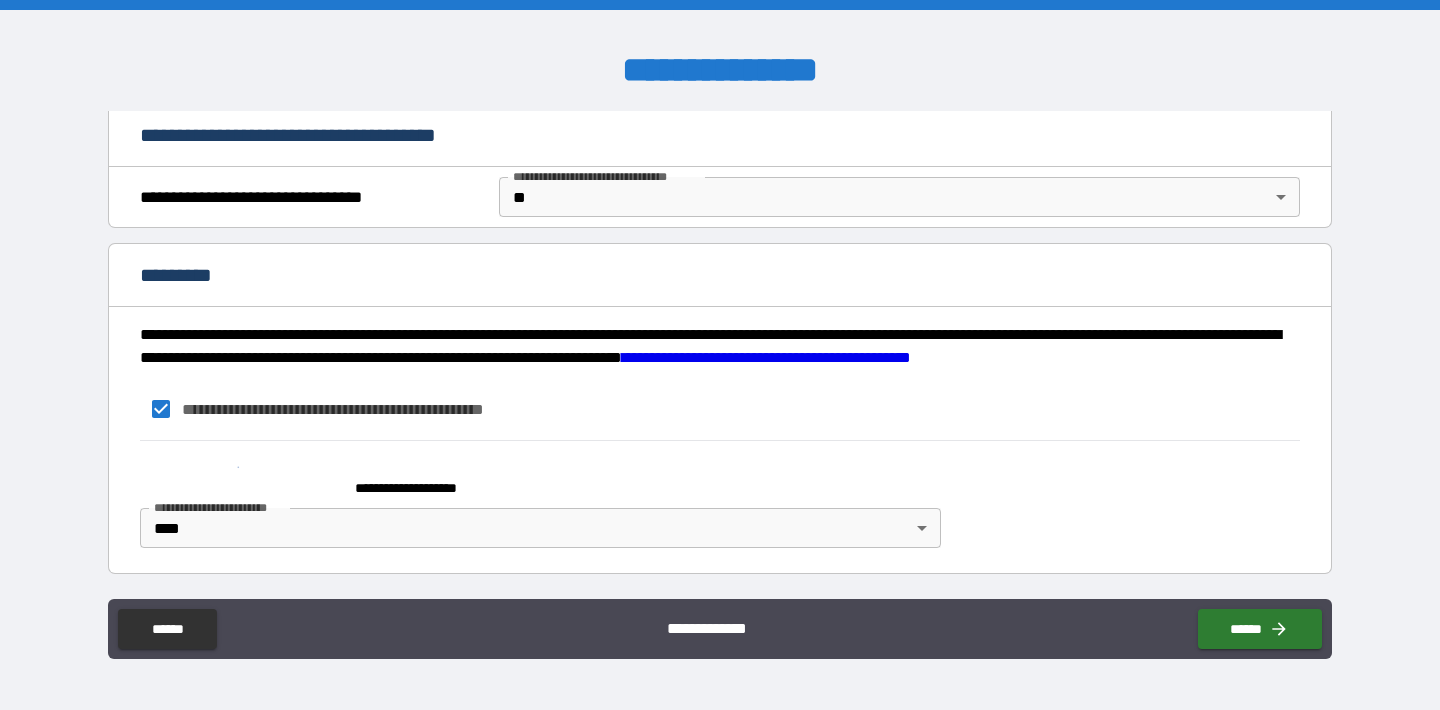 scroll, scrollTop: 1917, scrollLeft: 0, axis: vertical 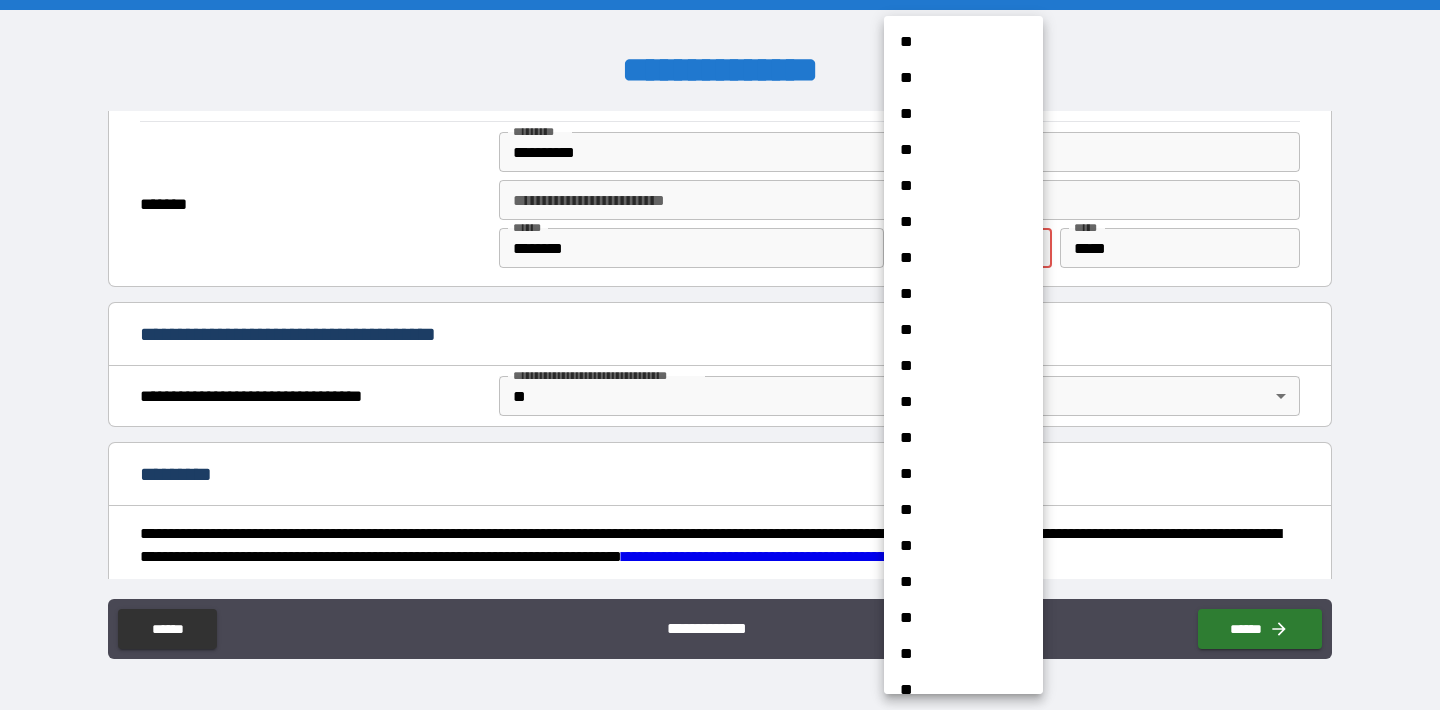 click on "**********" at bounding box center (720, 355) 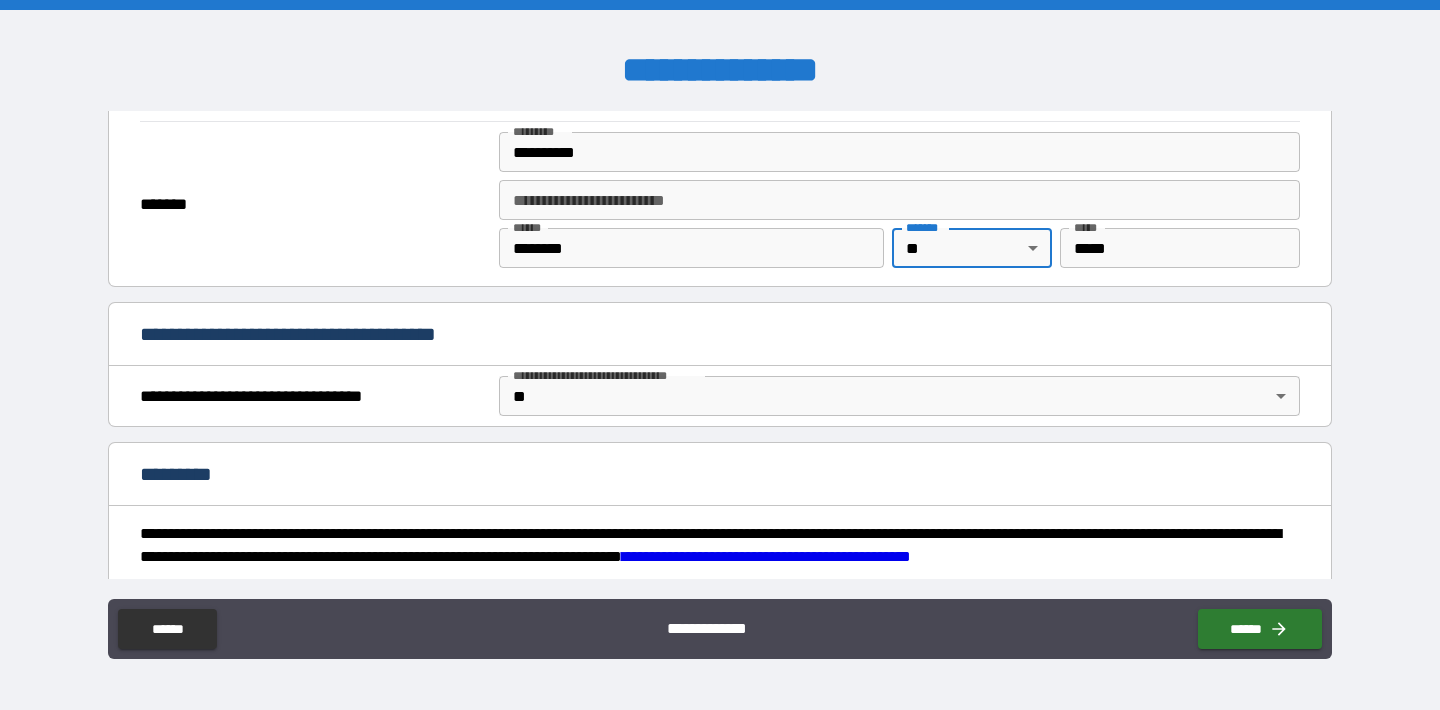 type on "**" 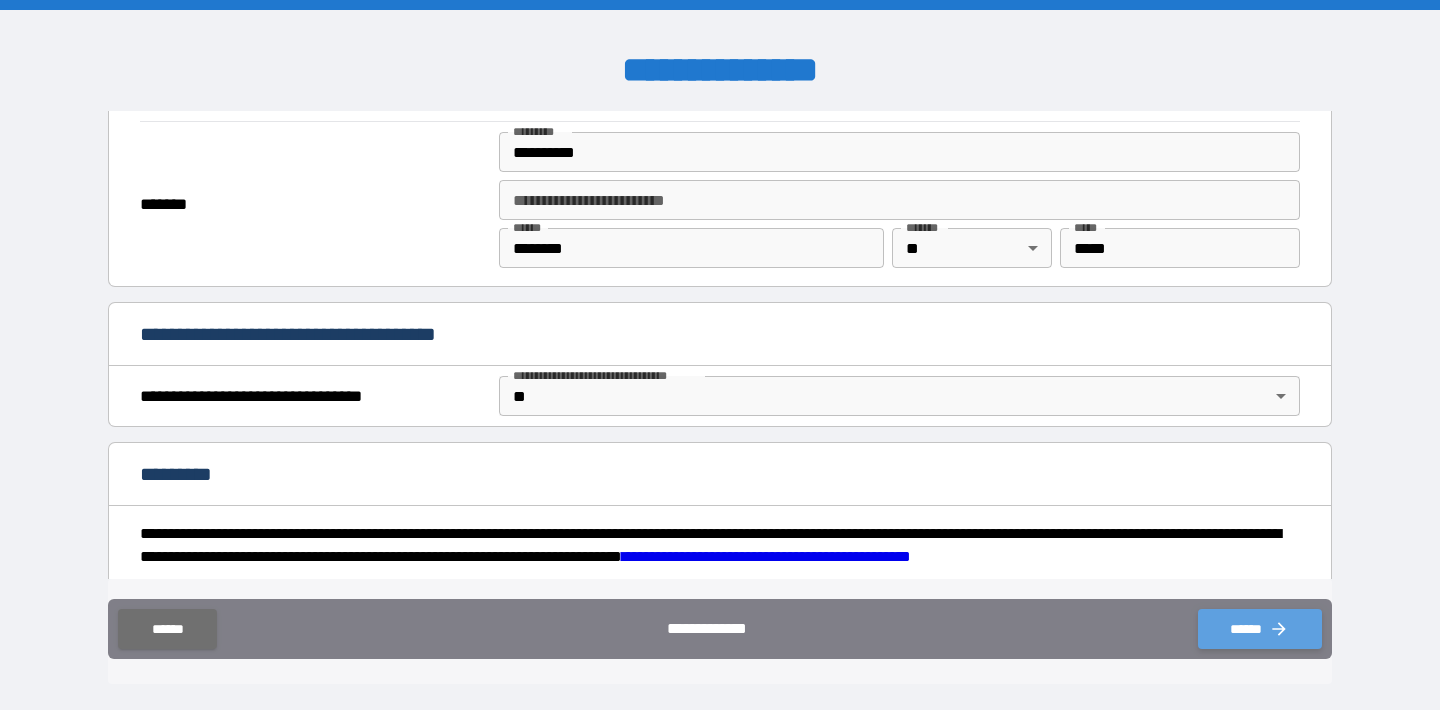 click on "******" at bounding box center (1260, 629) 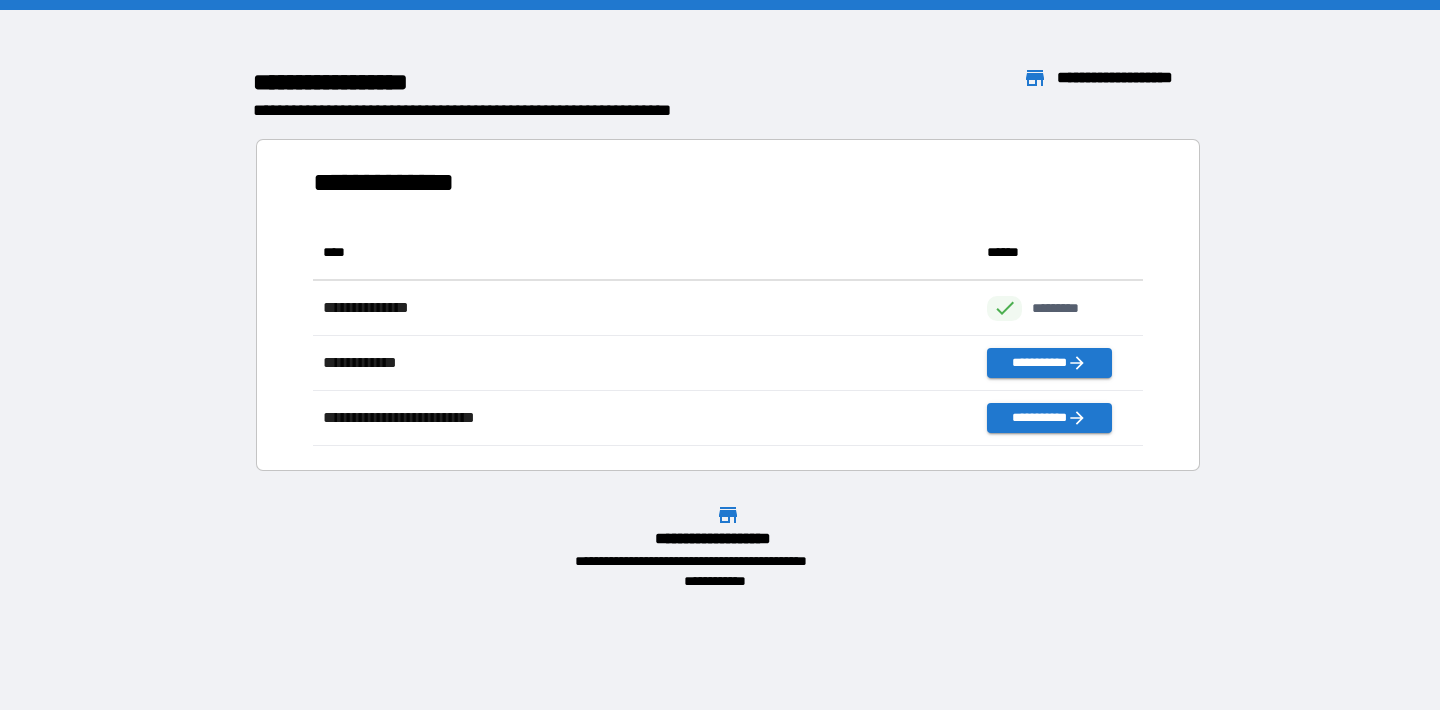 scroll, scrollTop: 16, scrollLeft: 16, axis: both 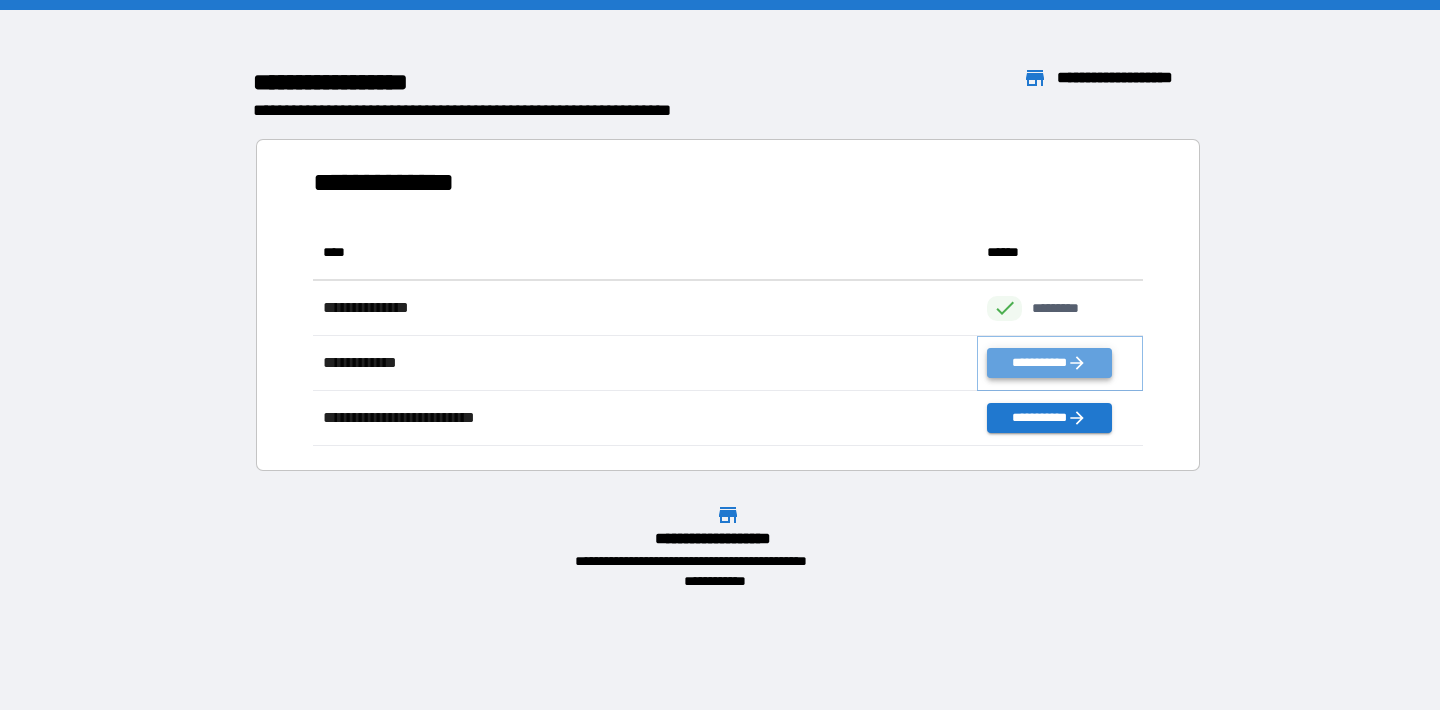 click on "**********" at bounding box center (1049, 363) 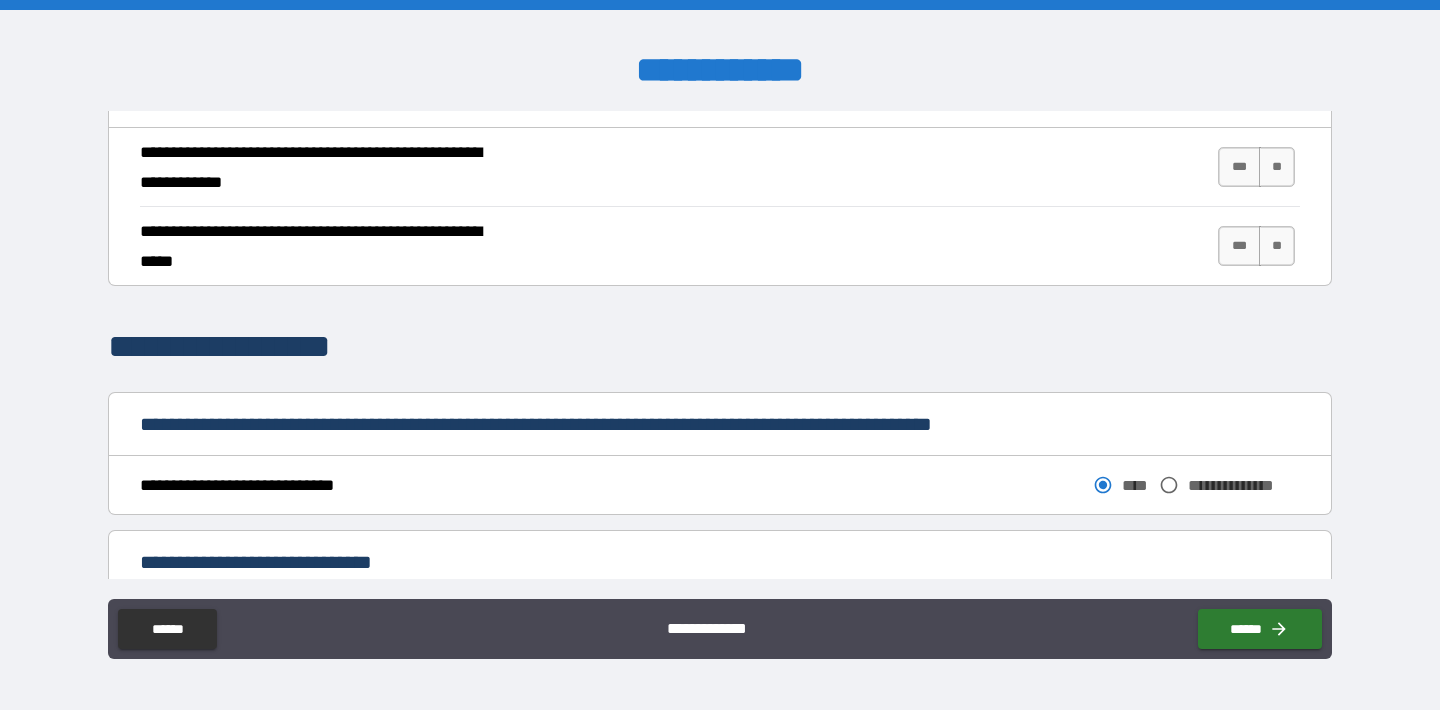 scroll, scrollTop: 812, scrollLeft: 0, axis: vertical 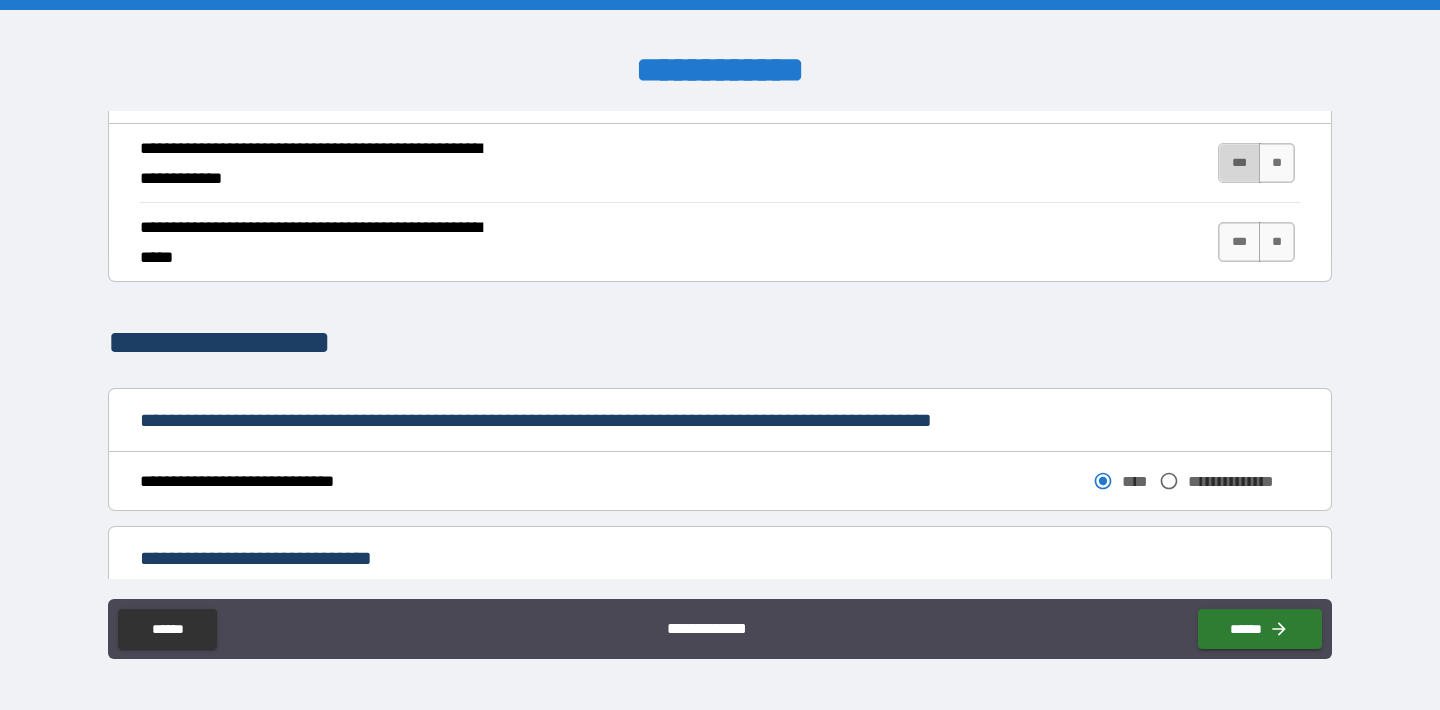 click on "***" at bounding box center [1239, 163] 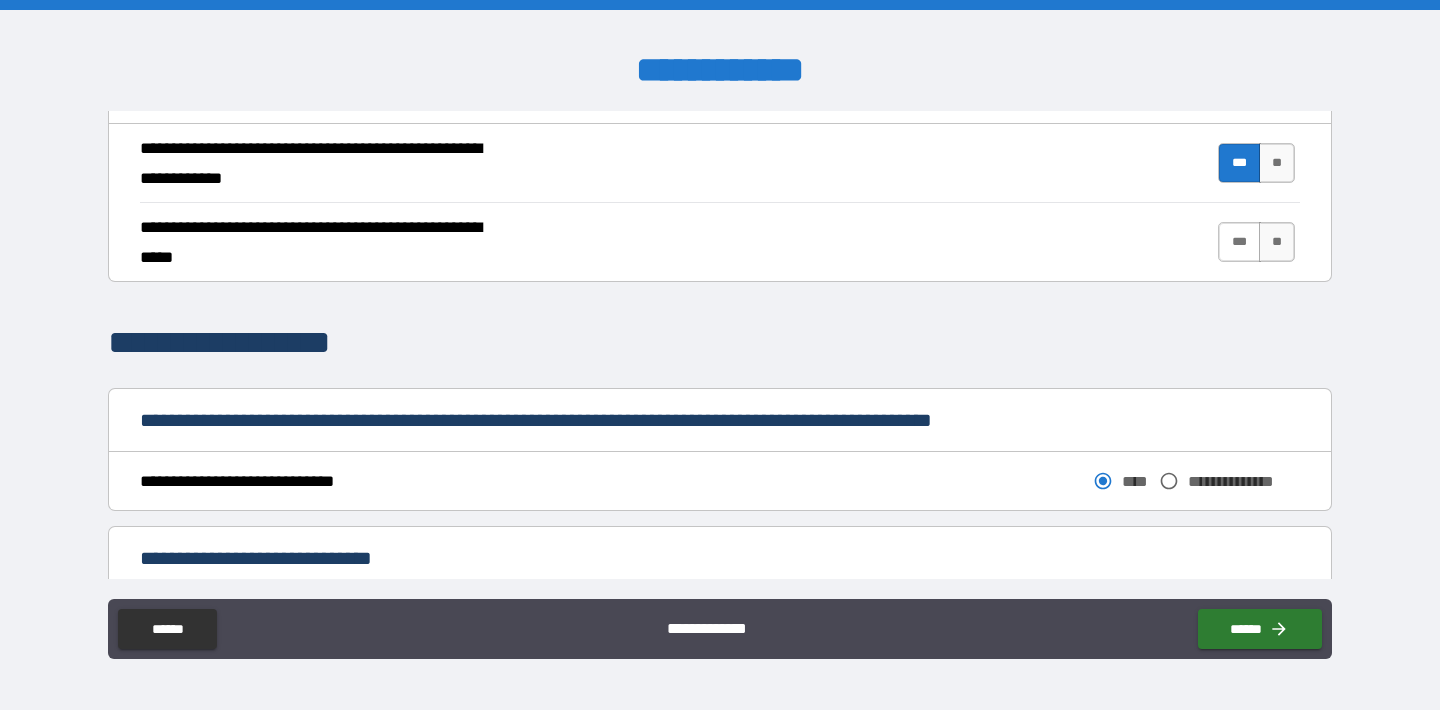 click on "***" at bounding box center (1239, 242) 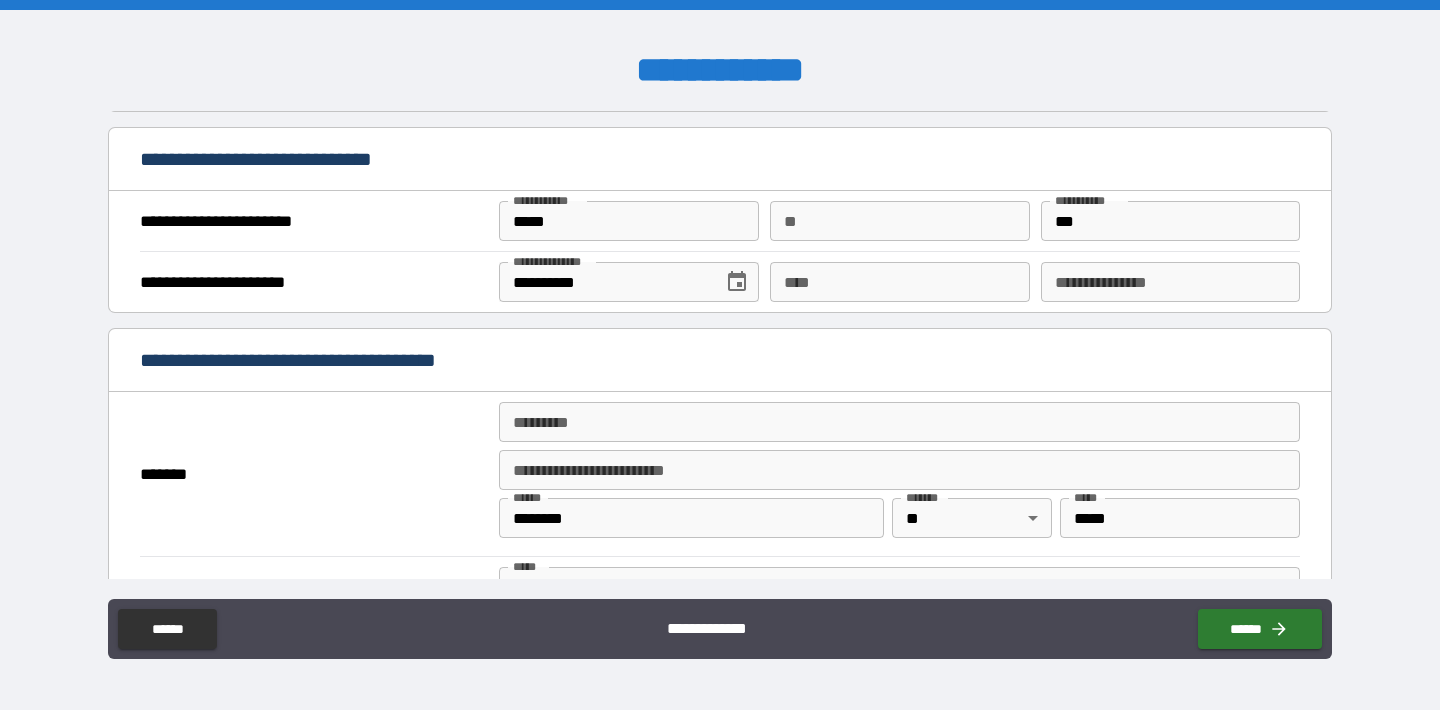 scroll, scrollTop: 1336, scrollLeft: 0, axis: vertical 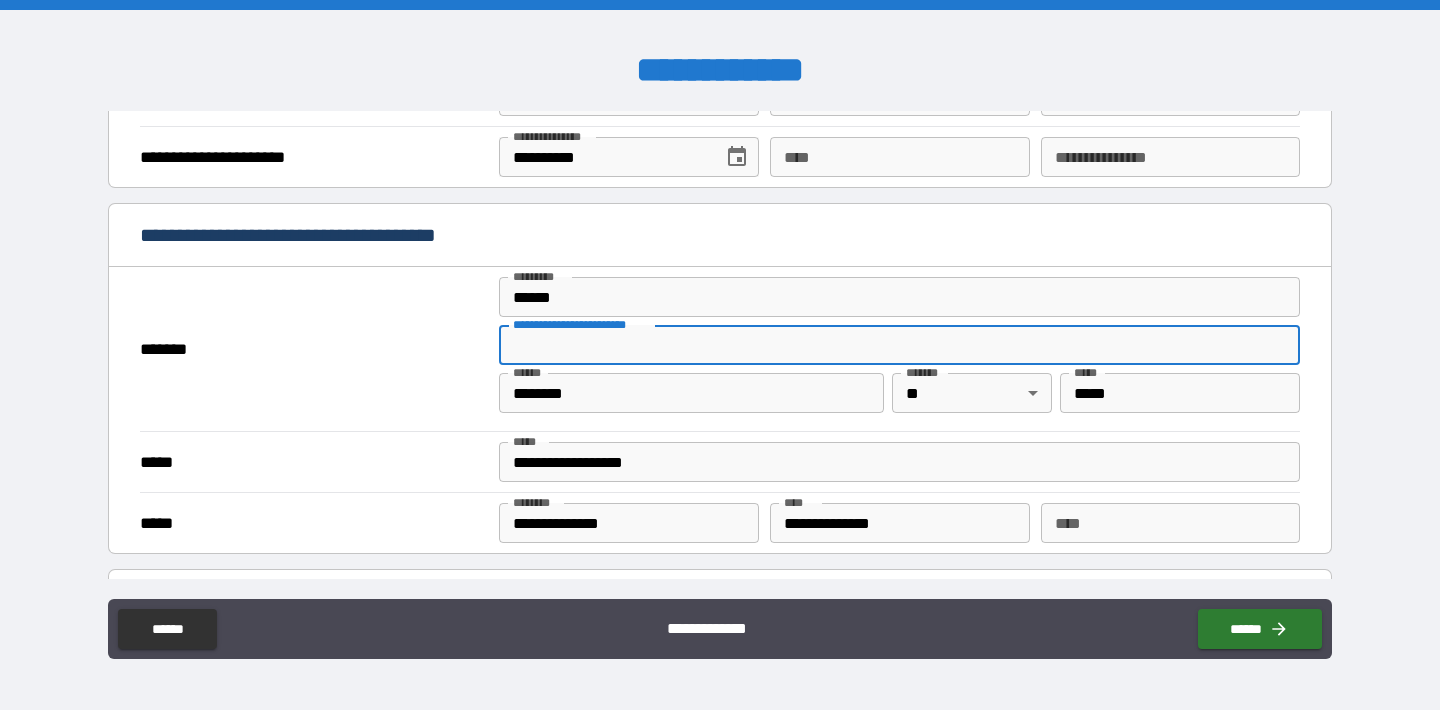 type on "**********" 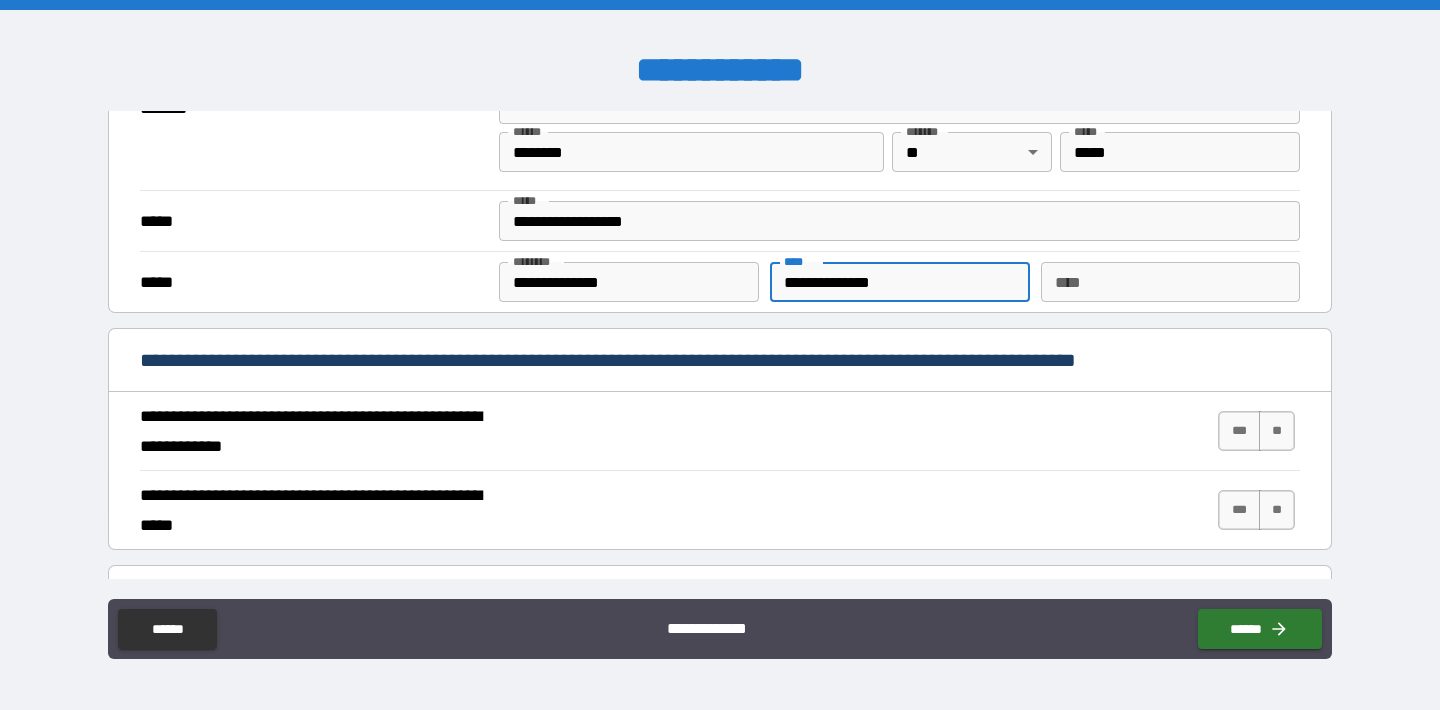 scroll, scrollTop: 1606, scrollLeft: 0, axis: vertical 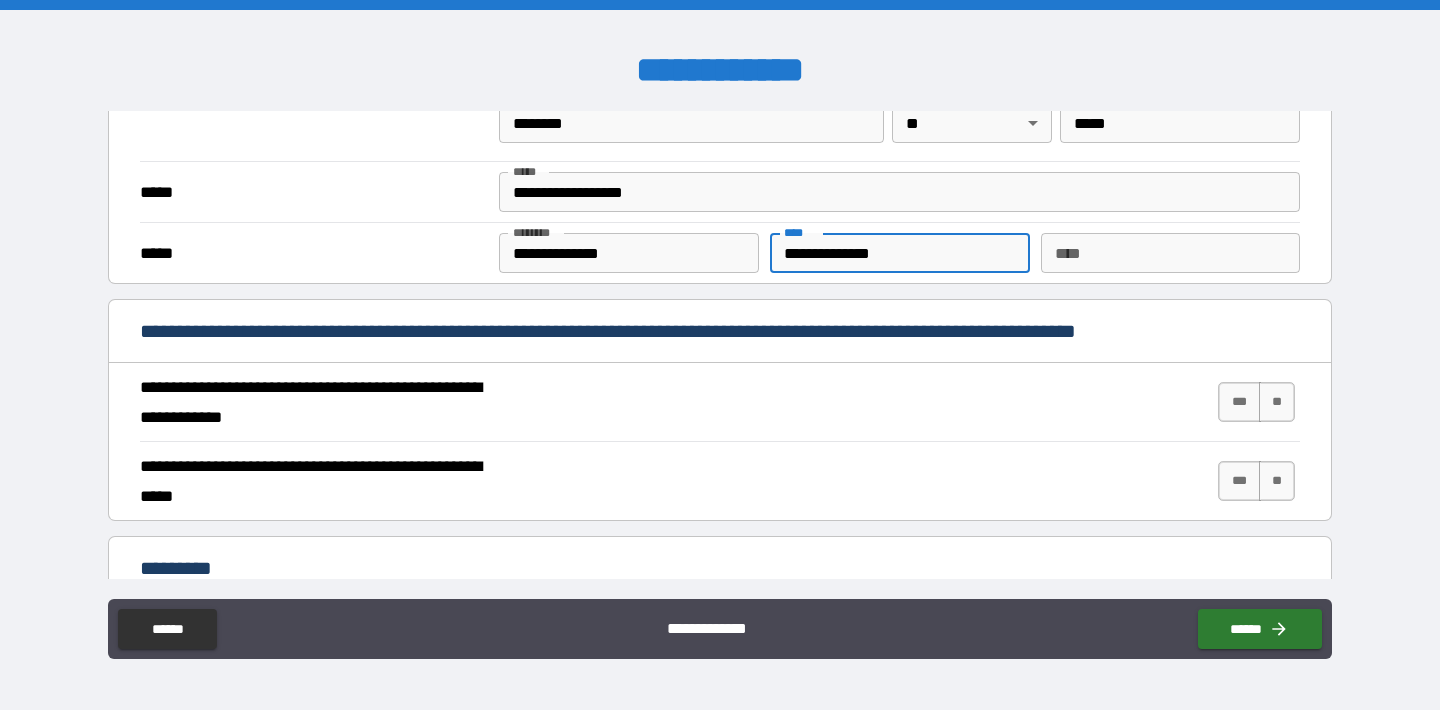 type on "*" 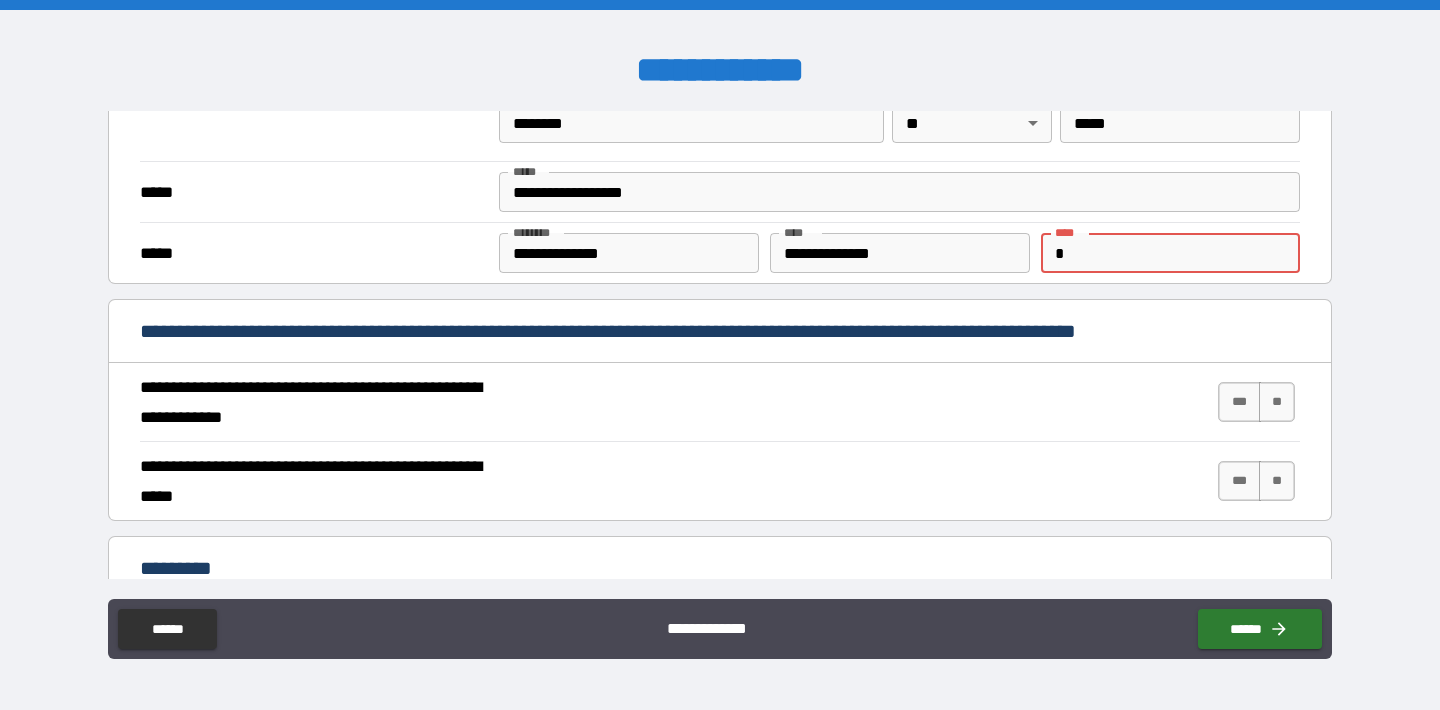 type 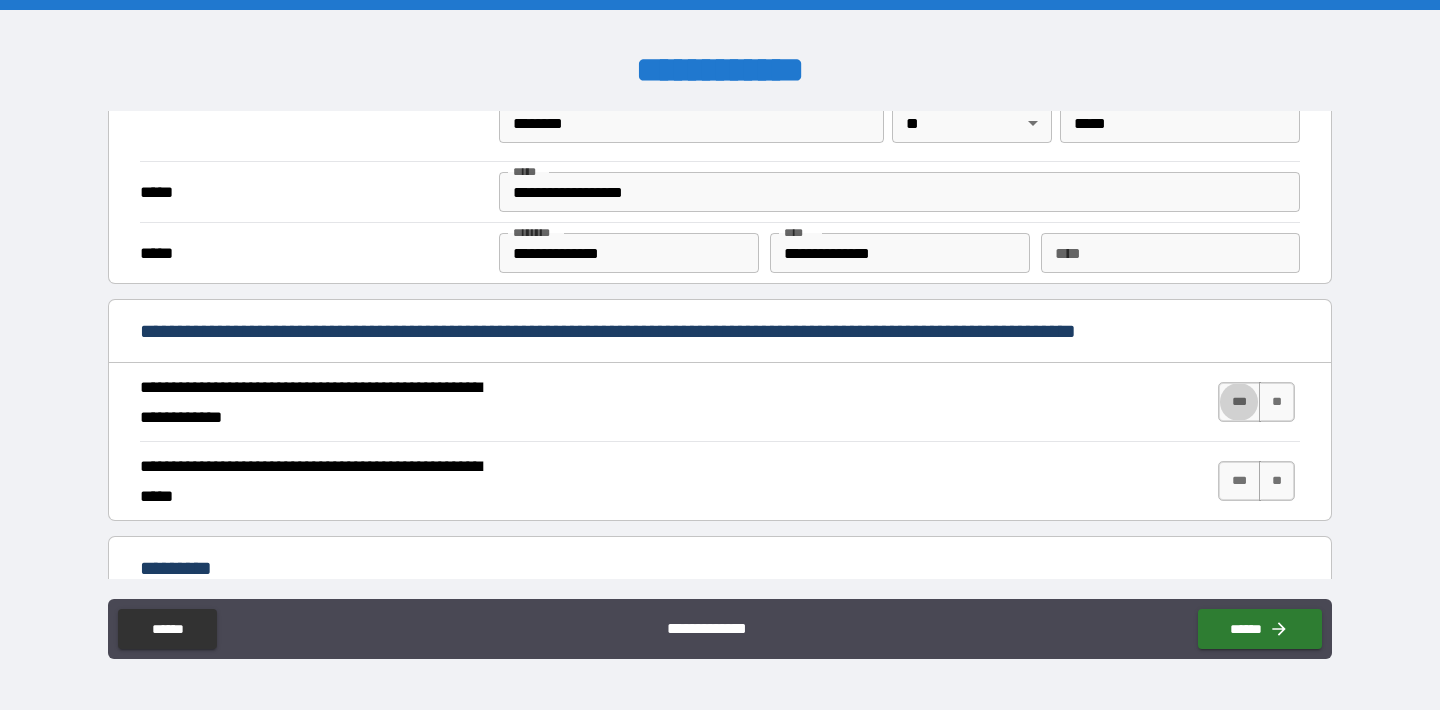 type on "****" 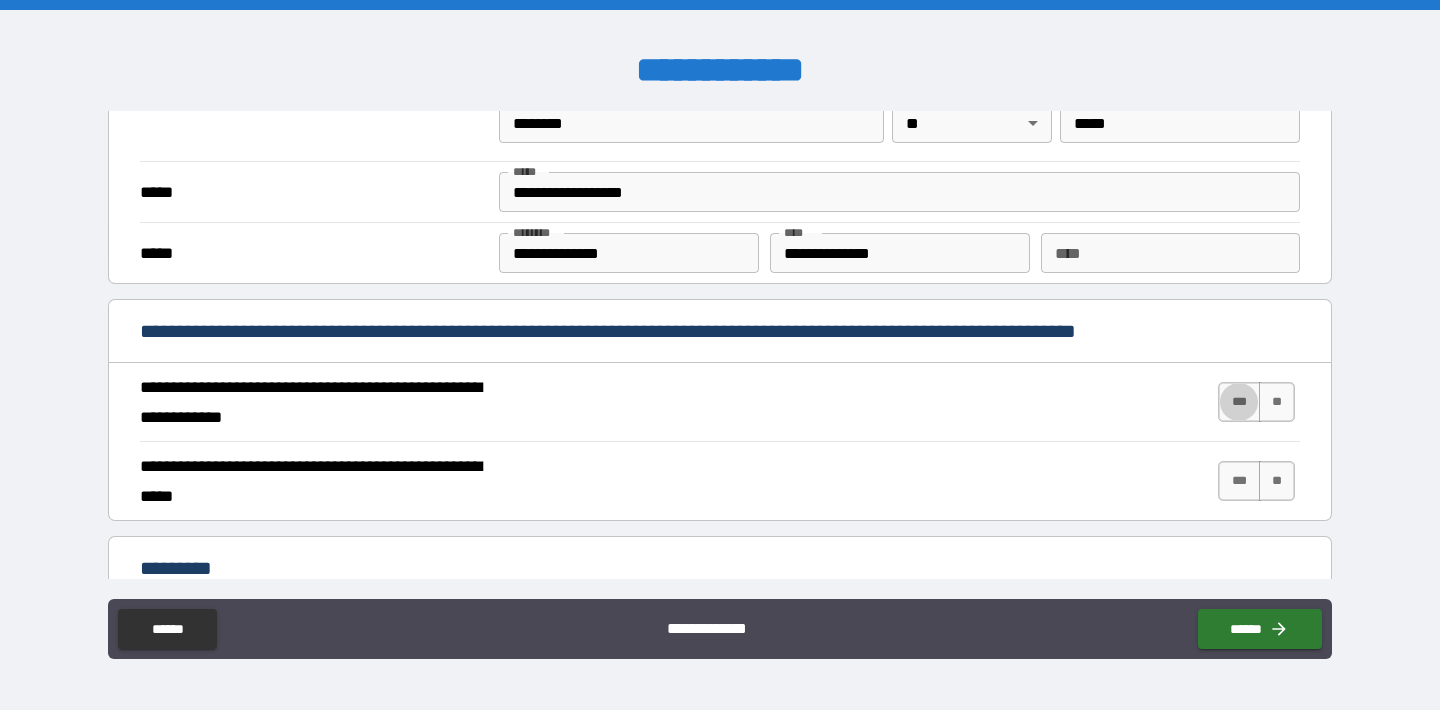 type on "*****" 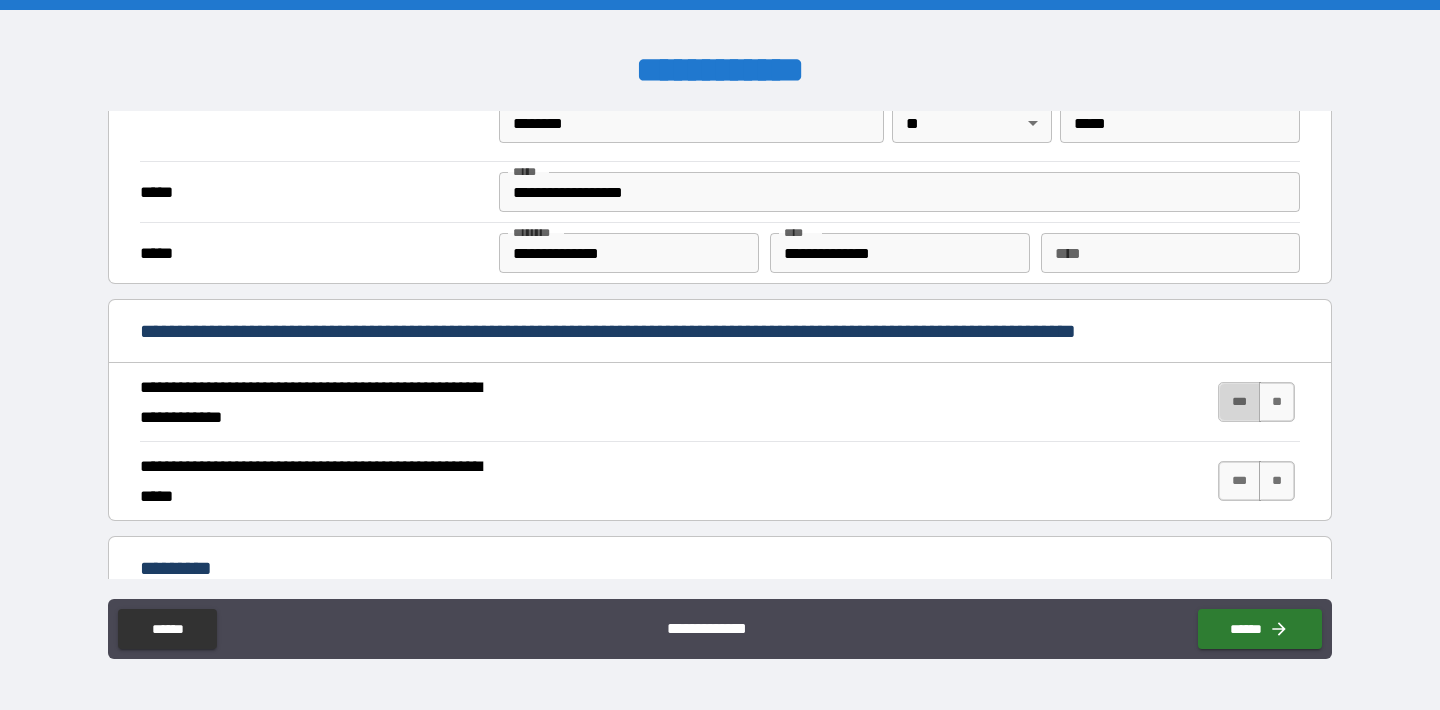 click on "***" at bounding box center [1239, 402] 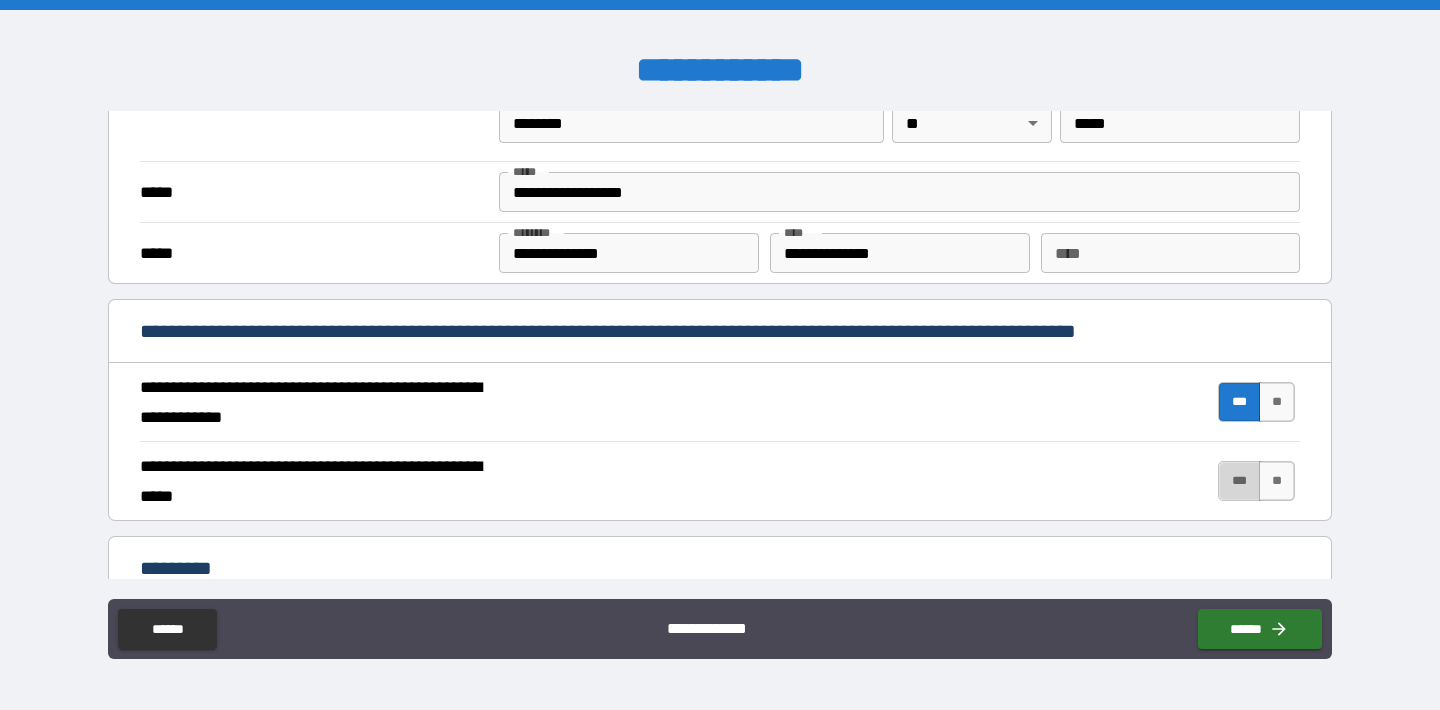 click on "***" at bounding box center [1239, 481] 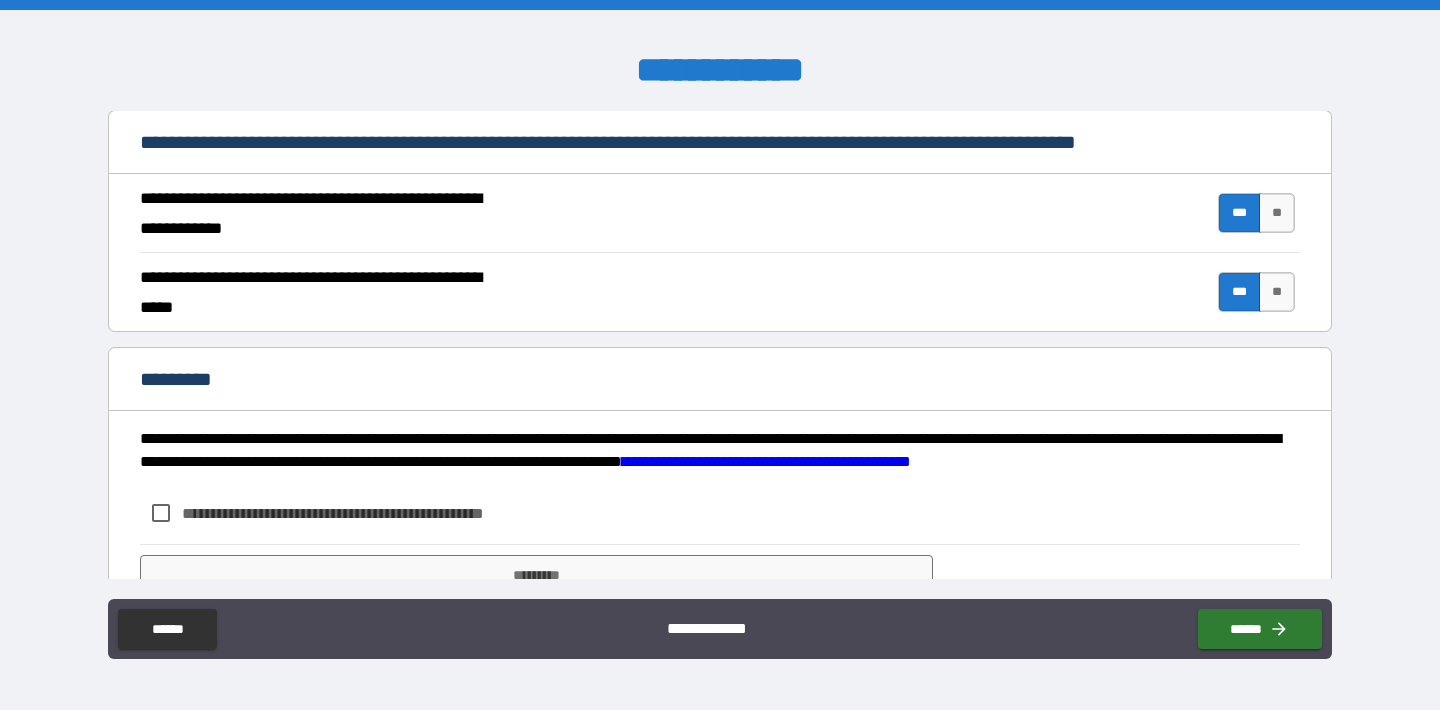 scroll, scrollTop: 1882, scrollLeft: 0, axis: vertical 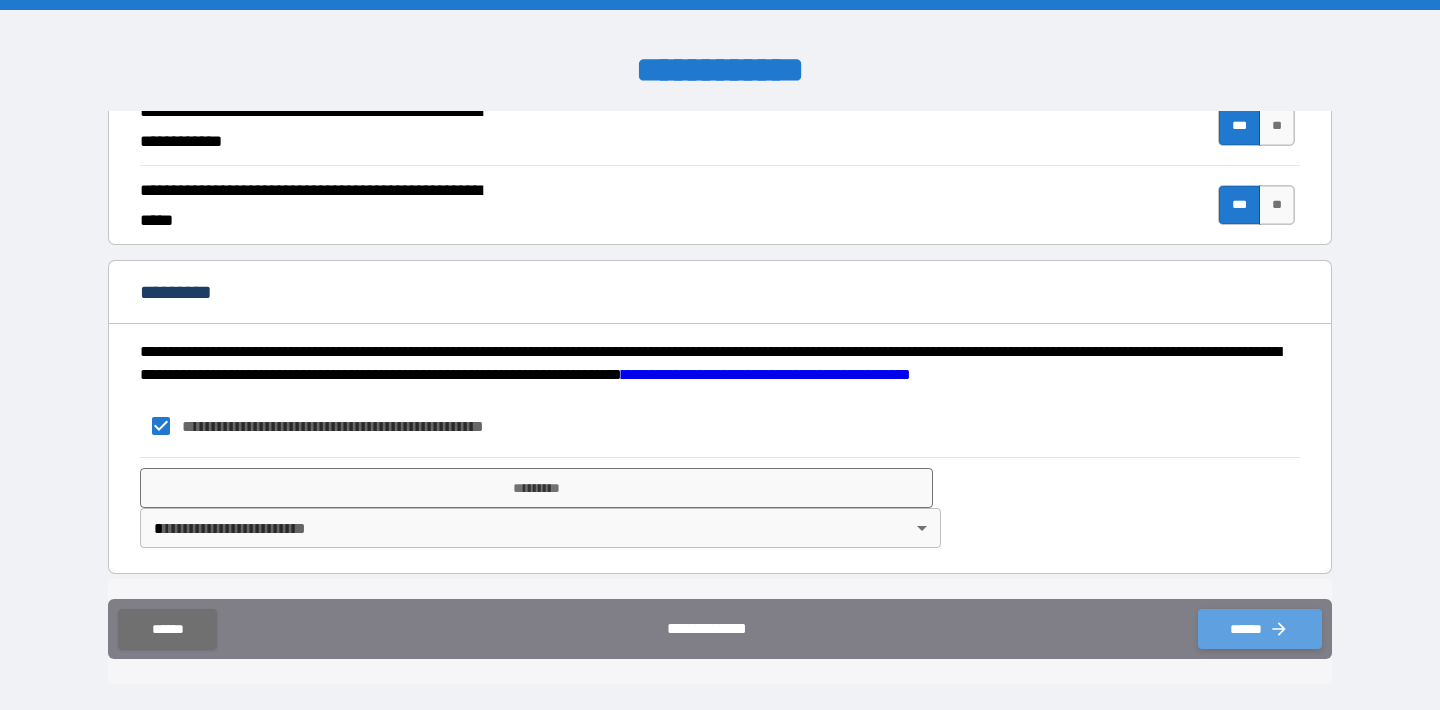 click on "******" at bounding box center (1260, 629) 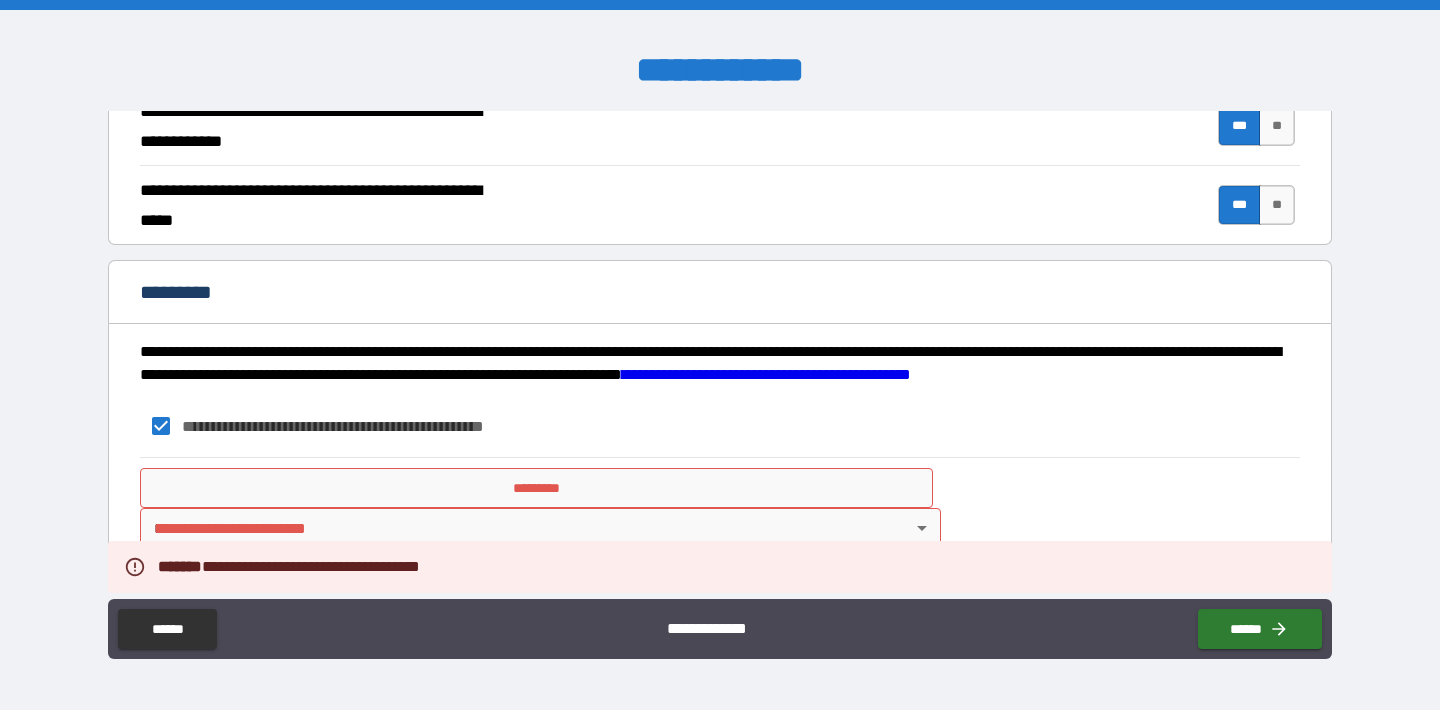 click on "*********" at bounding box center (536, 488) 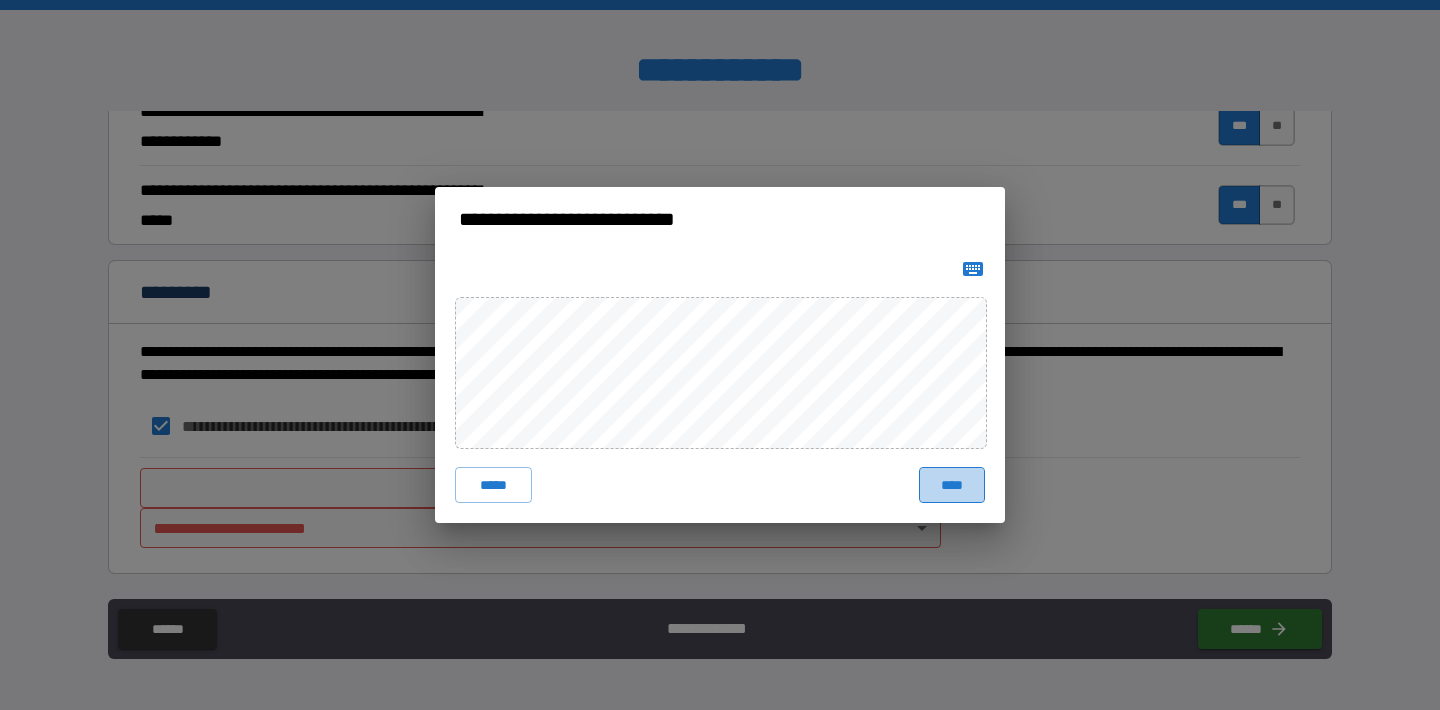click on "****" at bounding box center [952, 485] 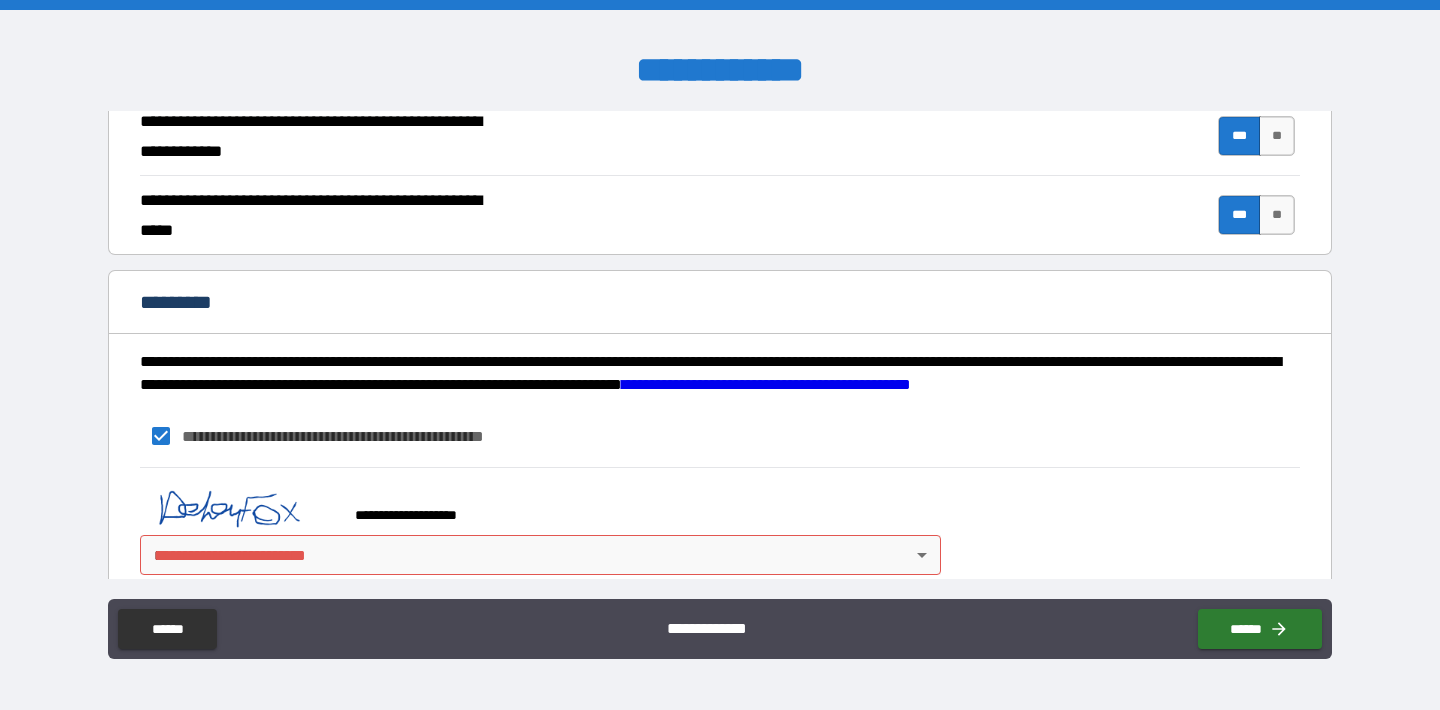 scroll, scrollTop: 1899, scrollLeft: 0, axis: vertical 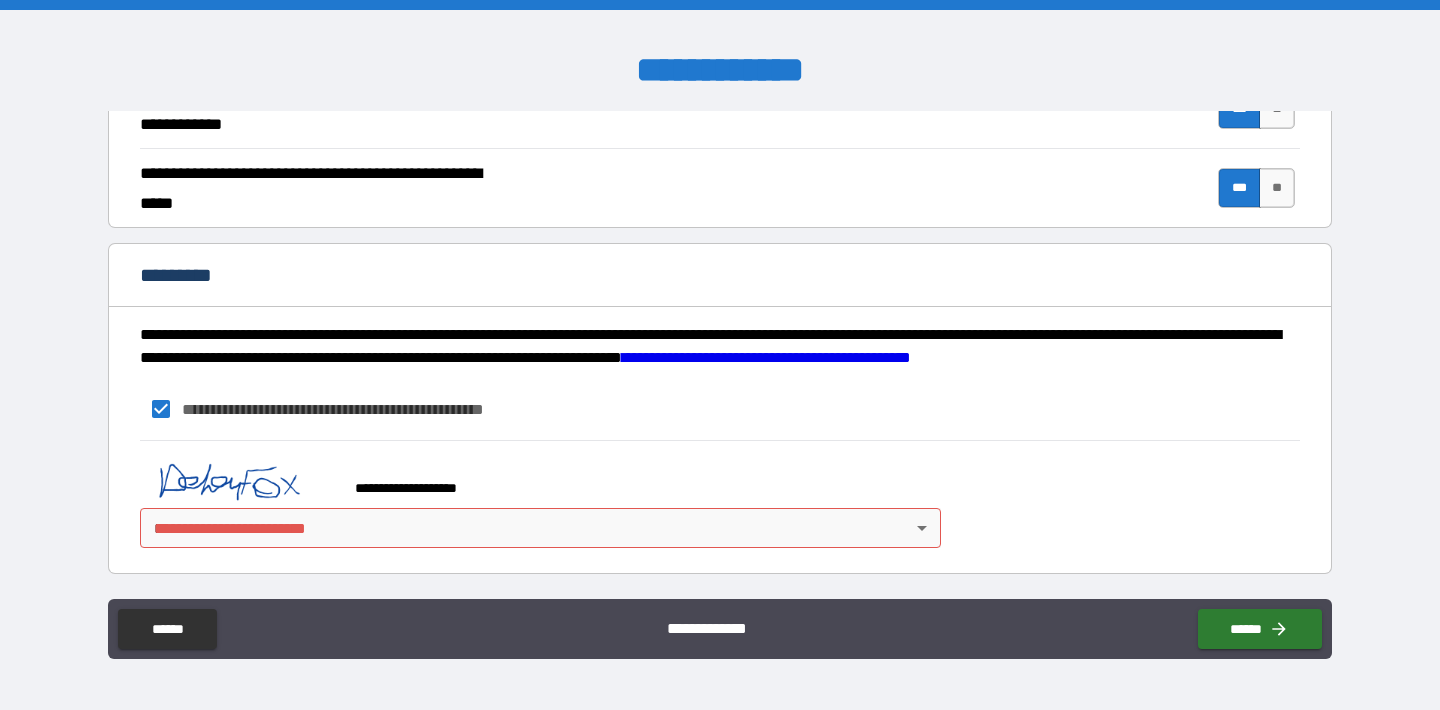 click on "**********" at bounding box center (720, 355) 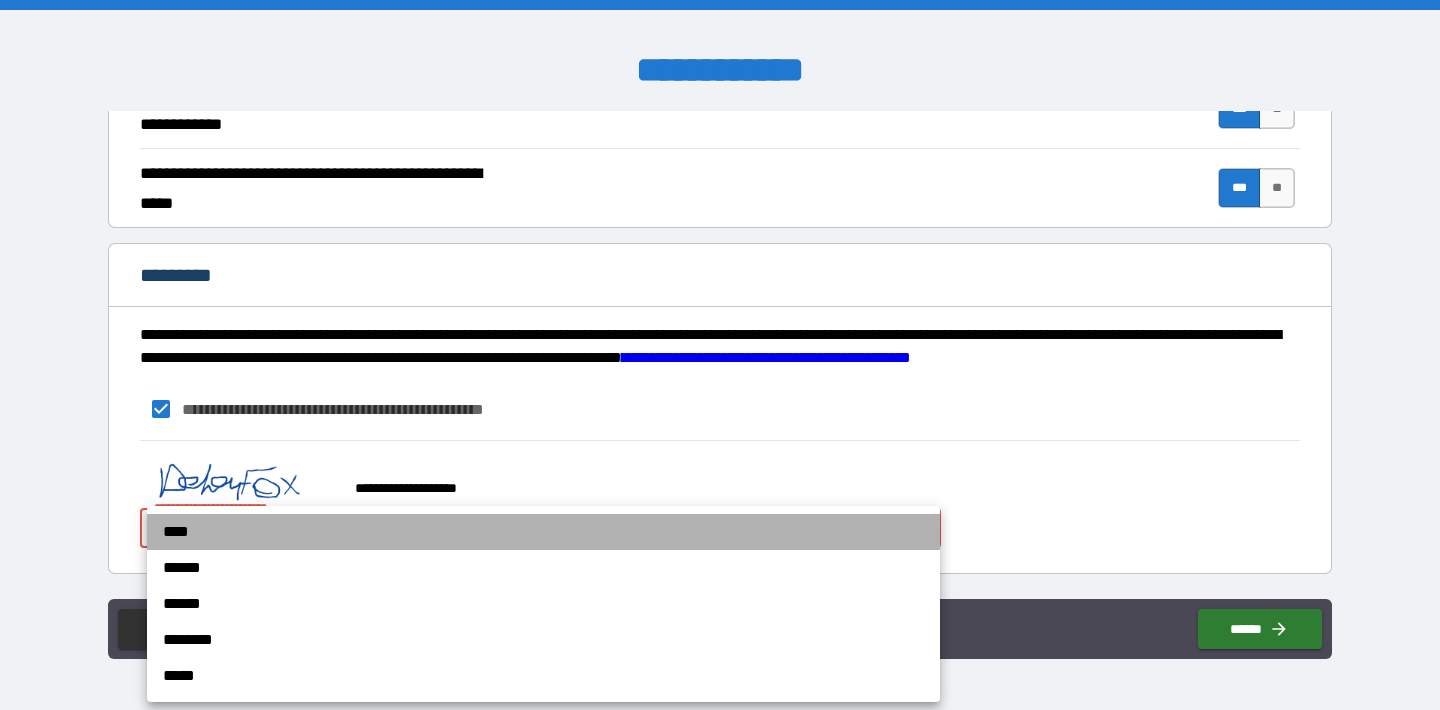 click on "****" at bounding box center [543, 532] 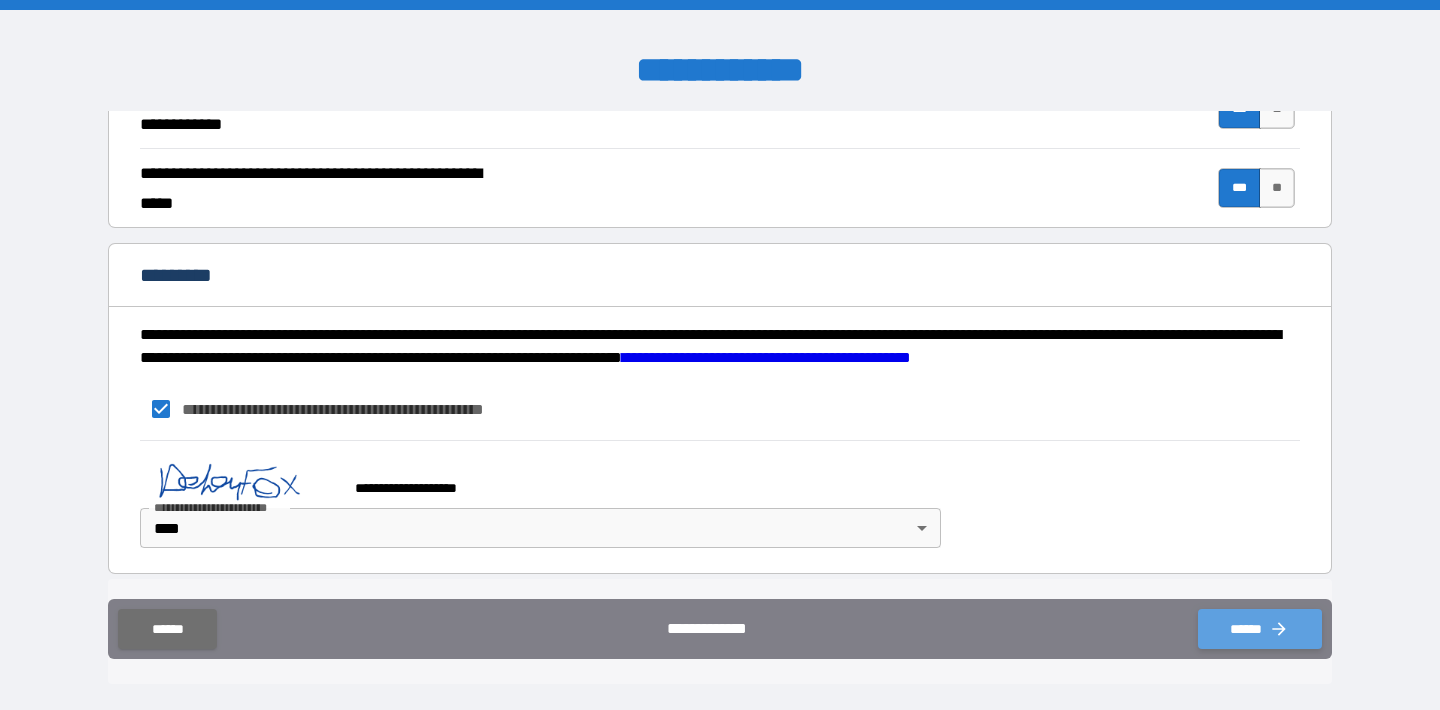 click on "******" at bounding box center (1260, 629) 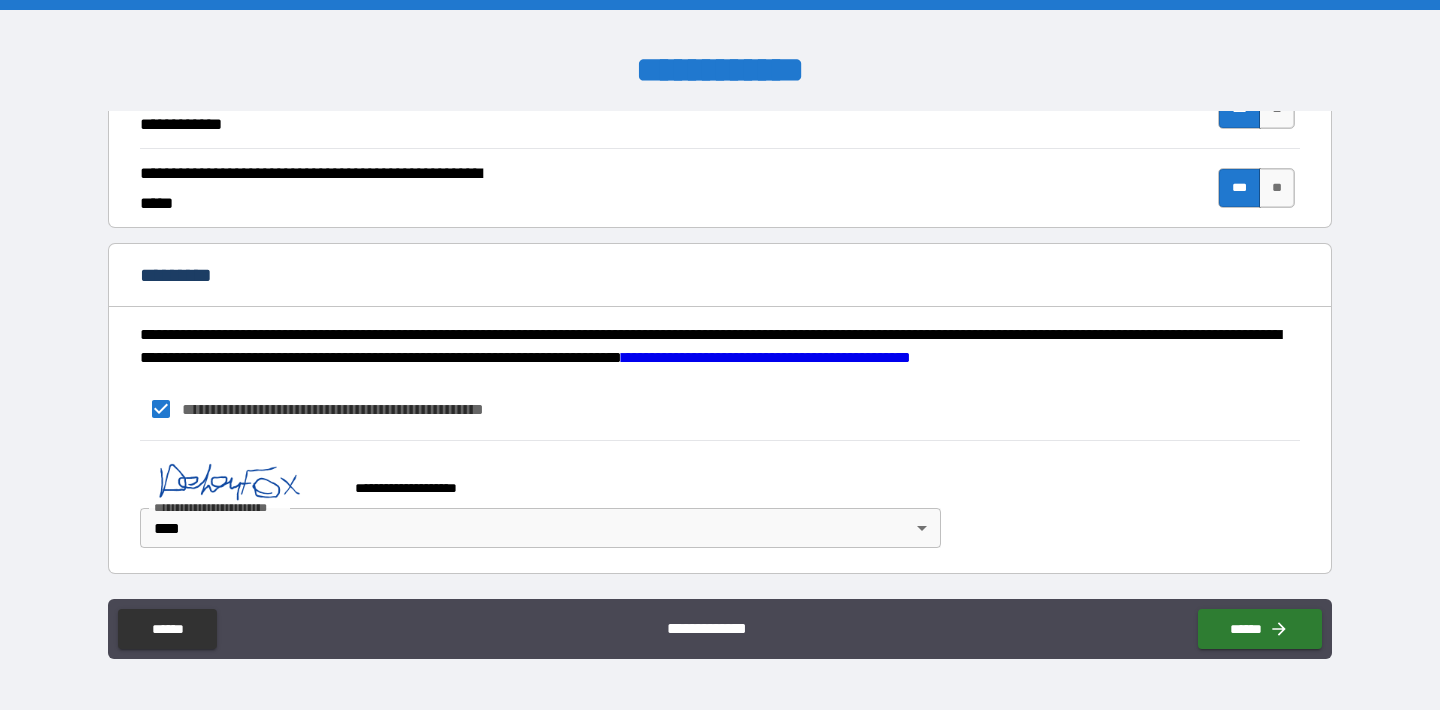 scroll, scrollTop: 1847, scrollLeft: 0, axis: vertical 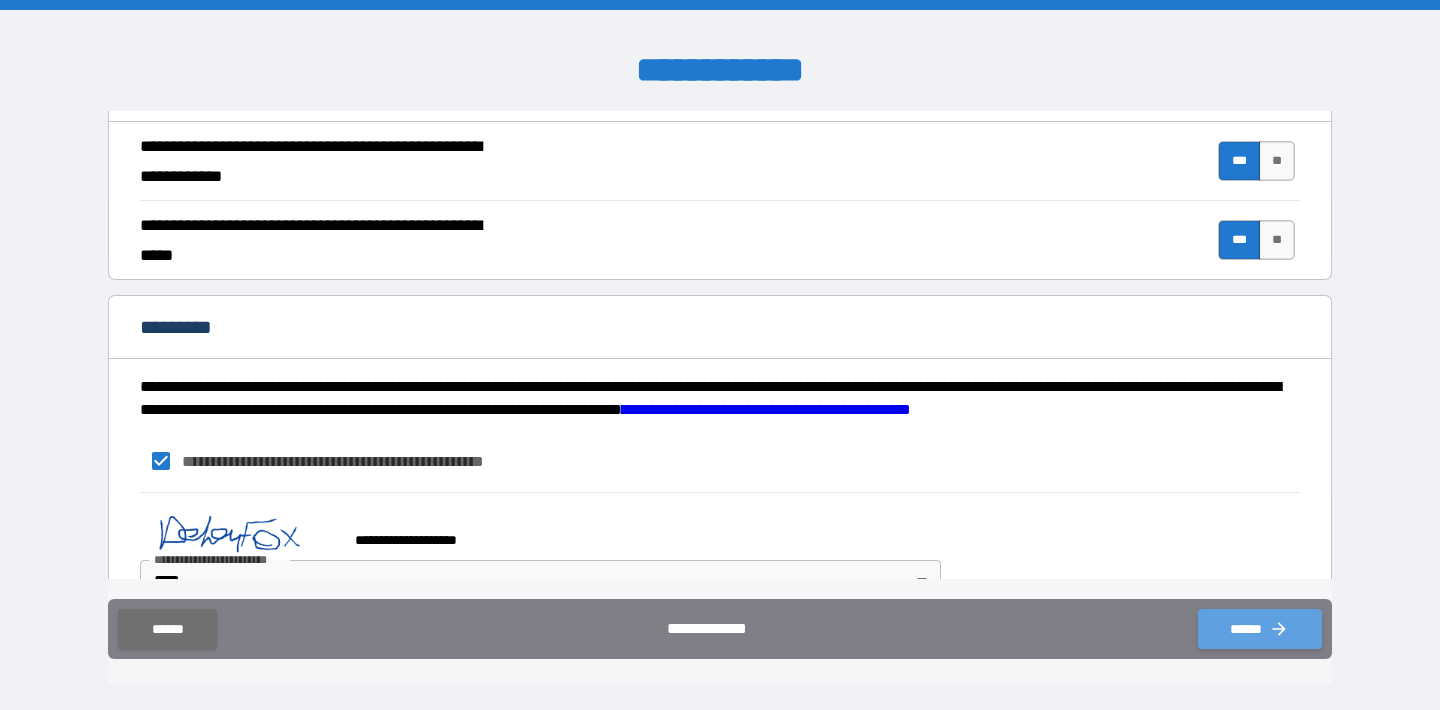 click on "******" at bounding box center (1260, 629) 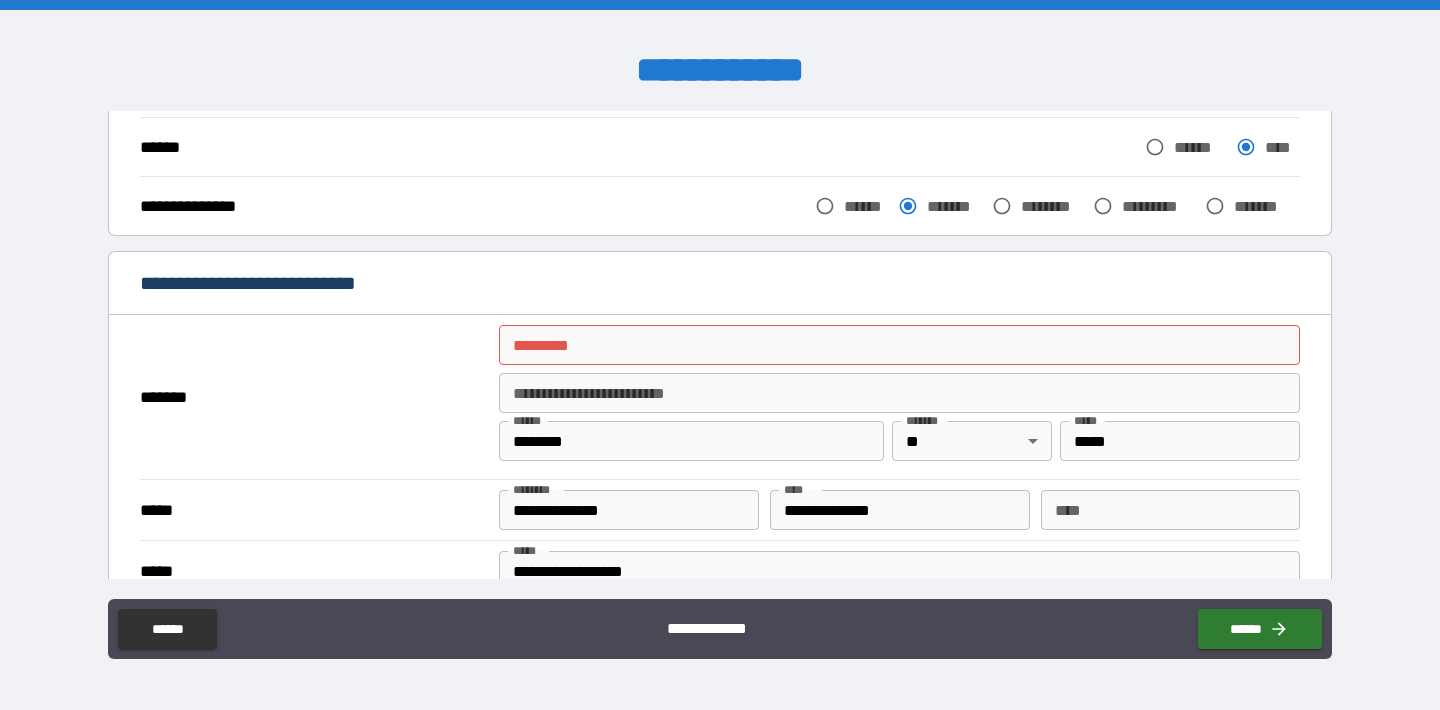 scroll, scrollTop: 251, scrollLeft: 0, axis: vertical 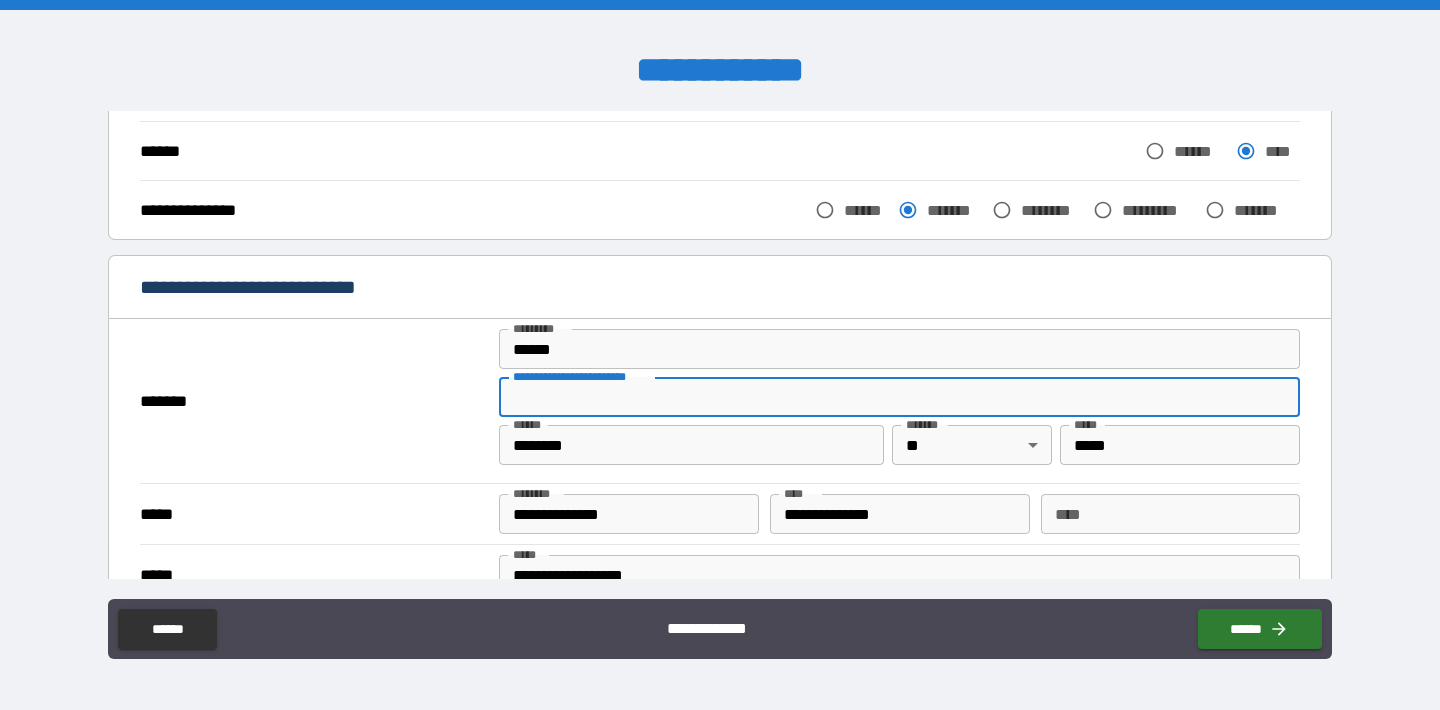 type on "**********" 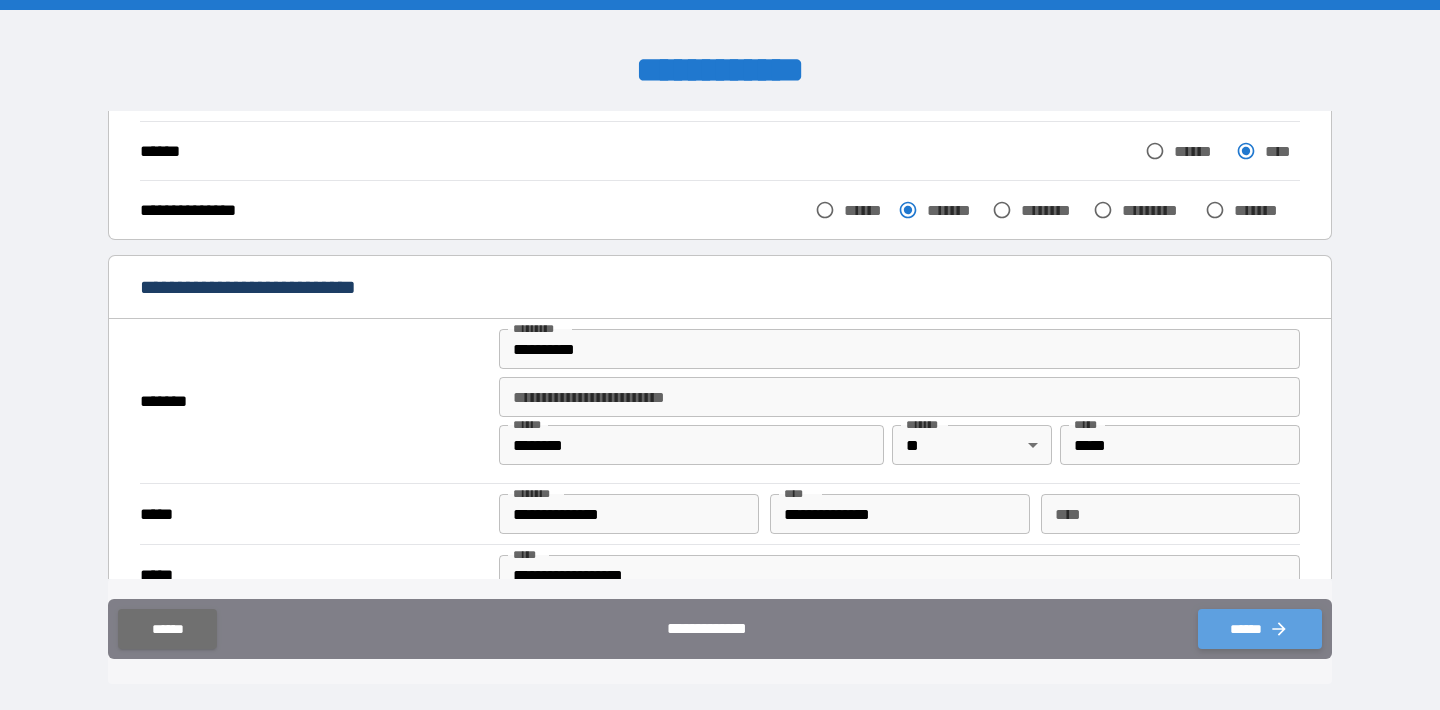 click on "******" at bounding box center (1260, 629) 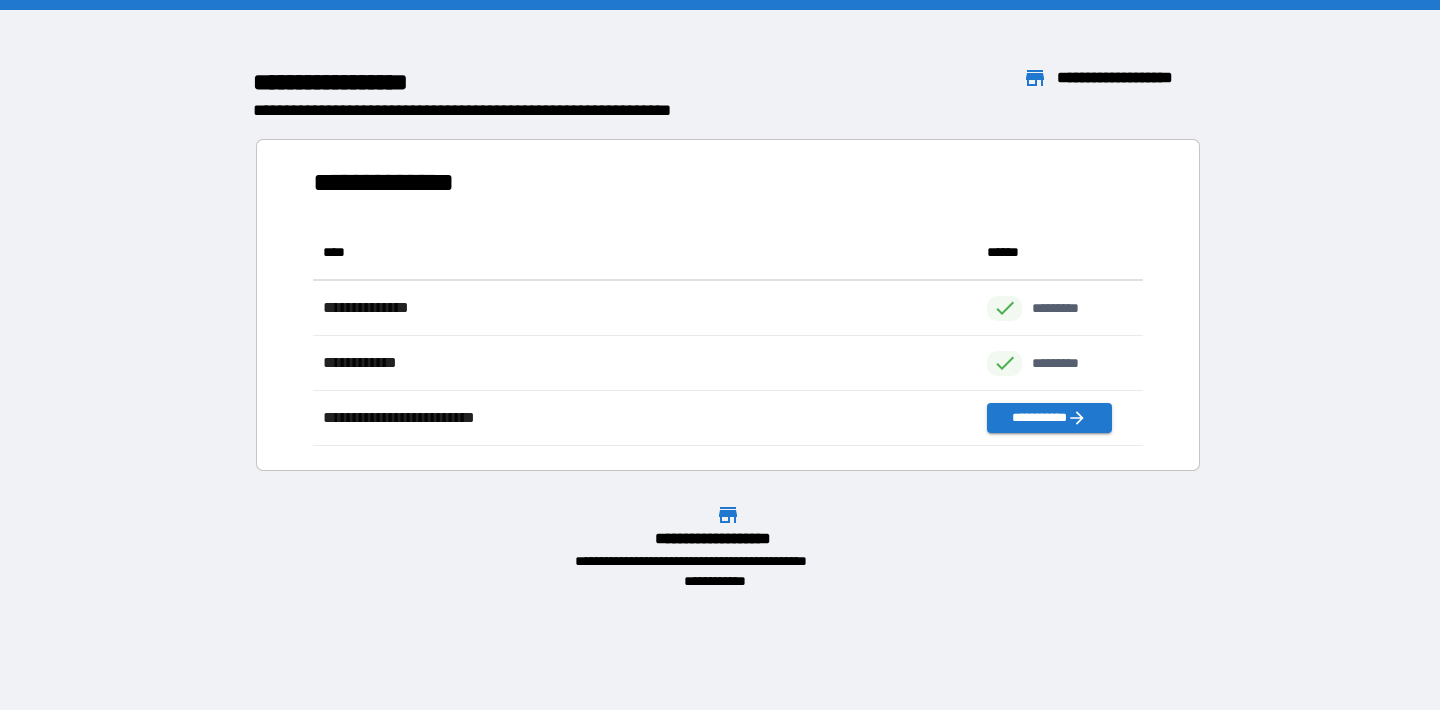 scroll, scrollTop: 16, scrollLeft: 16, axis: both 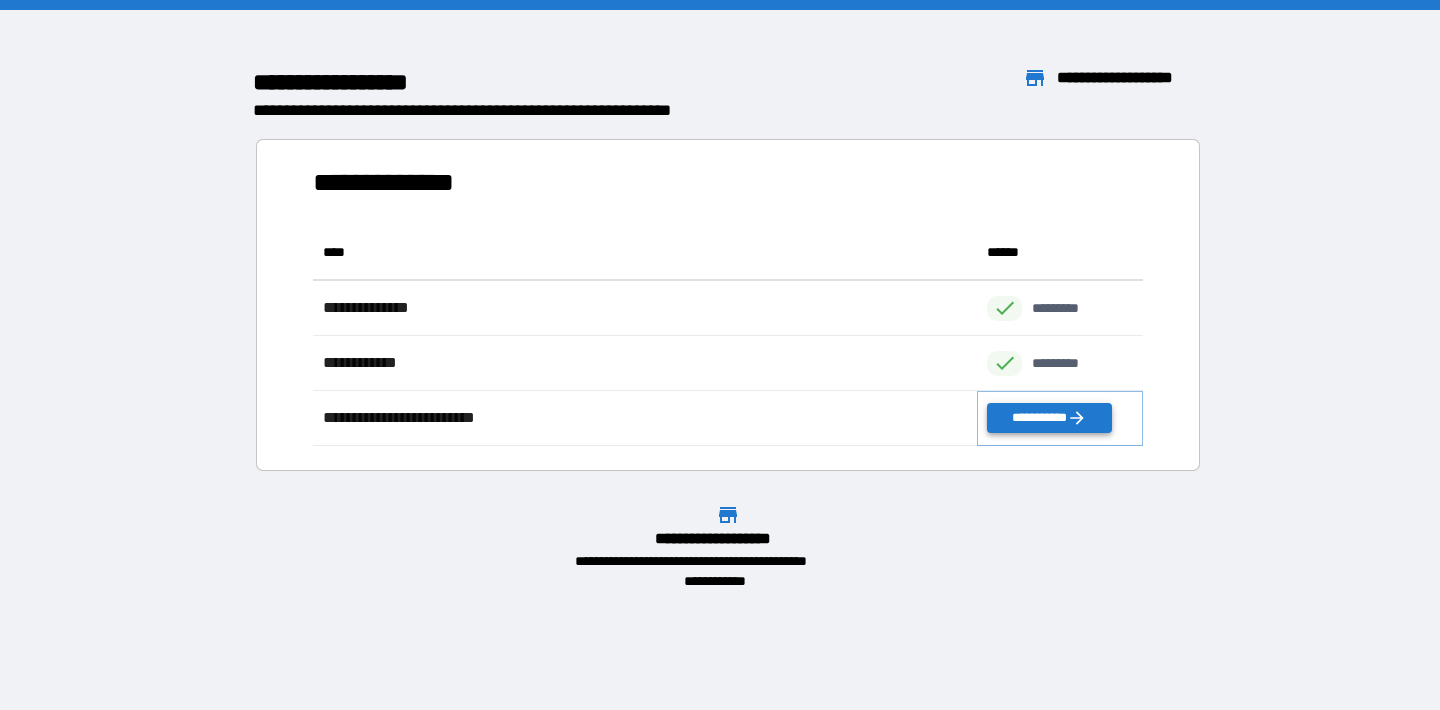 click on "**********" at bounding box center [1049, 418] 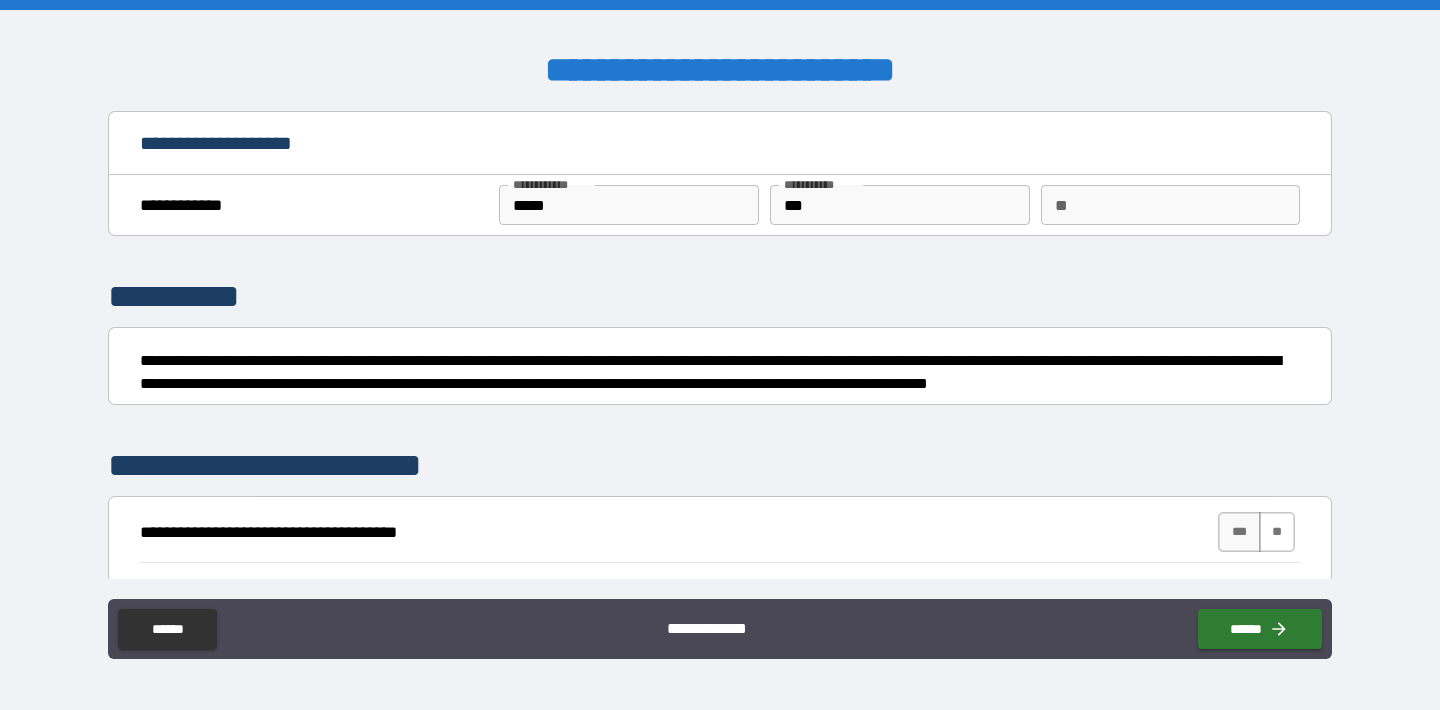 click on "**" at bounding box center (1277, 532) 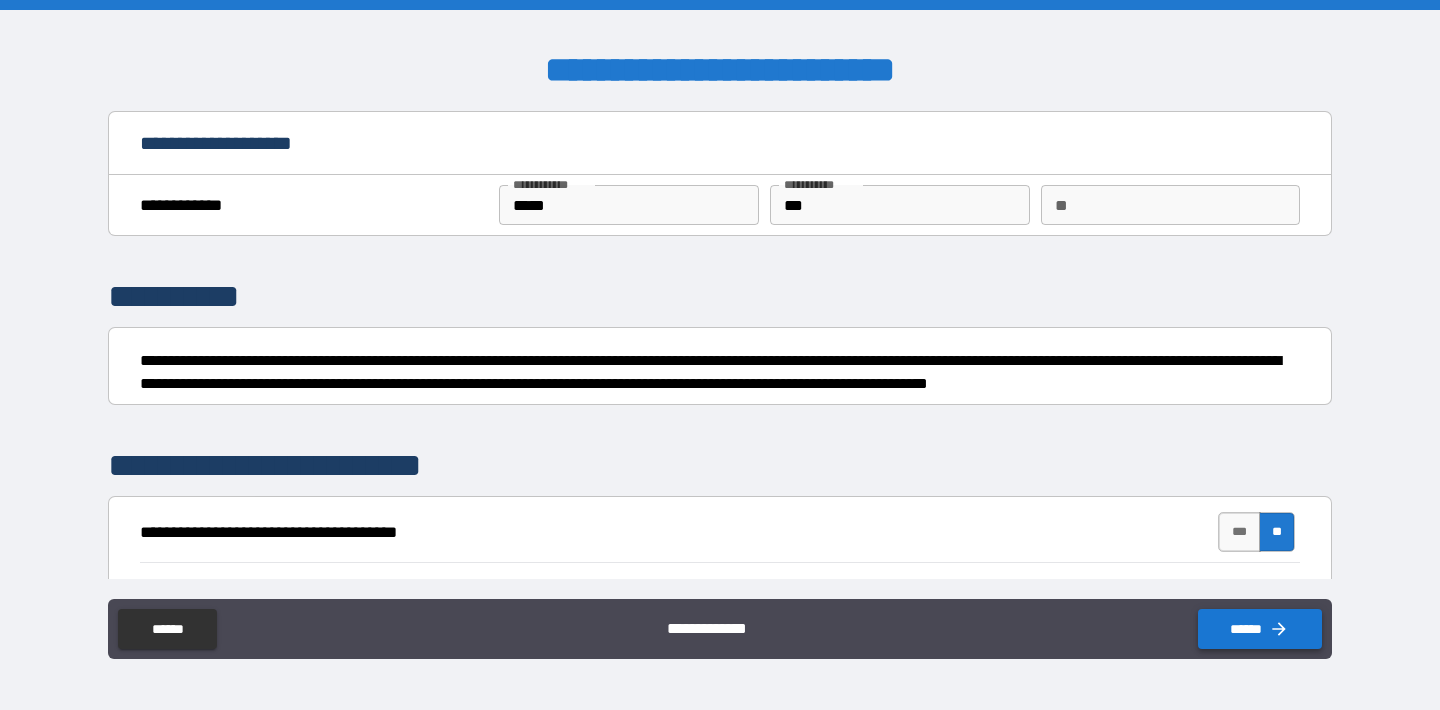 click on "******" at bounding box center (1260, 629) 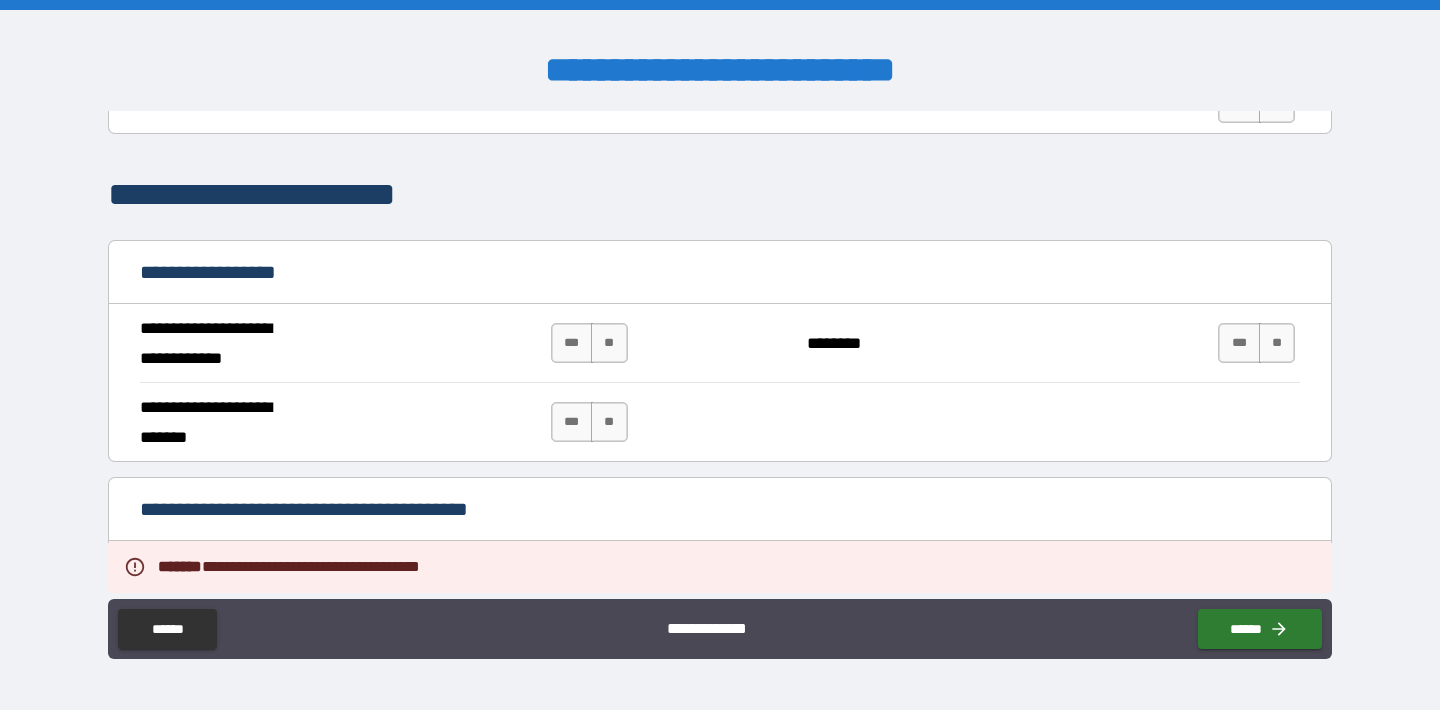 scroll, scrollTop: 1175, scrollLeft: 0, axis: vertical 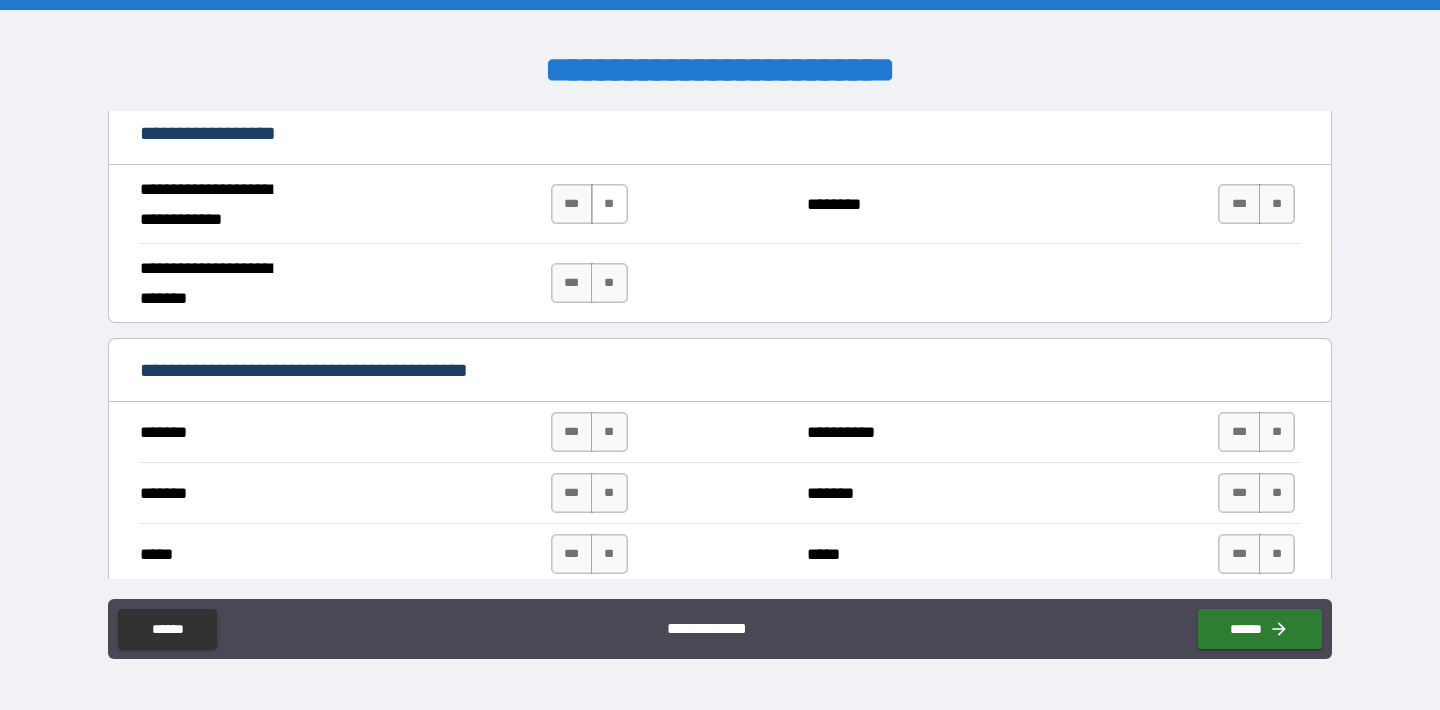 click on "**" at bounding box center (609, 204) 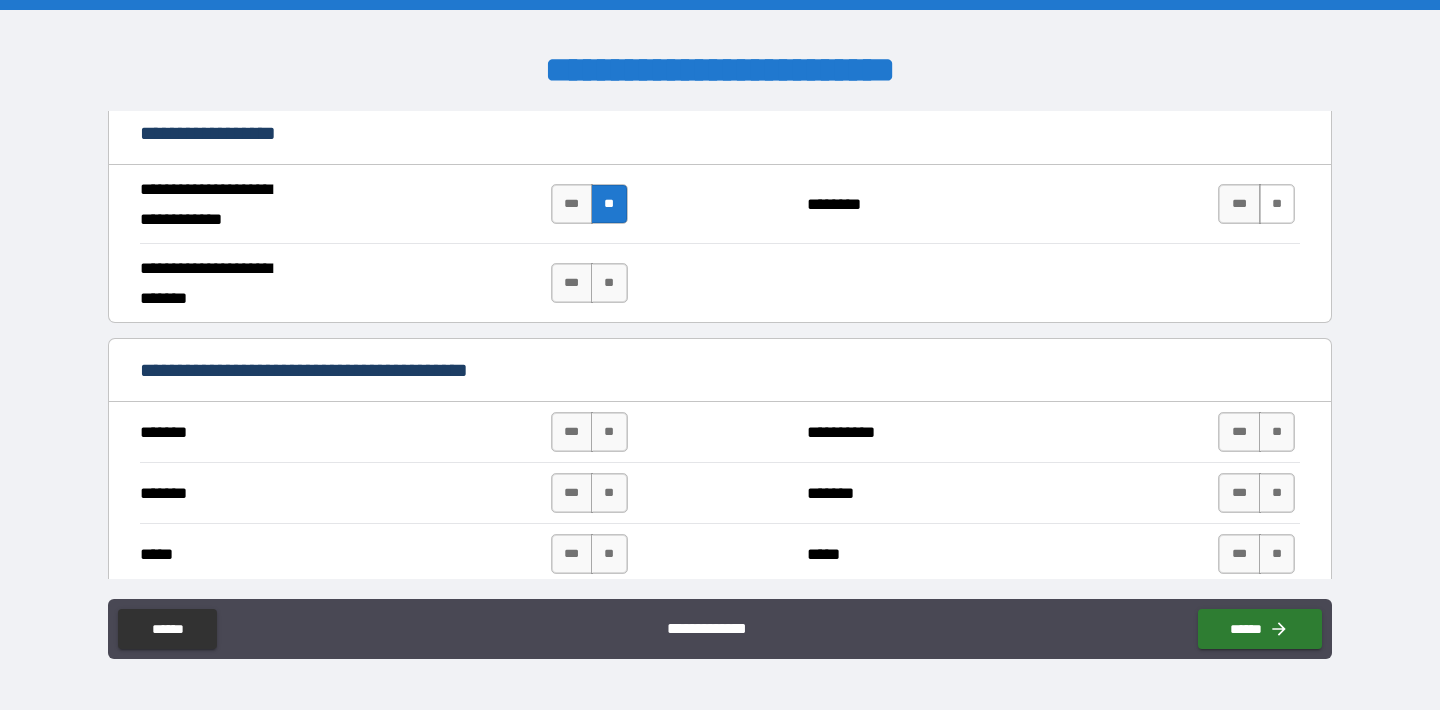 click on "**" at bounding box center (1277, 204) 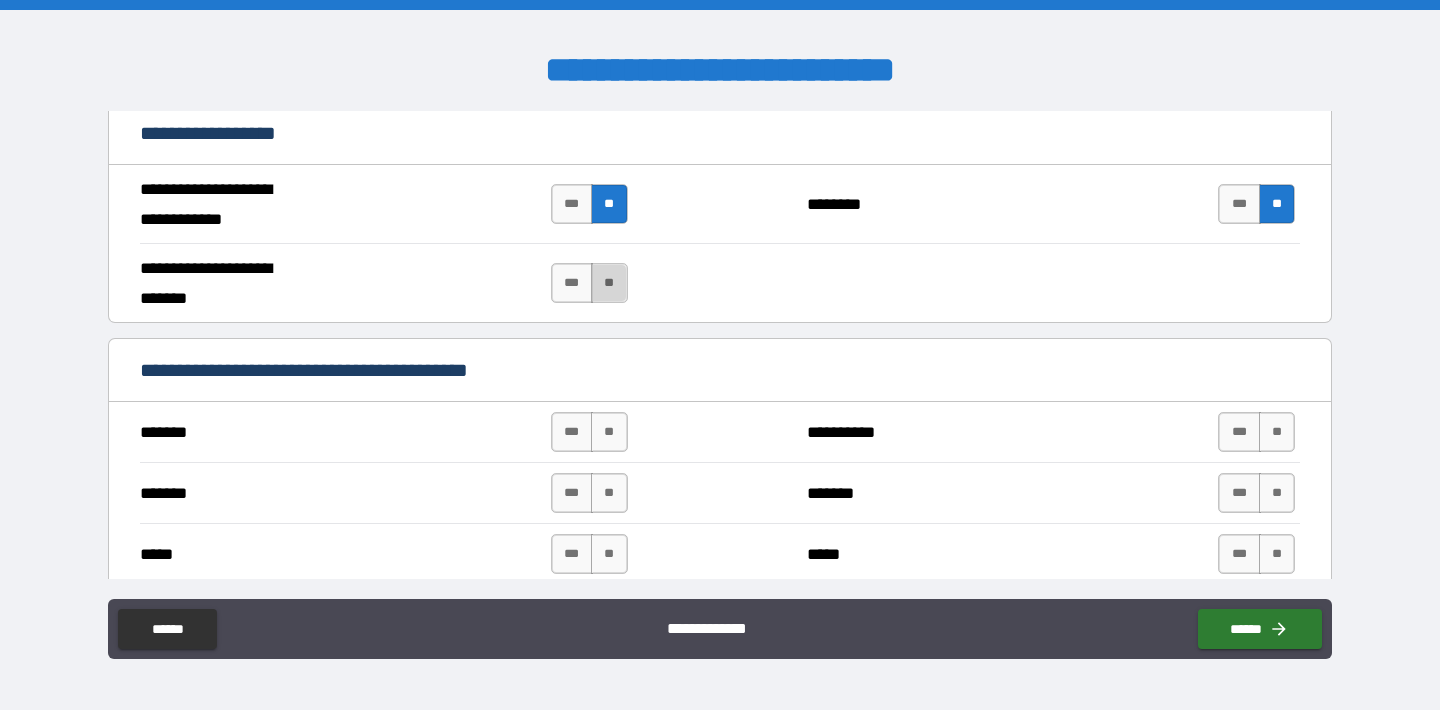 click on "**" at bounding box center [609, 283] 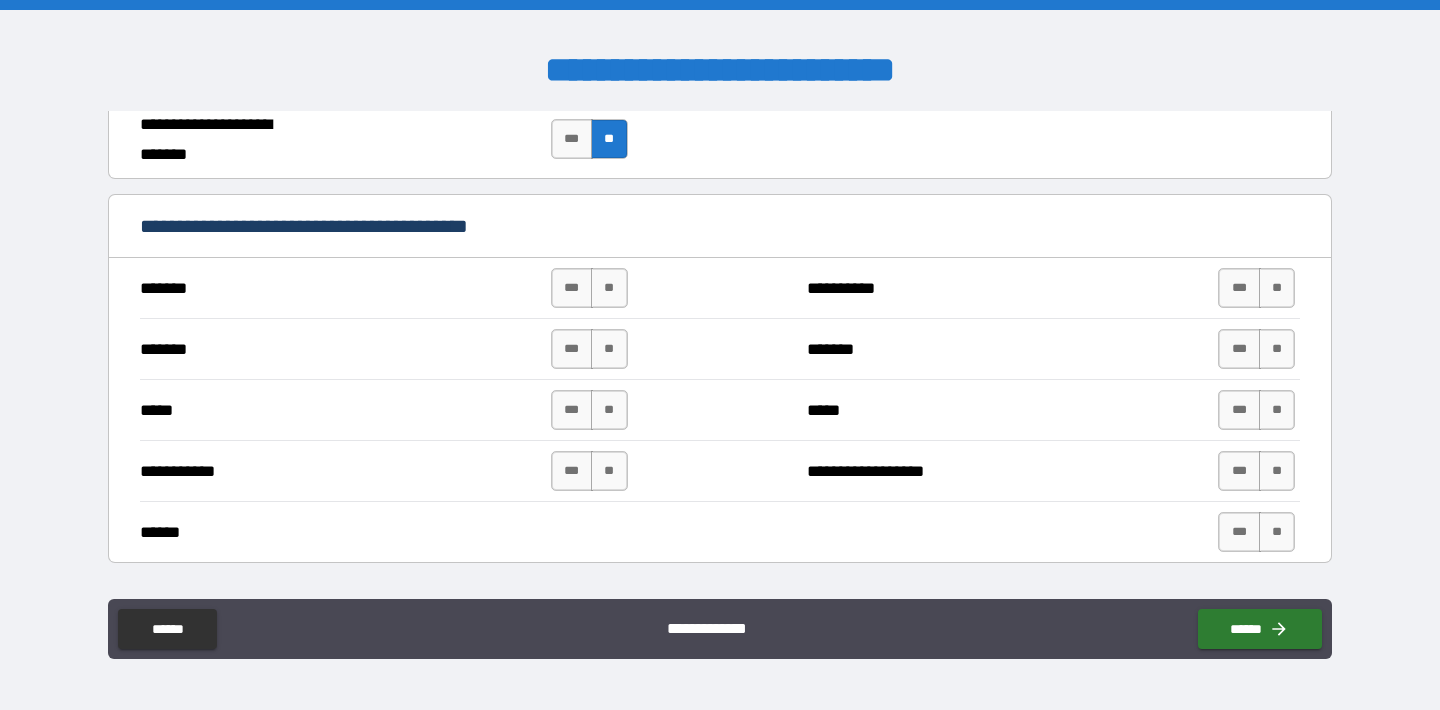 scroll, scrollTop: 1323, scrollLeft: 0, axis: vertical 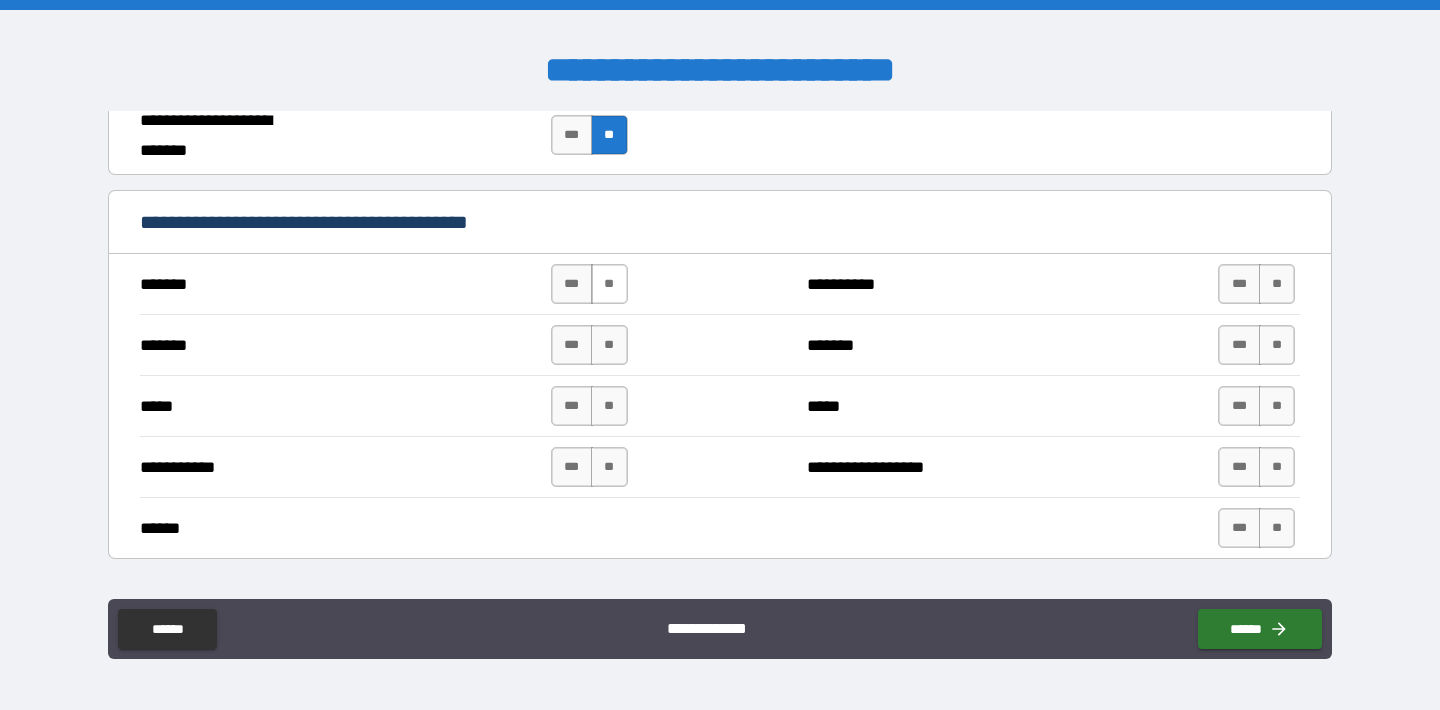 click on "**" at bounding box center (609, 284) 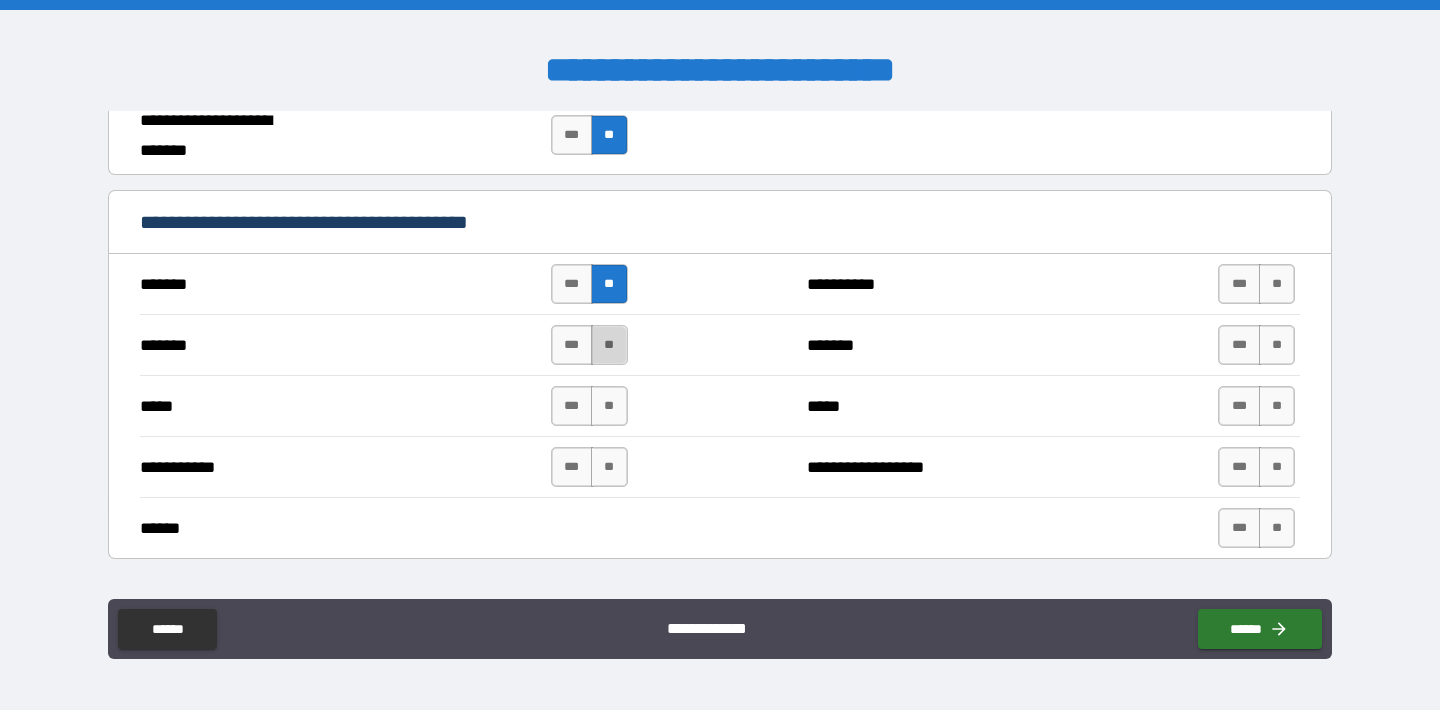 click on "**" at bounding box center (609, 345) 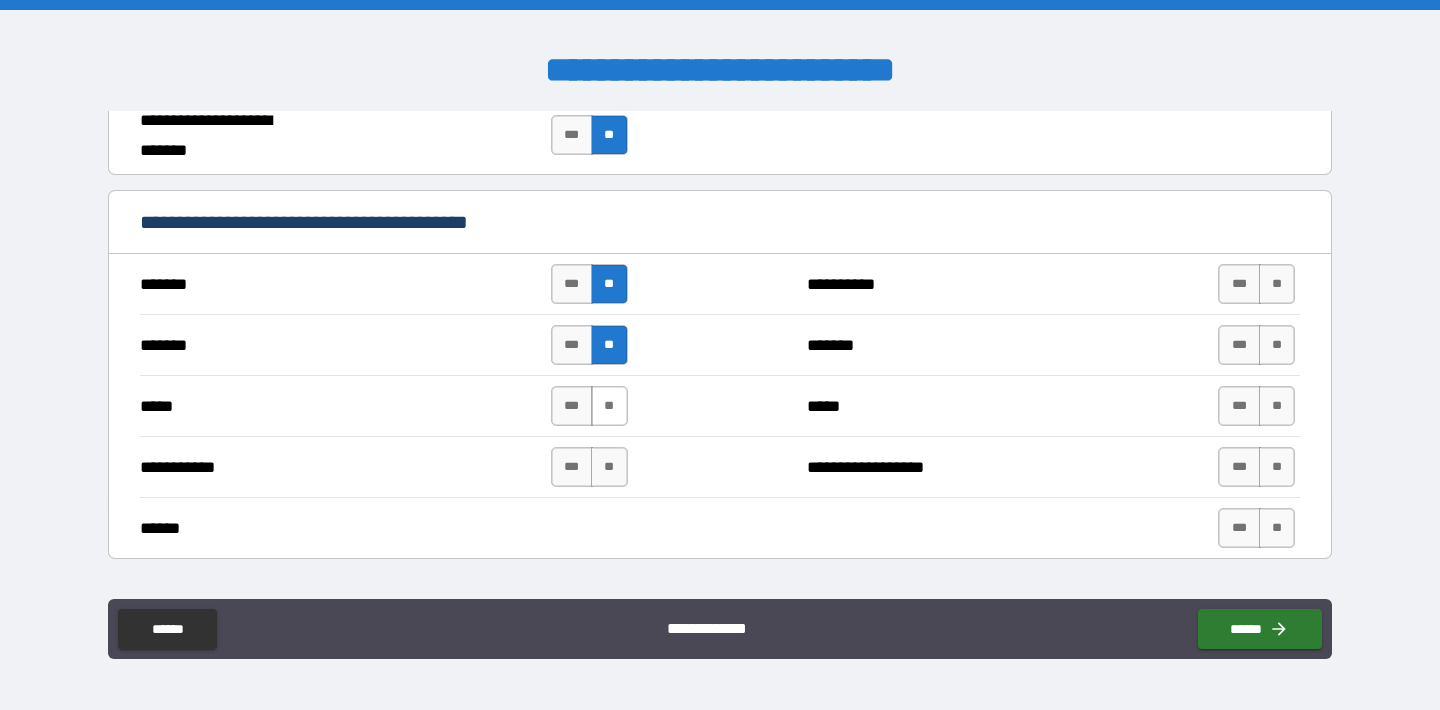 click on "**" at bounding box center (609, 406) 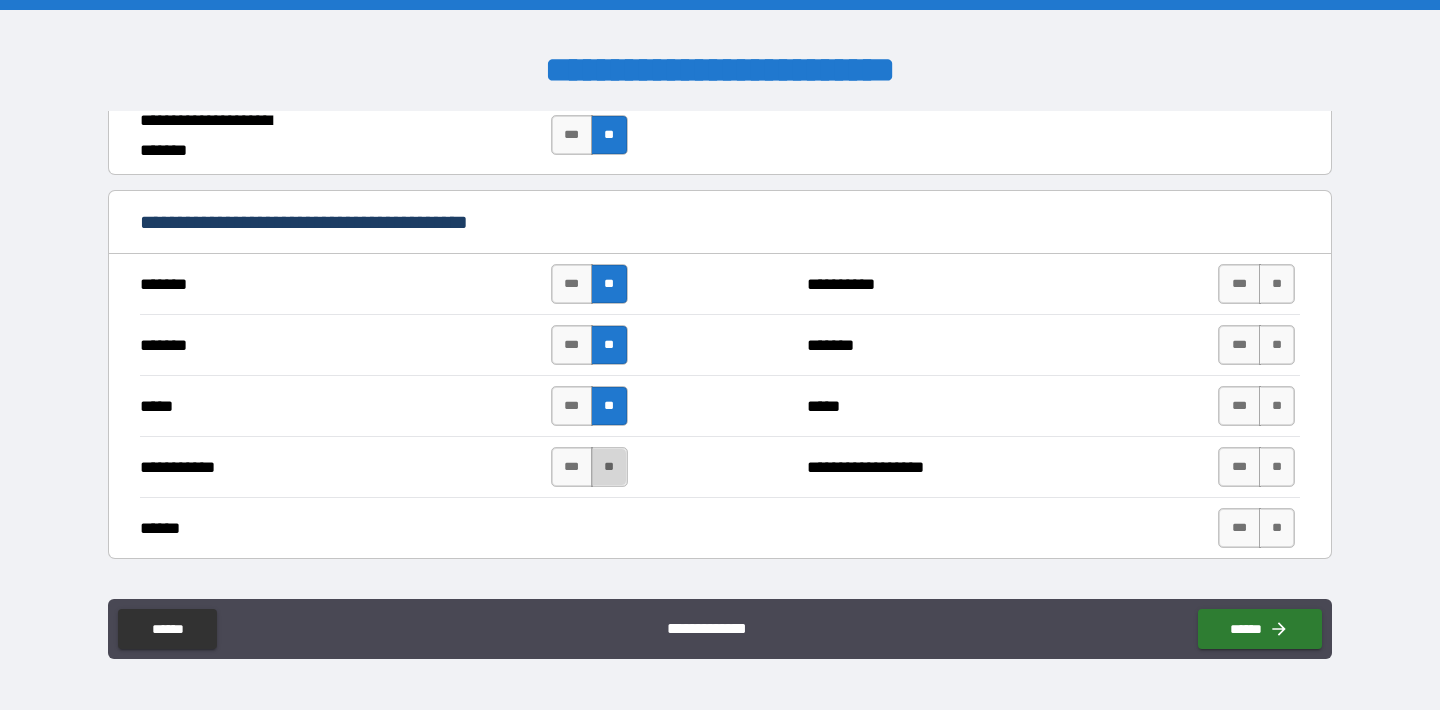 click on "**" at bounding box center (609, 467) 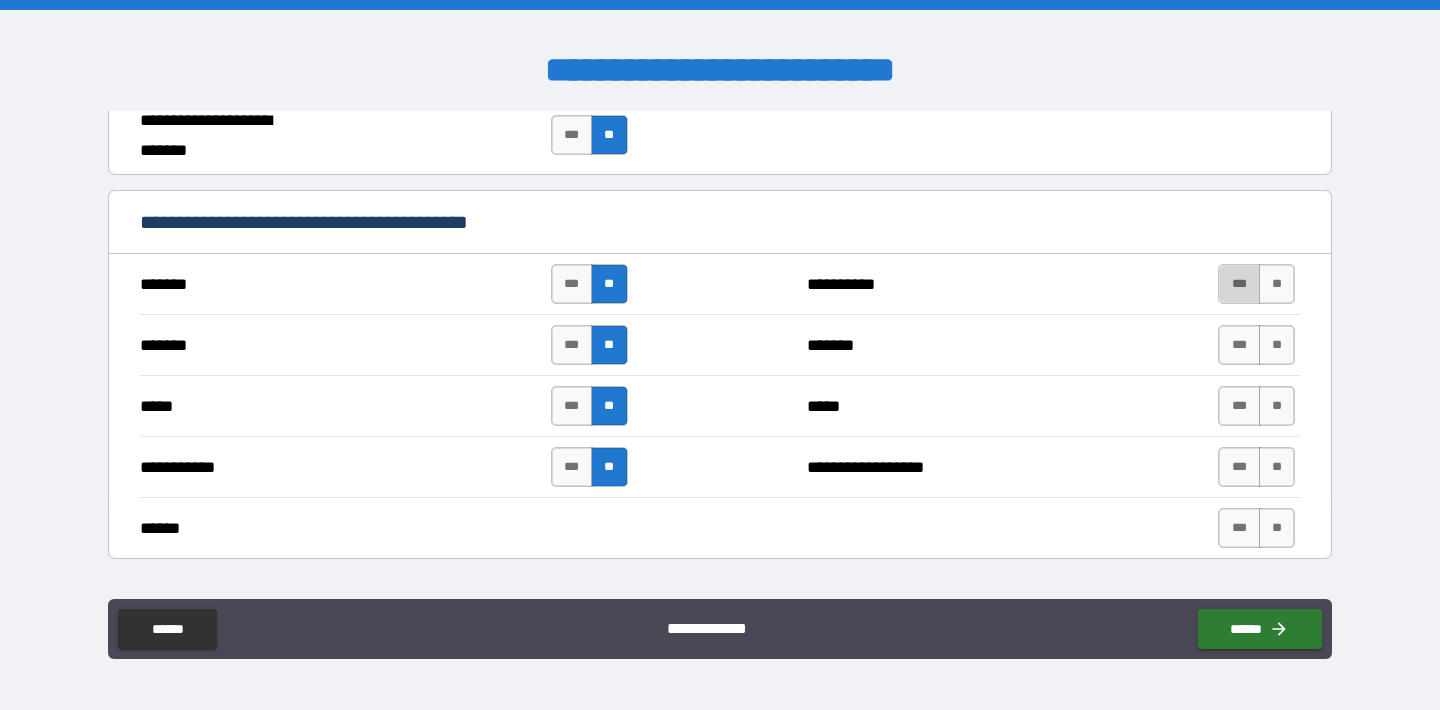 click on "***" at bounding box center [1239, 284] 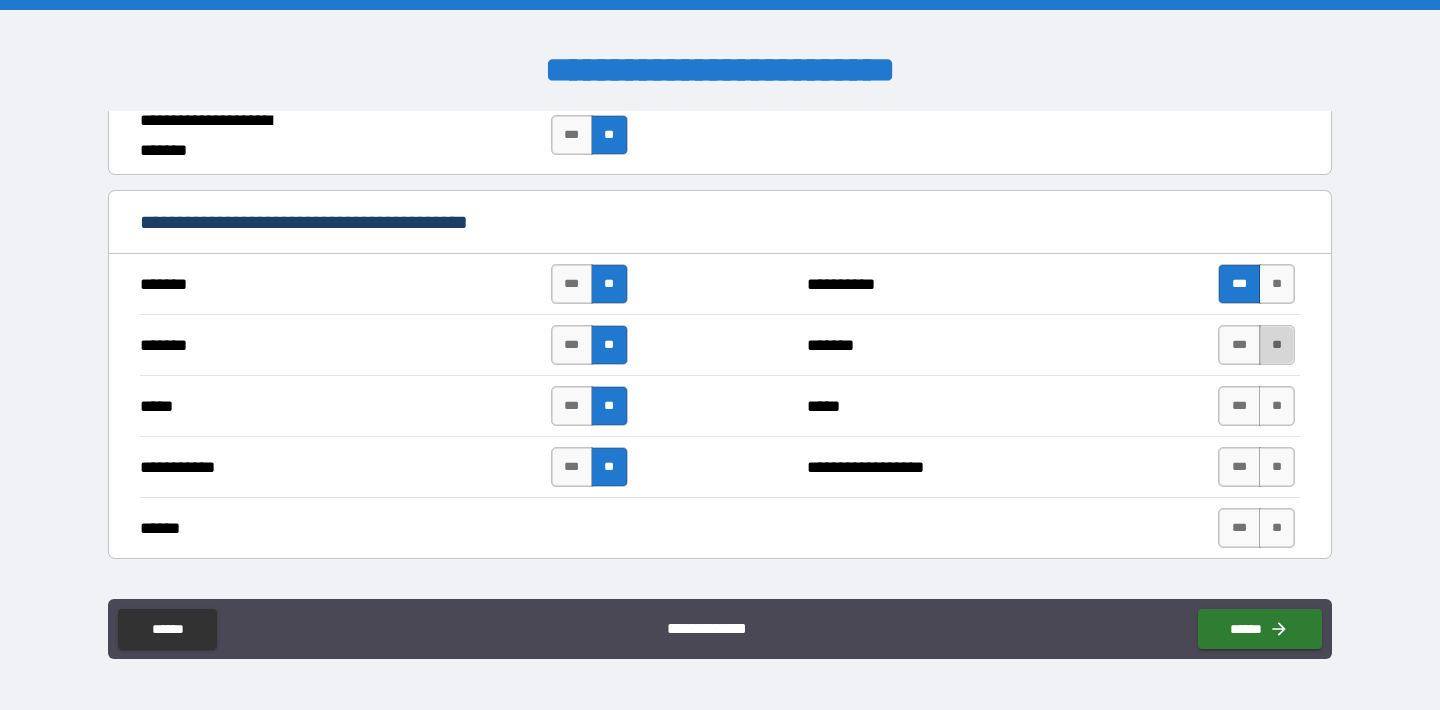 click on "**" at bounding box center [1277, 345] 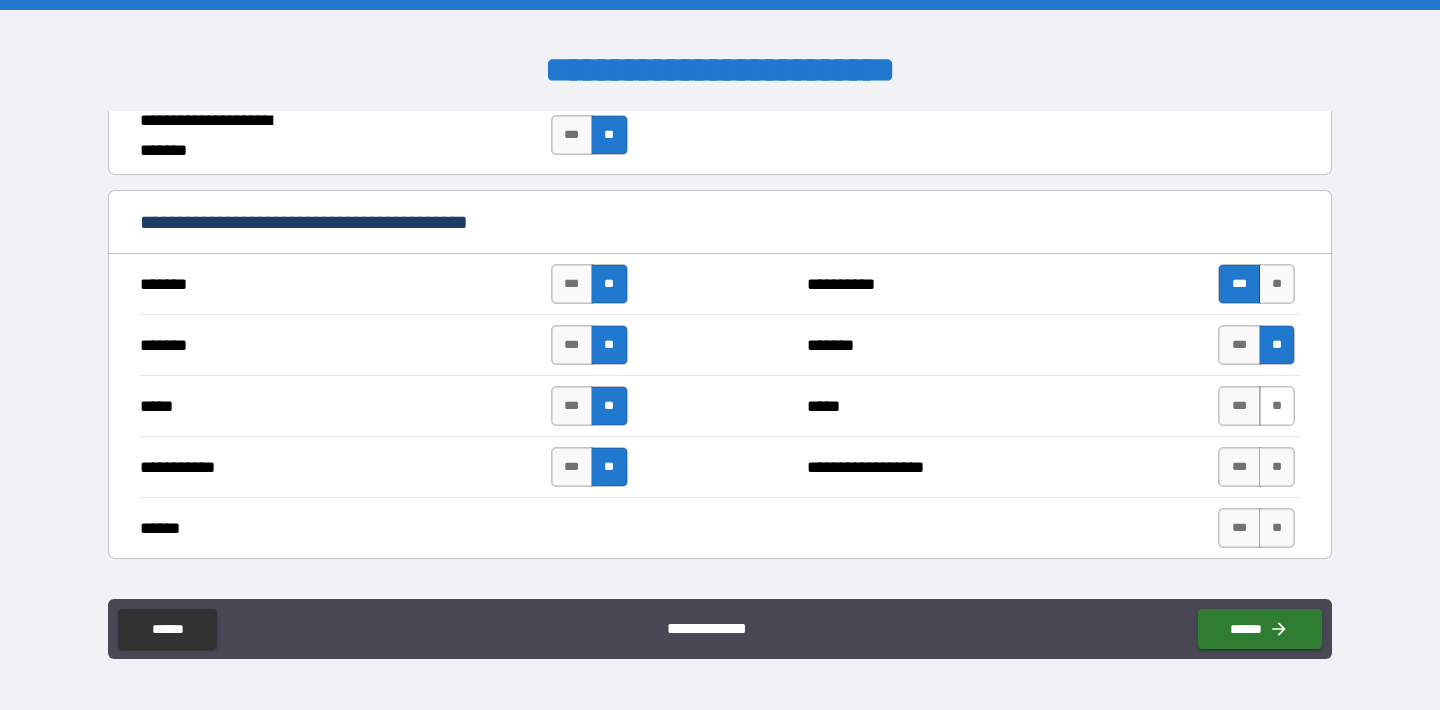 click on "**" at bounding box center [1277, 406] 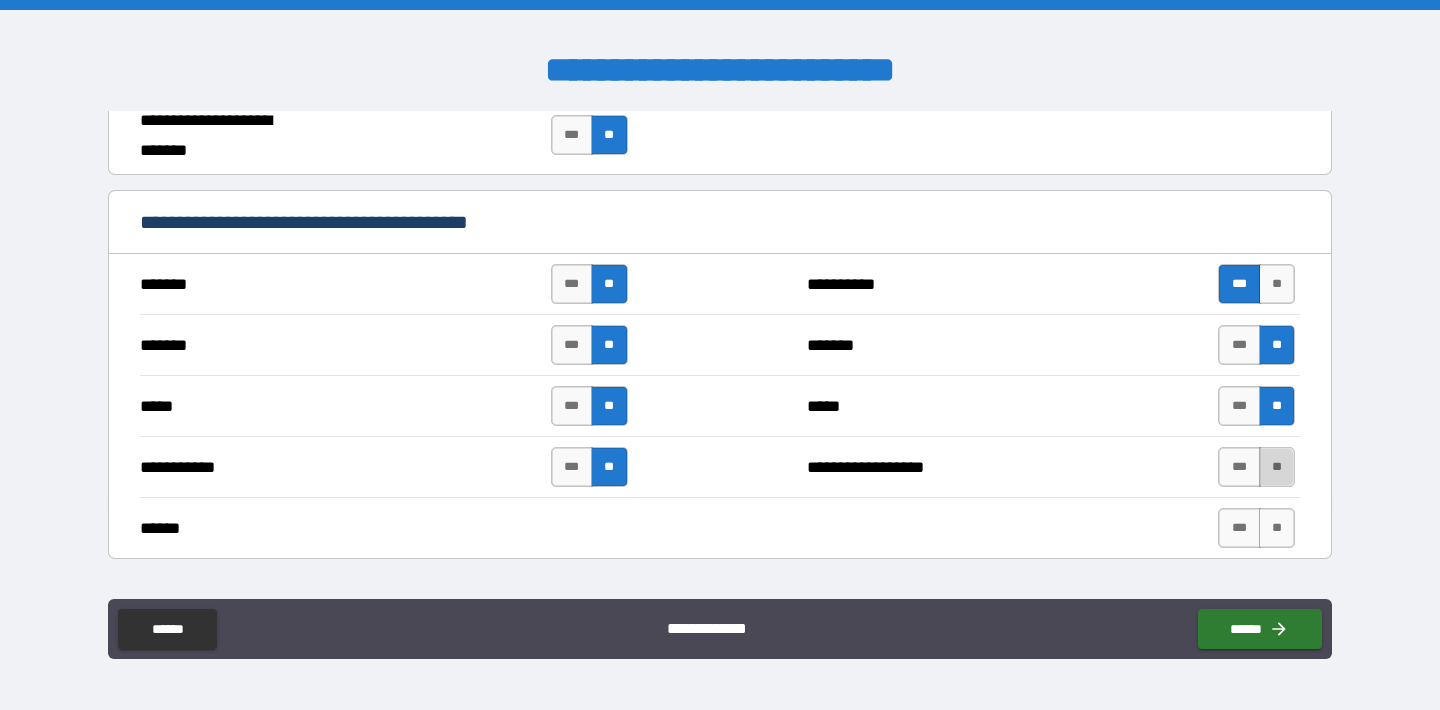 click on "**" at bounding box center [1277, 467] 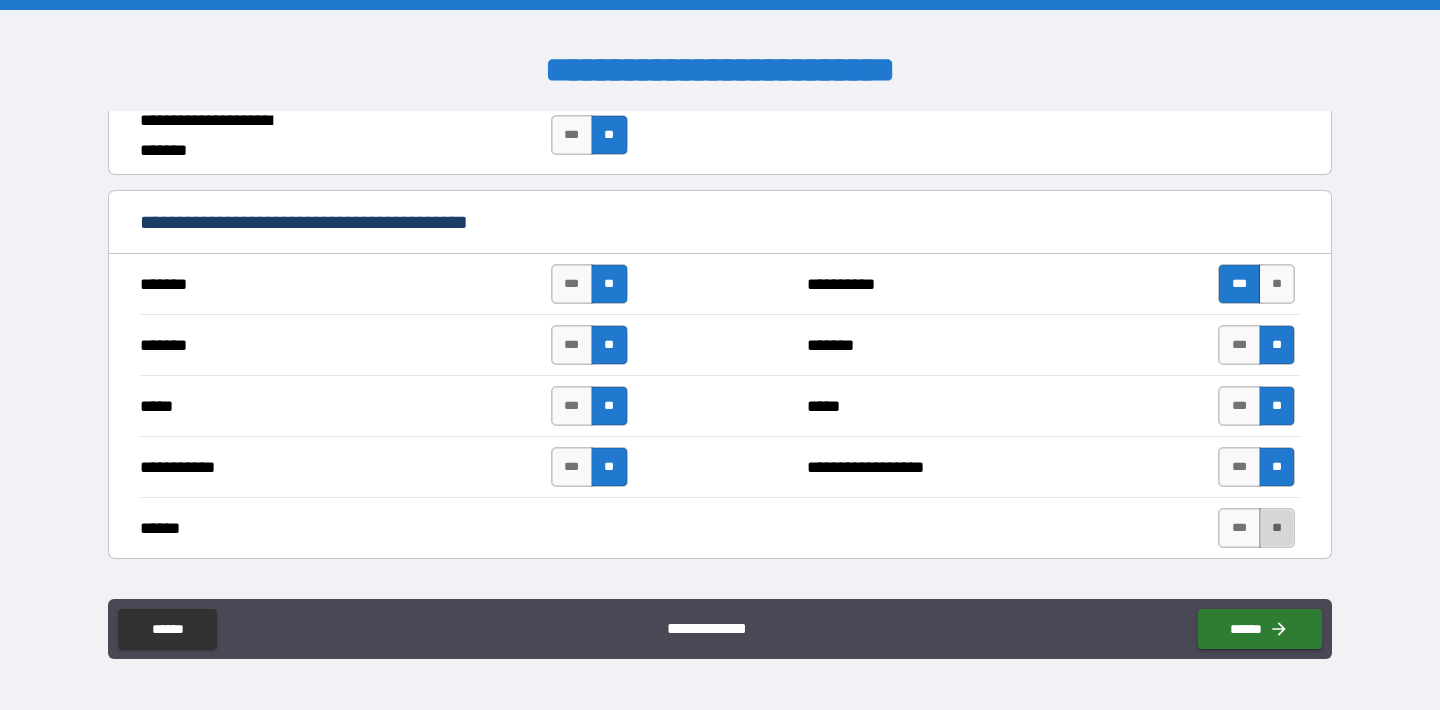 click on "**" at bounding box center [1277, 528] 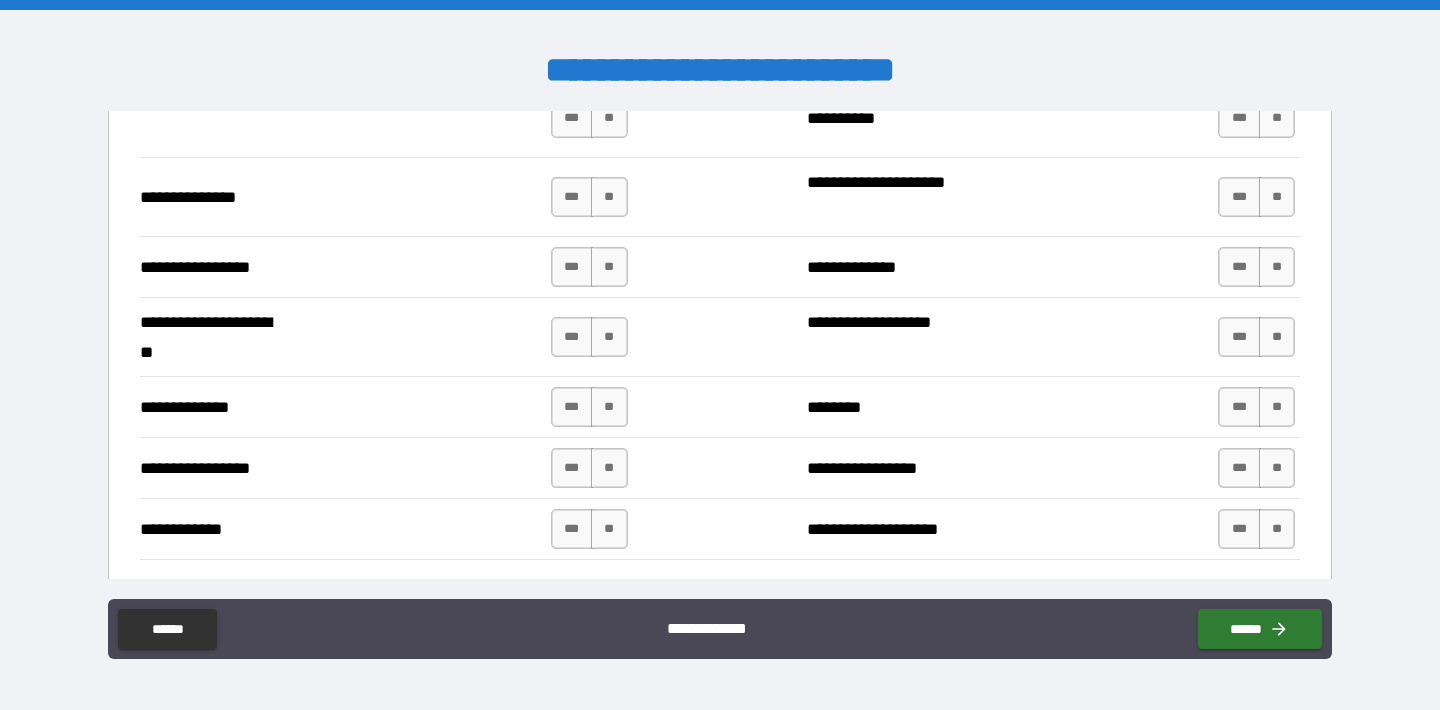 scroll, scrollTop: 1674, scrollLeft: 0, axis: vertical 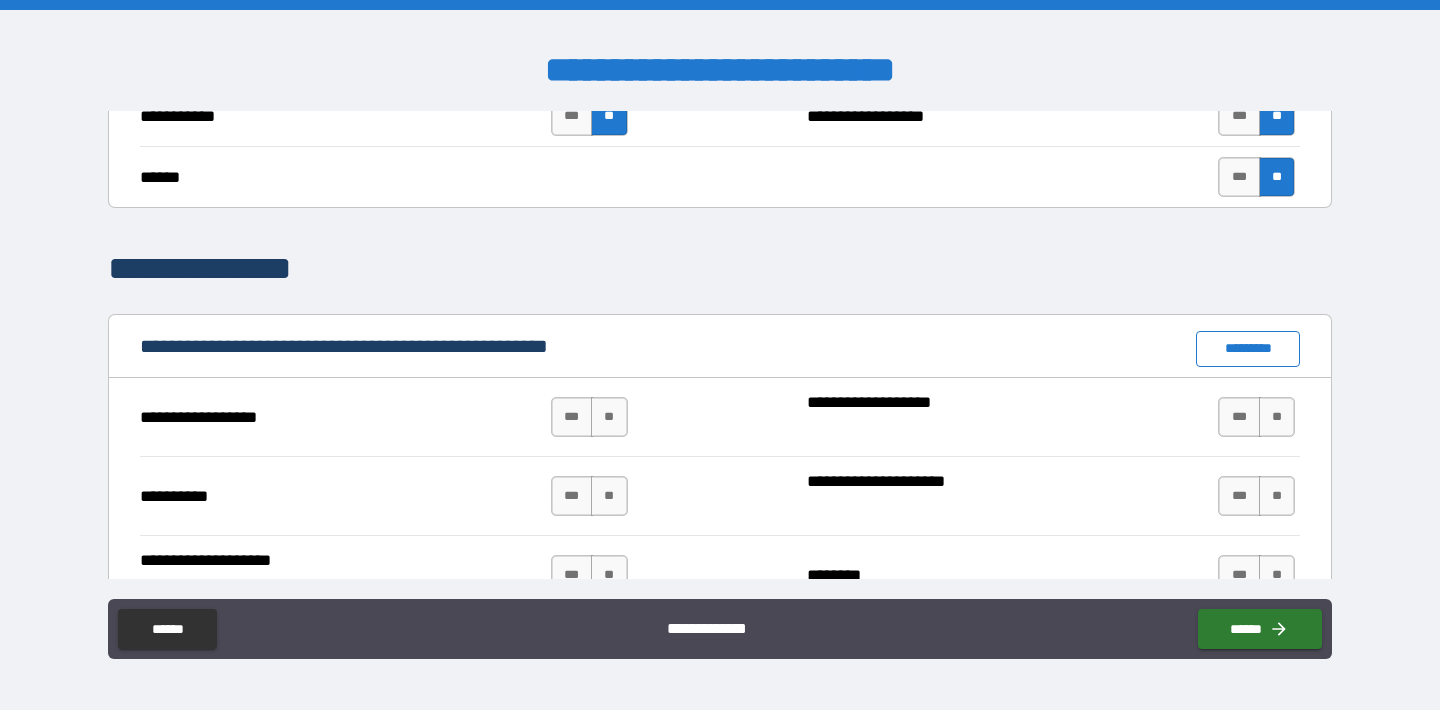 click on "*********" at bounding box center [1248, 349] 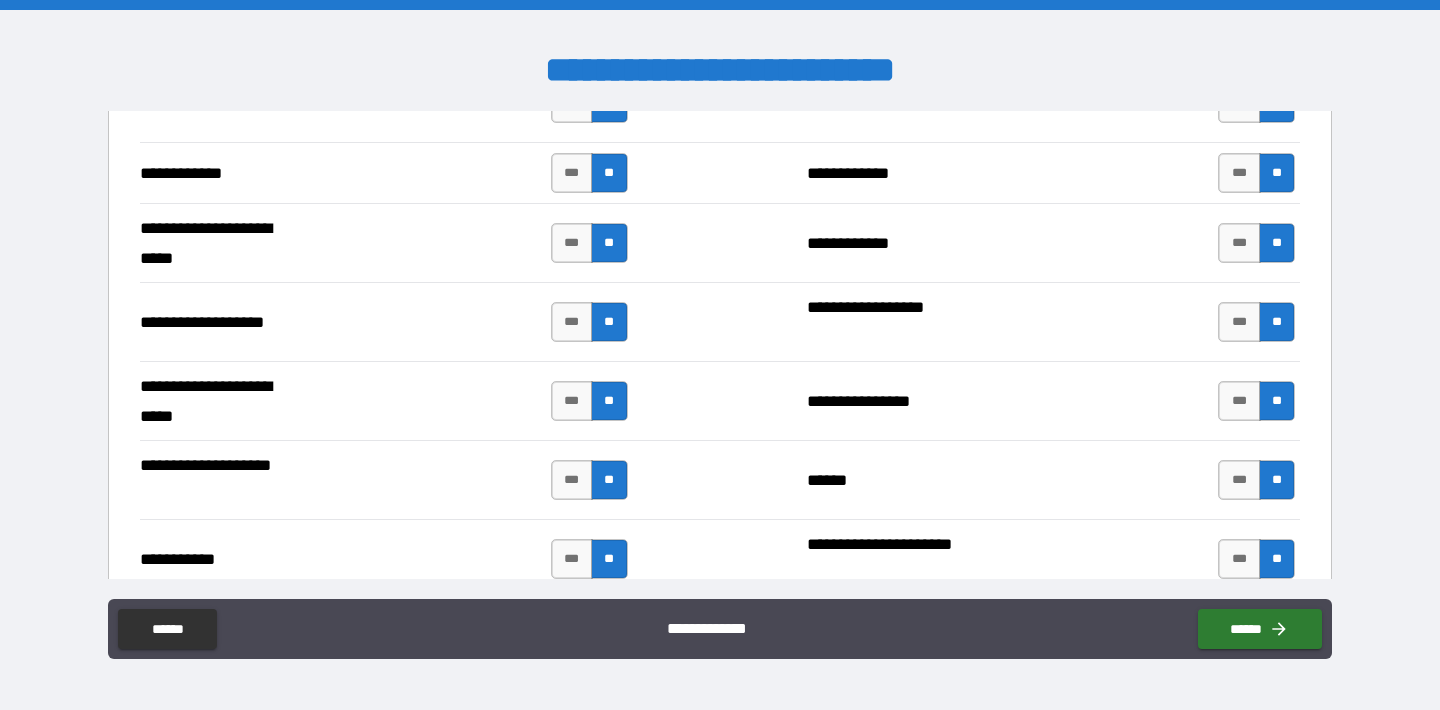 scroll, scrollTop: 4697, scrollLeft: 0, axis: vertical 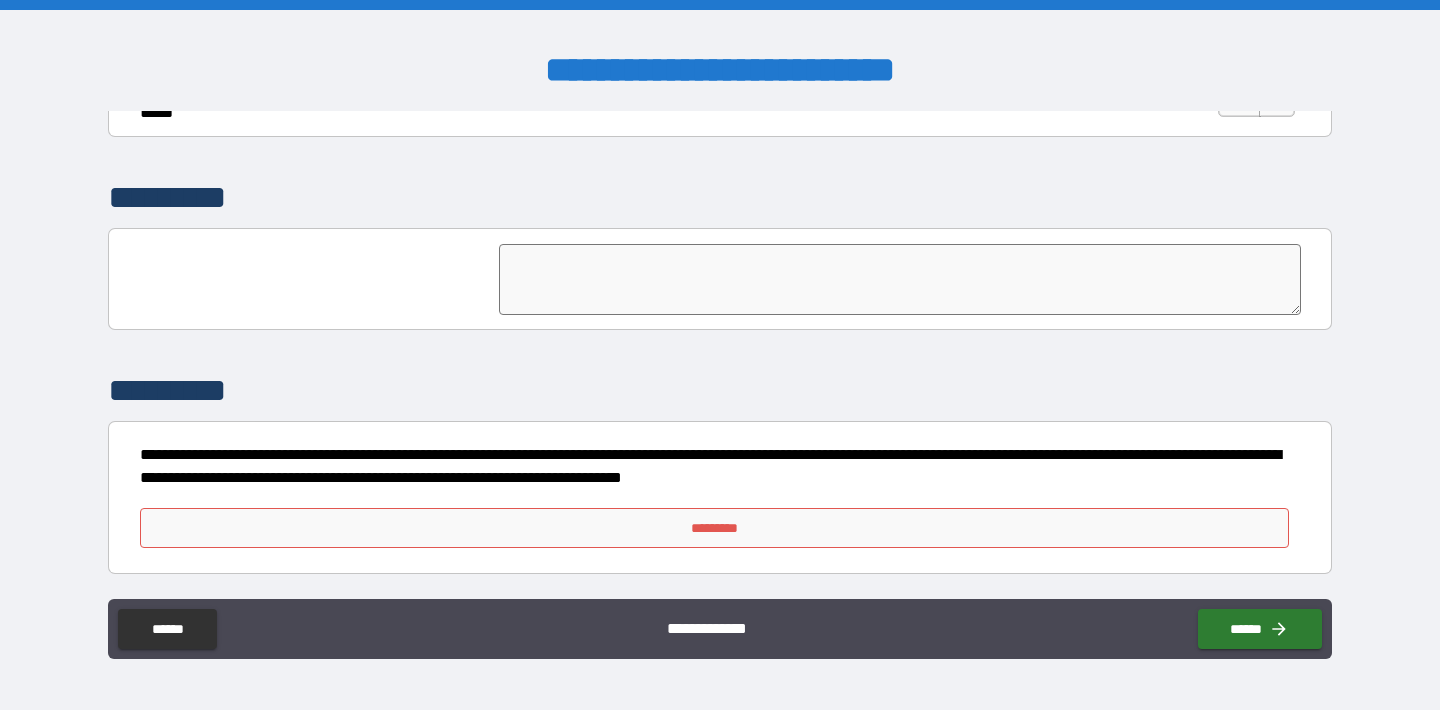 click on "*********" at bounding box center (715, 528) 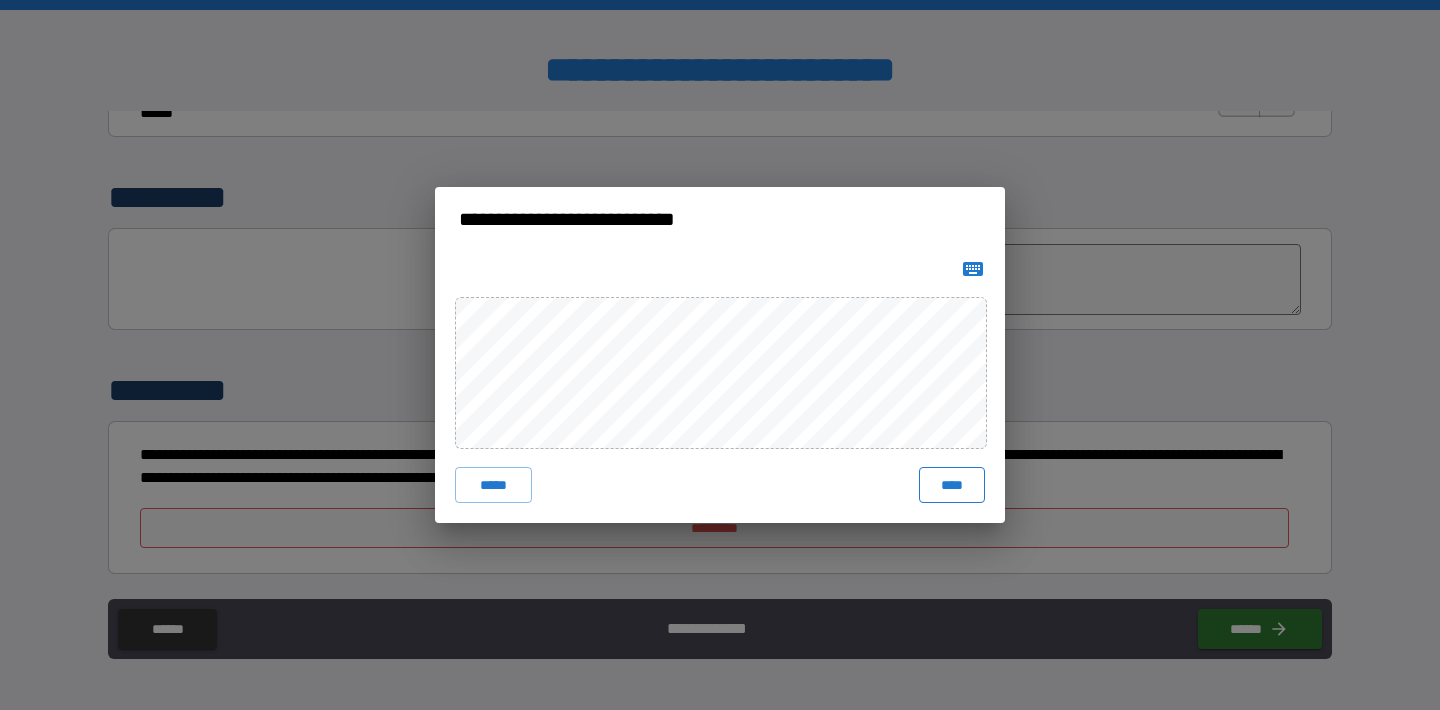 click on "****" at bounding box center [952, 485] 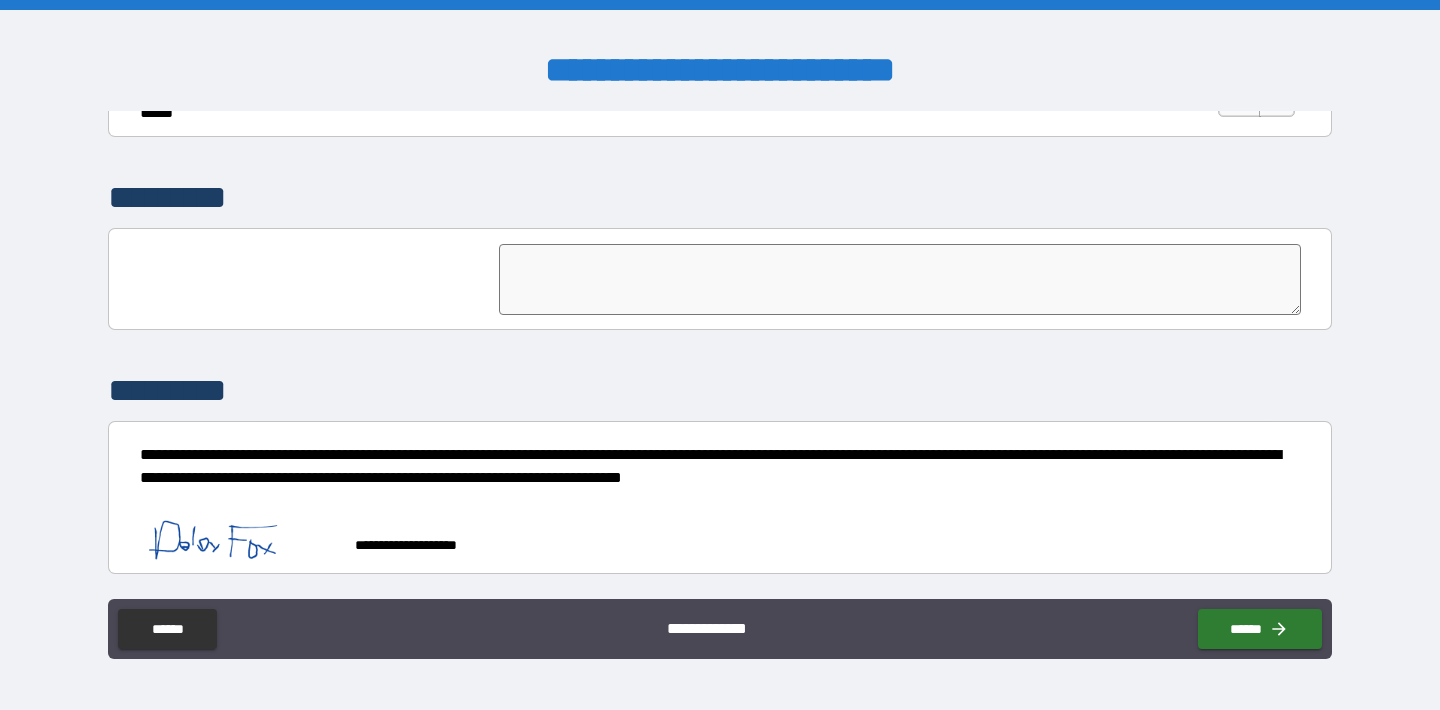 scroll, scrollTop: 4687, scrollLeft: 0, axis: vertical 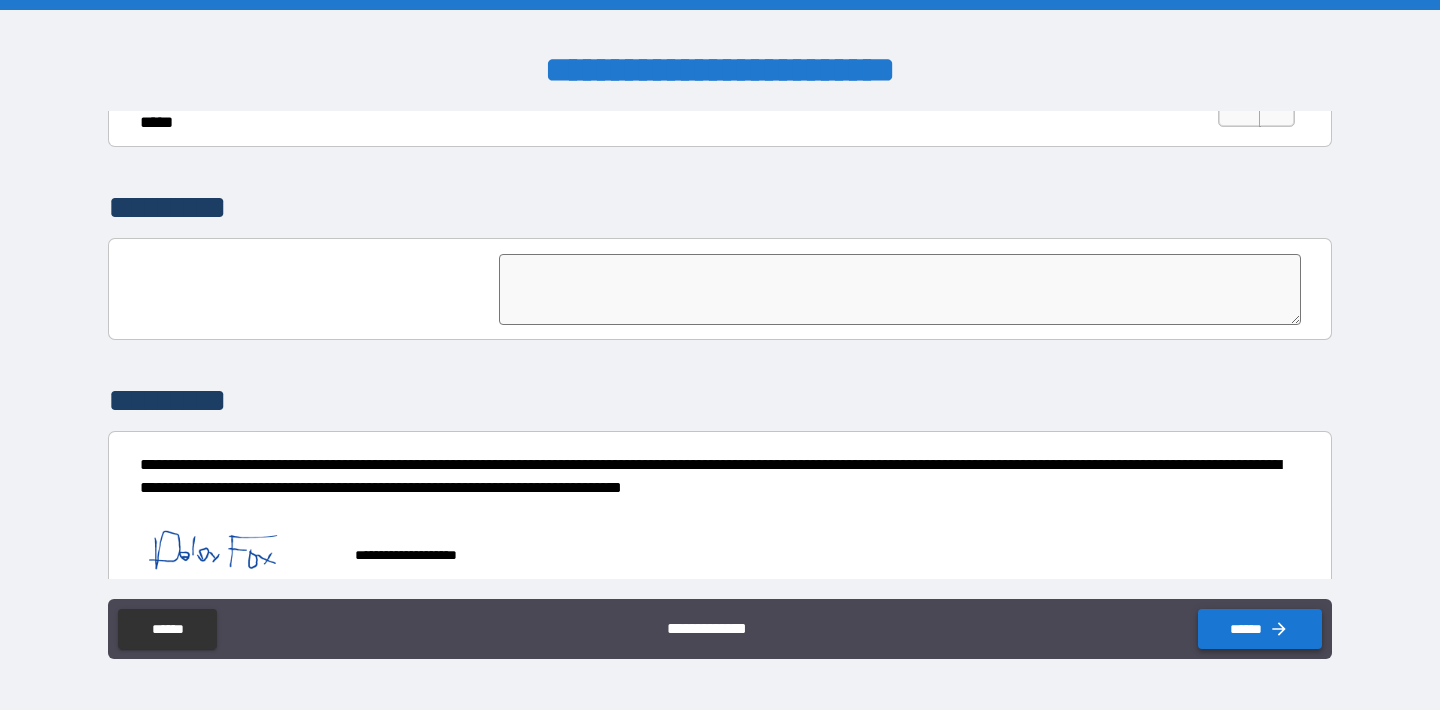 click on "******" at bounding box center [1260, 629] 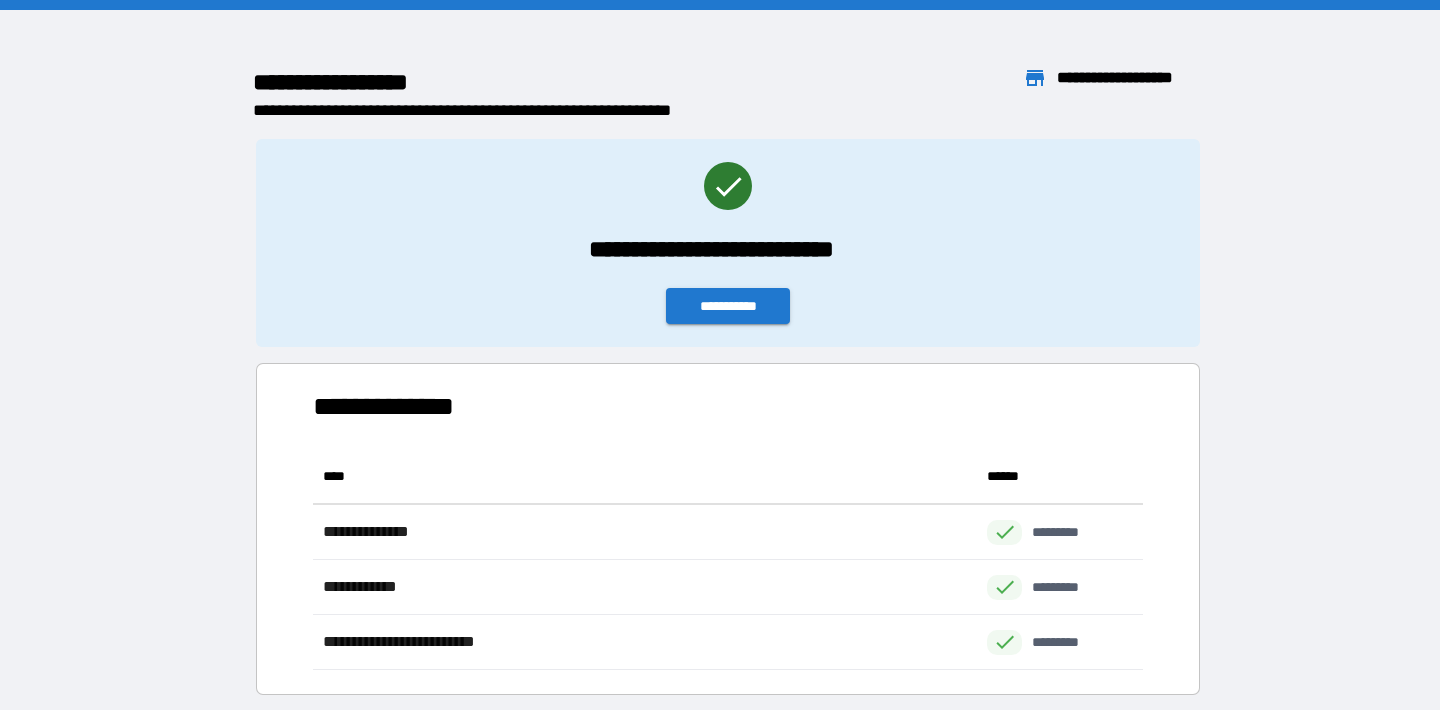 scroll, scrollTop: 16, scrollLeft: 16, axis: both 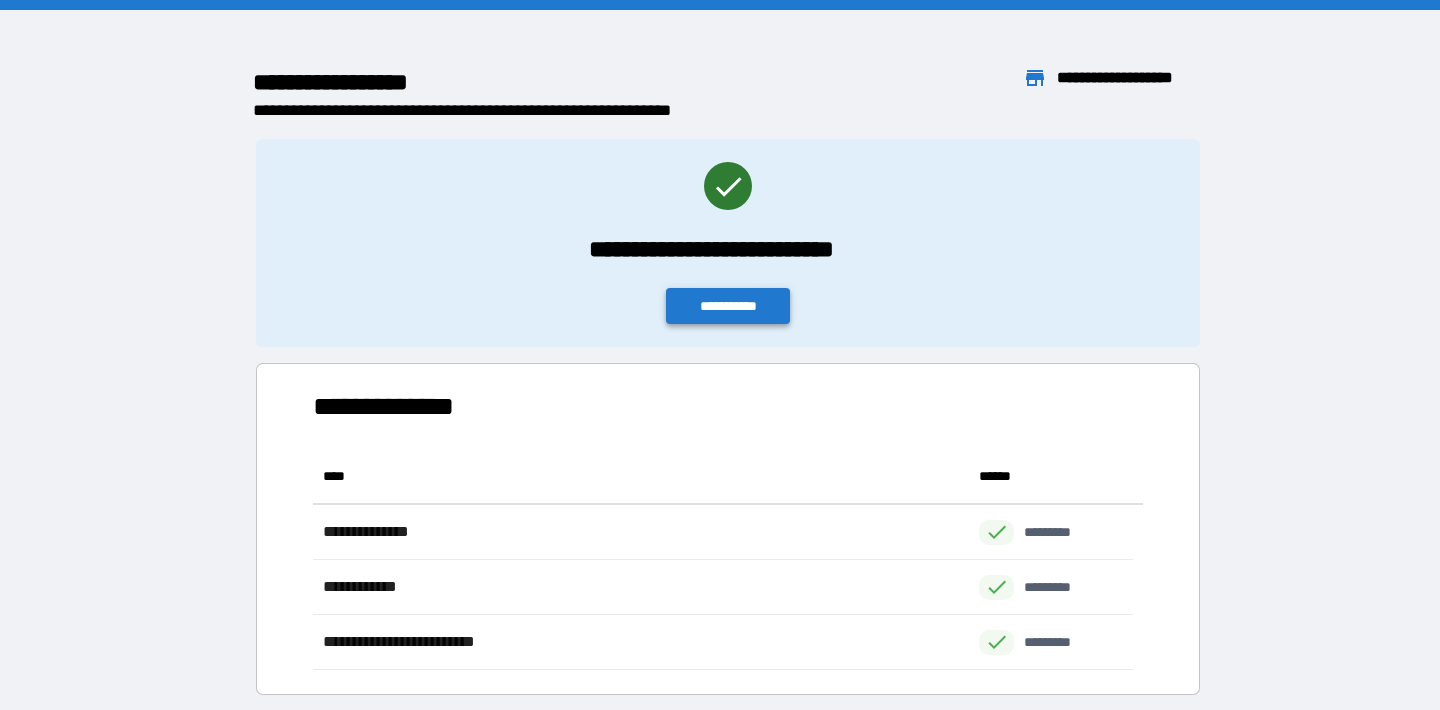 click on "**********" at bounding box center (728, 306) 